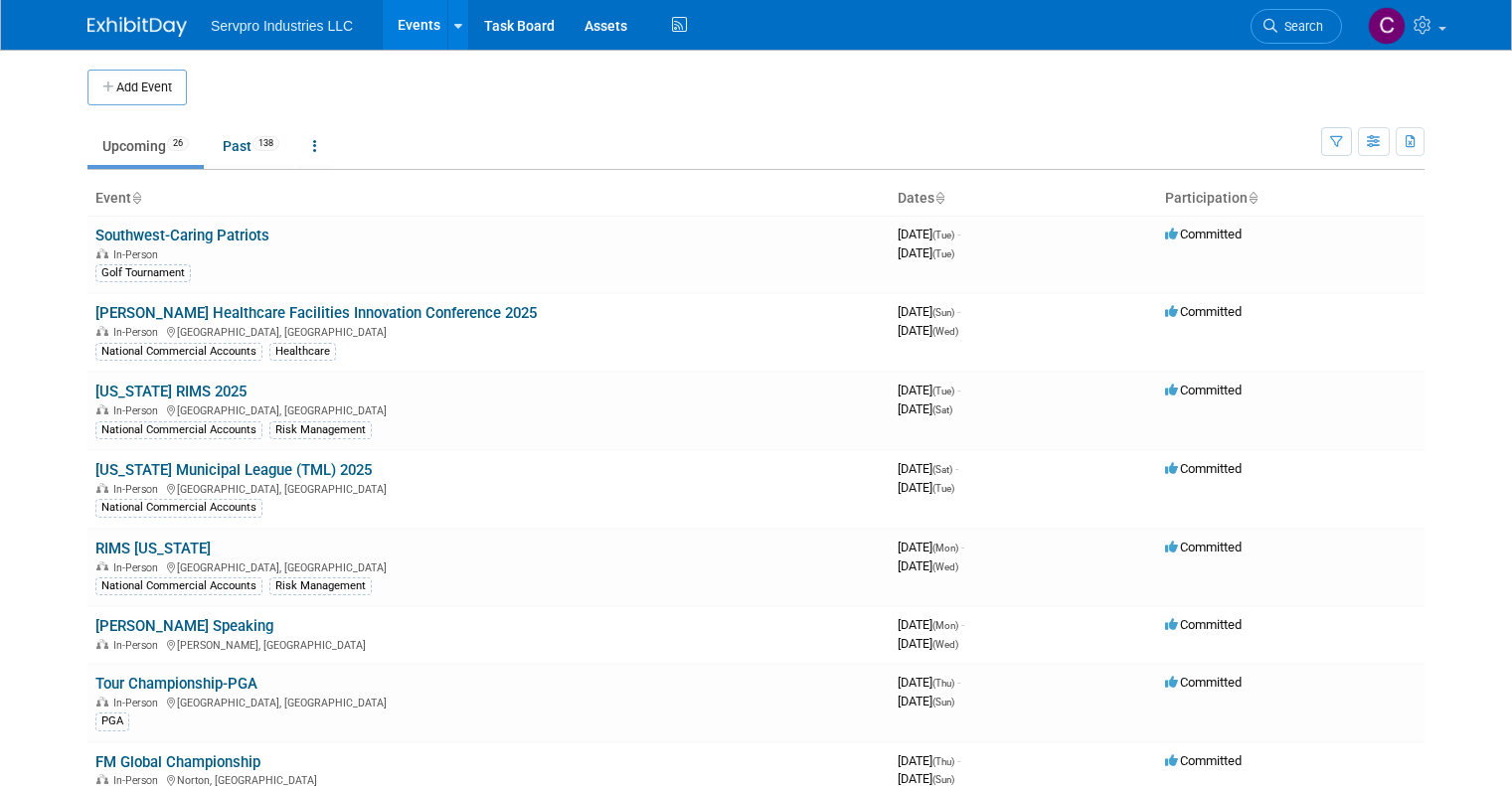 scroll, scrollTop: 0, scrollLeft: 0, axis: both 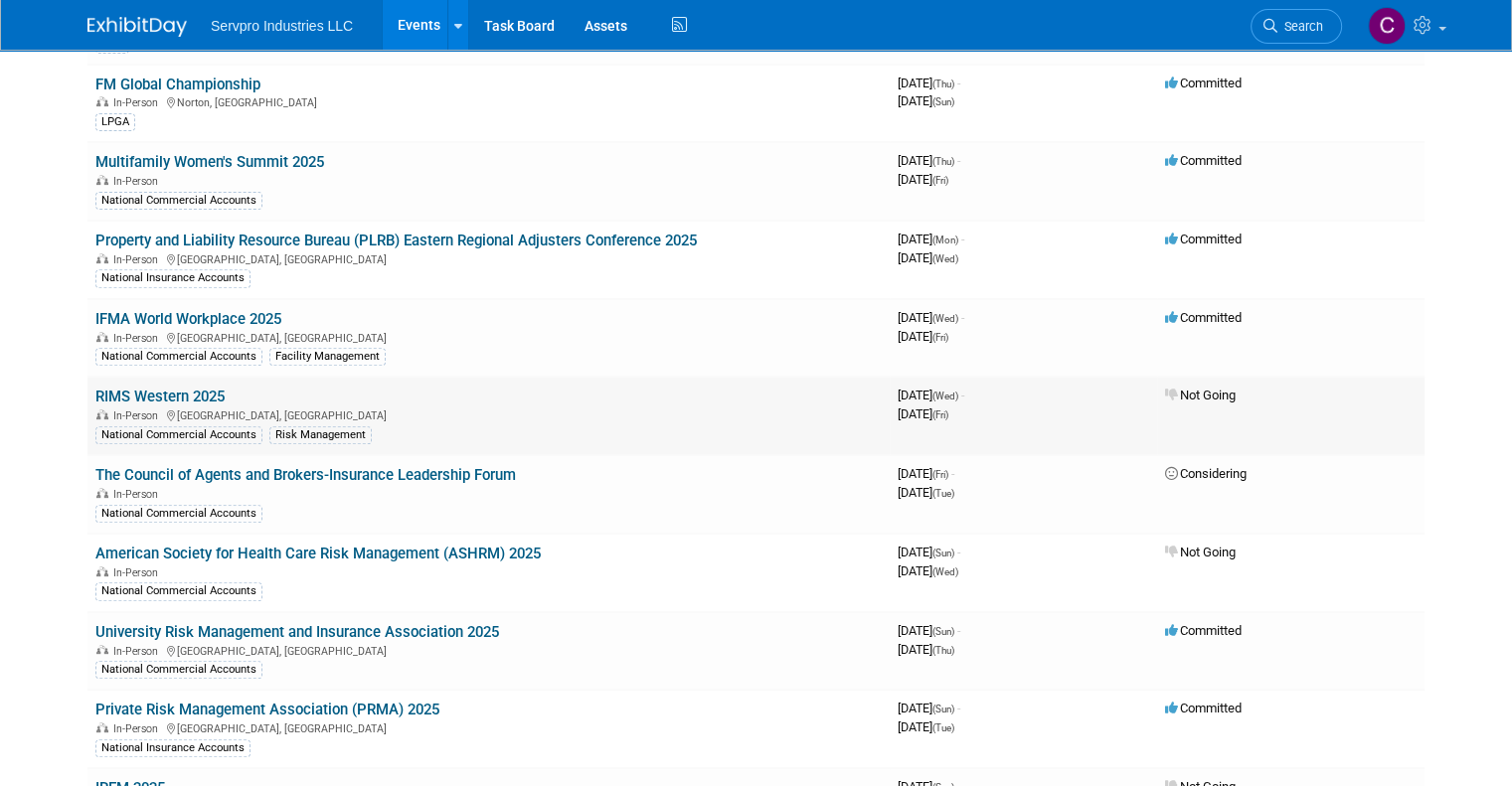 click on "RIMS Western 2025" at bounding box center (160, 396) 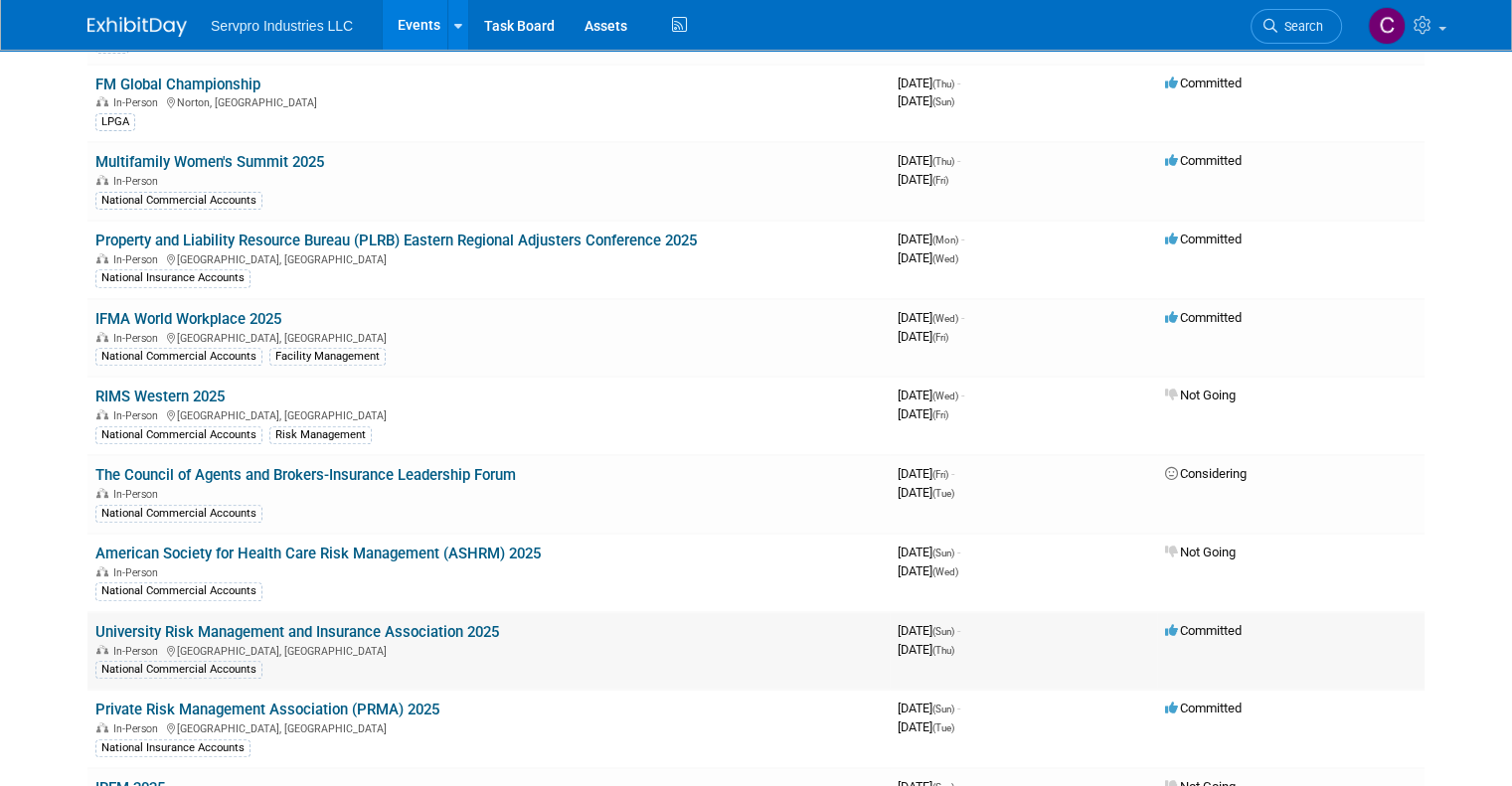click on "University Risk Management and Insurance Association 2025" at bounding box center (297, 632) 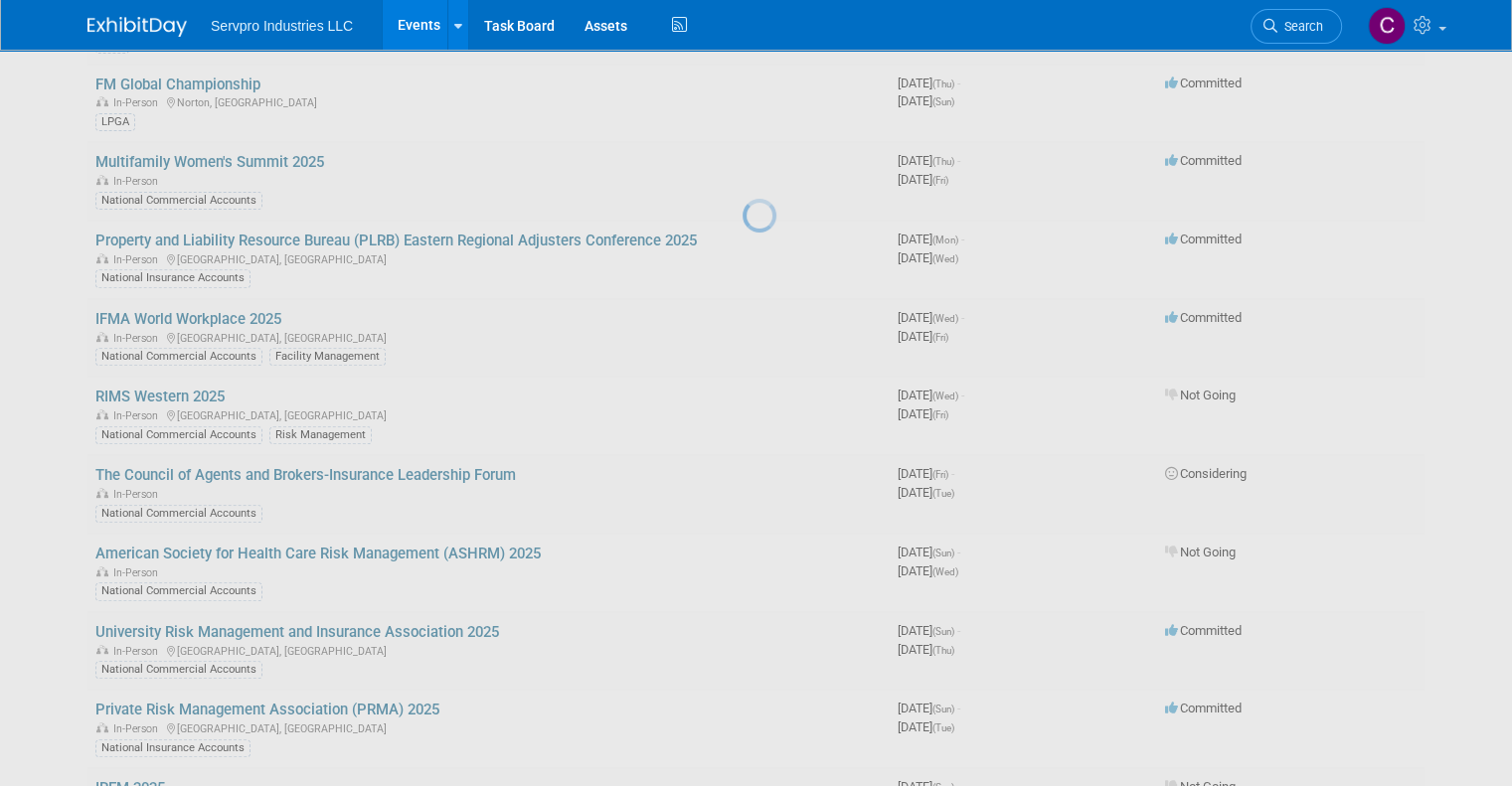 click on "Servpro Industries LLC
Events
Add Event
Bulk Upload Events
Shareable Event Boards
Recently Viewed Events:
Connected Claims USA 2025
Kissimmee, FL
Nov 6, 2025  to  Nov 7, 2025
Connected Claims USA 2024
Sep 26, 2024  to  Sep 27, 2024
Dave Christy Speaking
Worley, ID
Aug 18, 2025  to  Aug 20, 2025
Task Board
Assets
Activity Feed
My Account
My Profile & Preferences
Sync to External Calendar...
Team Workspace
Users and Permissions
Workspace Settings
Metrics & Analytics
Budgeting, ROI & ROO
Annual Budgets (all events)
Refer & Earn
Contact us
Sign out
Search
Recently Viewed Events:
Connected Claims USA 2025
In-Person" at bounding box center [756, -285] 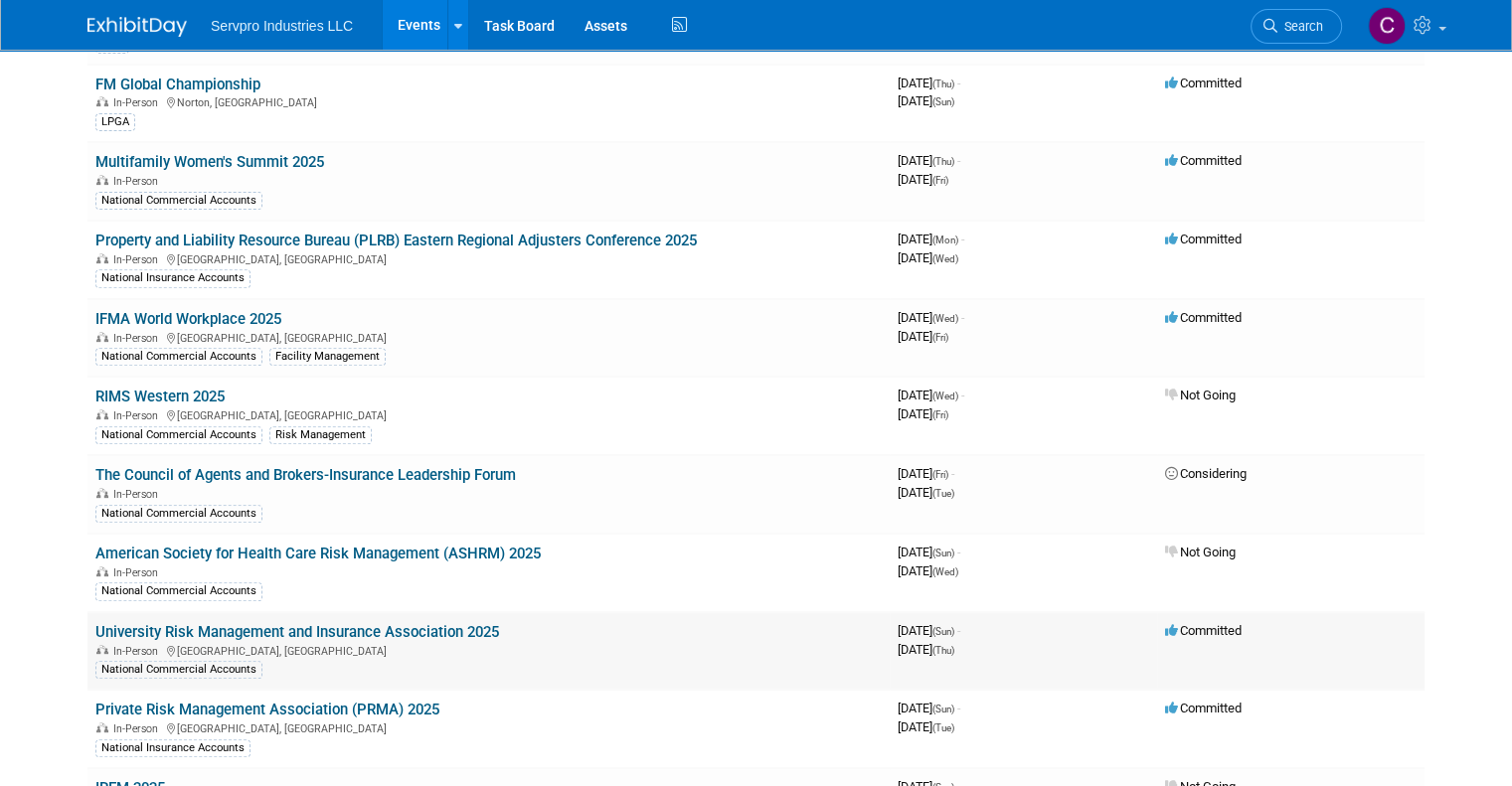 click on "University Risk Management and Insurance Association 2025" at bounding box center (297, 632) 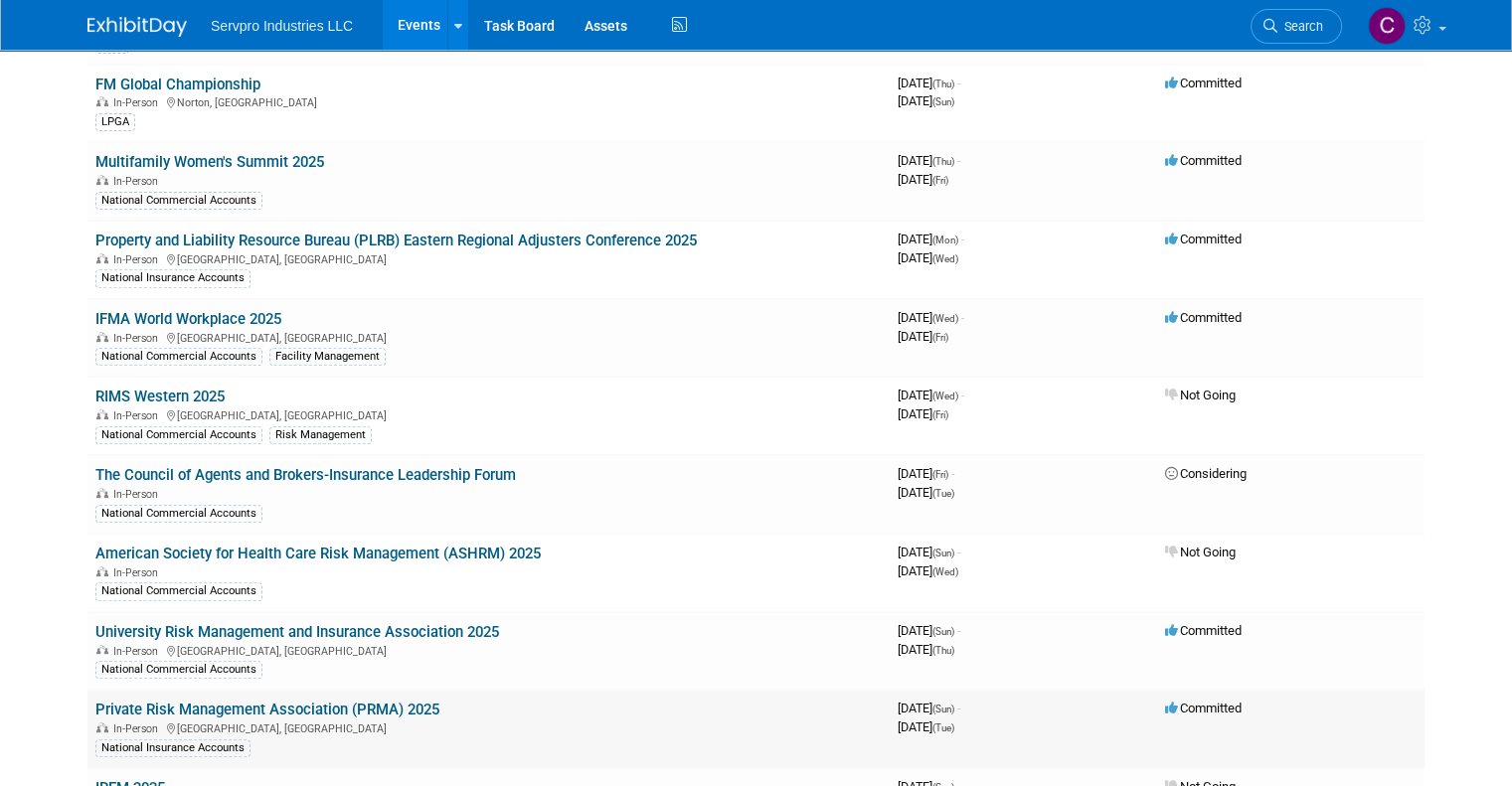 click on "Private Risk Management Association (PRMA) 2025" at bounding box center (267, 709) 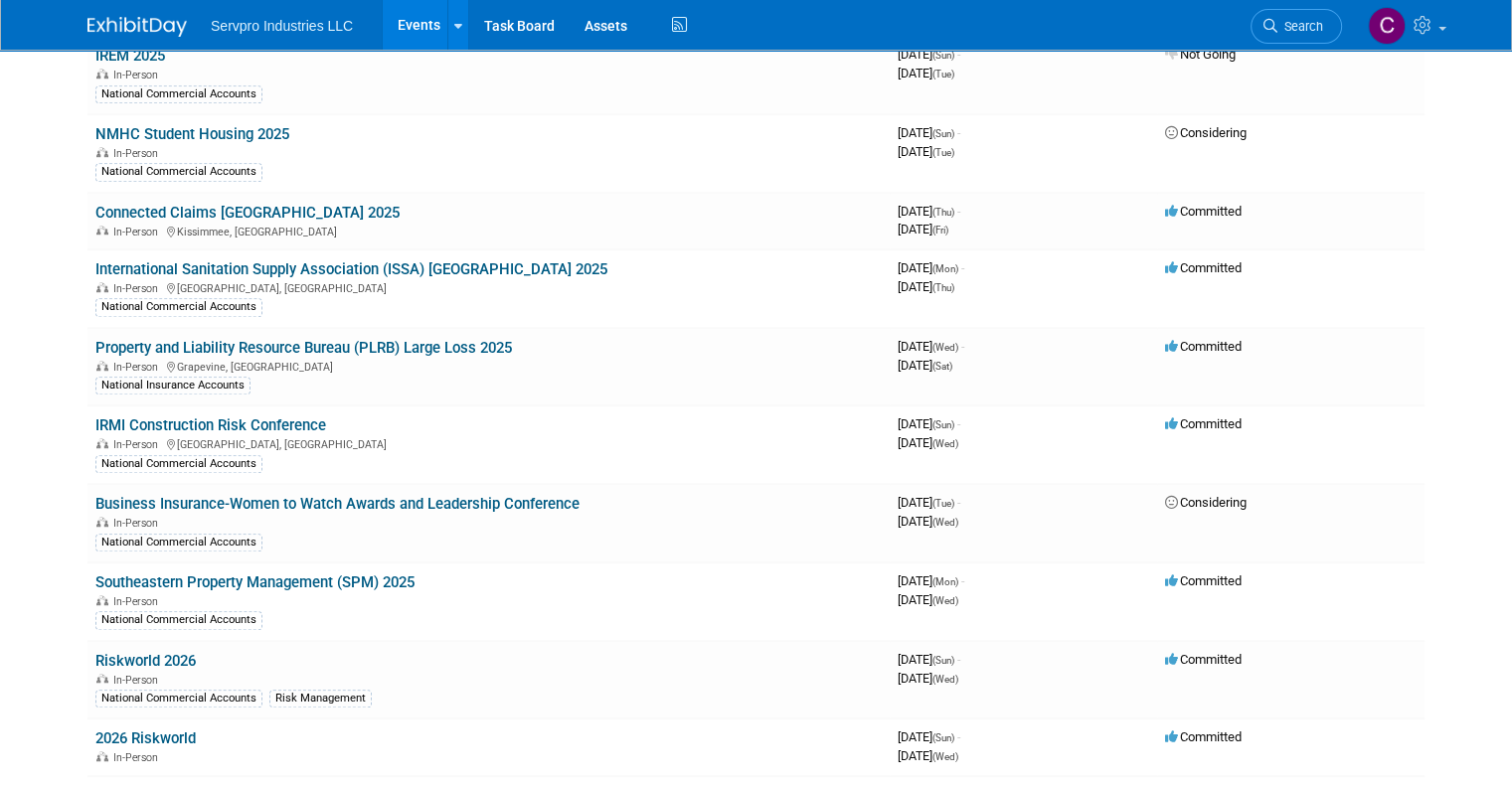 scroll, scrollTop: 1389, scrollLeft: 0, axis: vertical 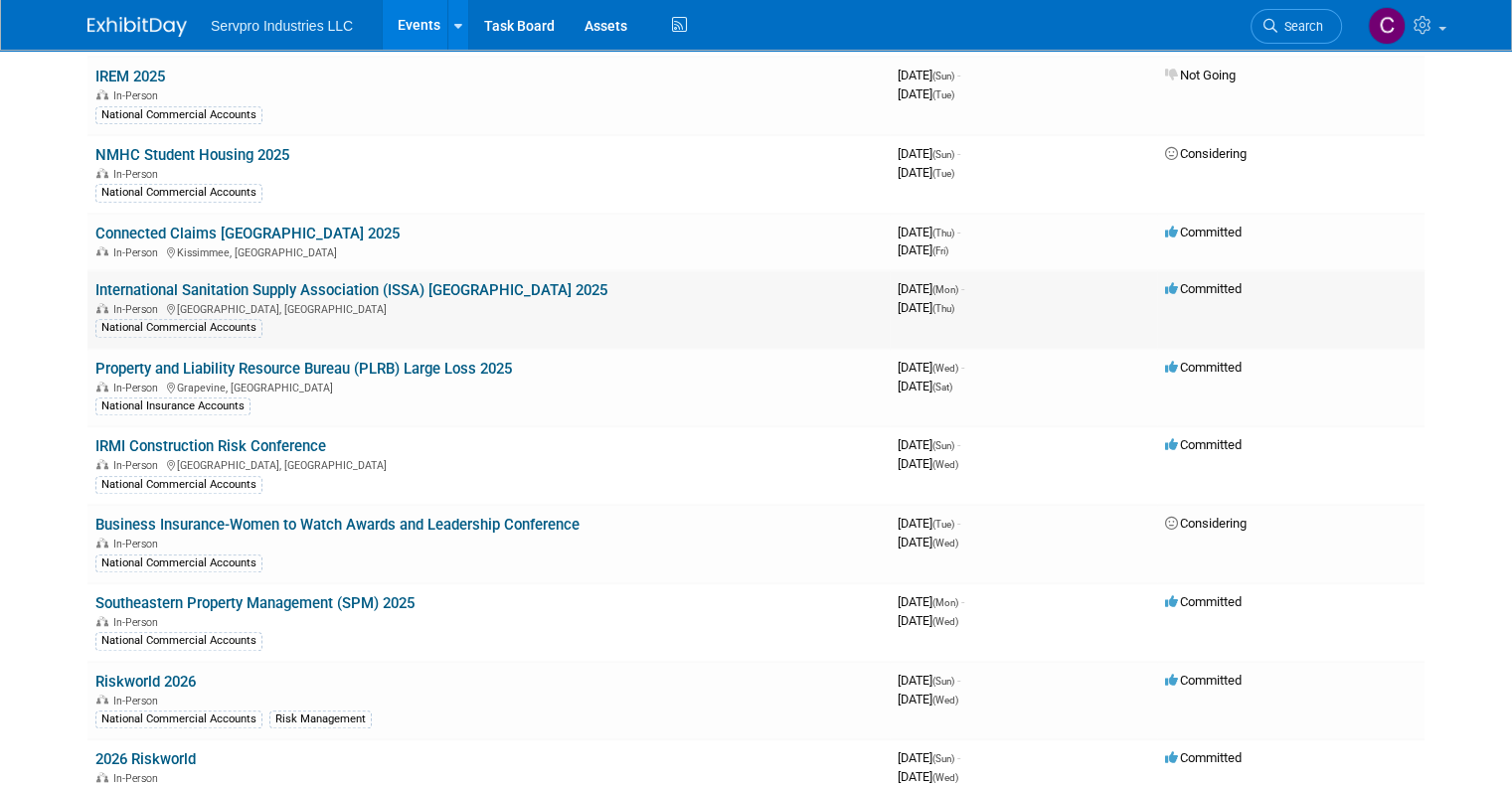 click on "International Sanitation Supply Association (ISSA) [GEOGRAPHIC_DATA] 2025" at bounding box center [351, 290] 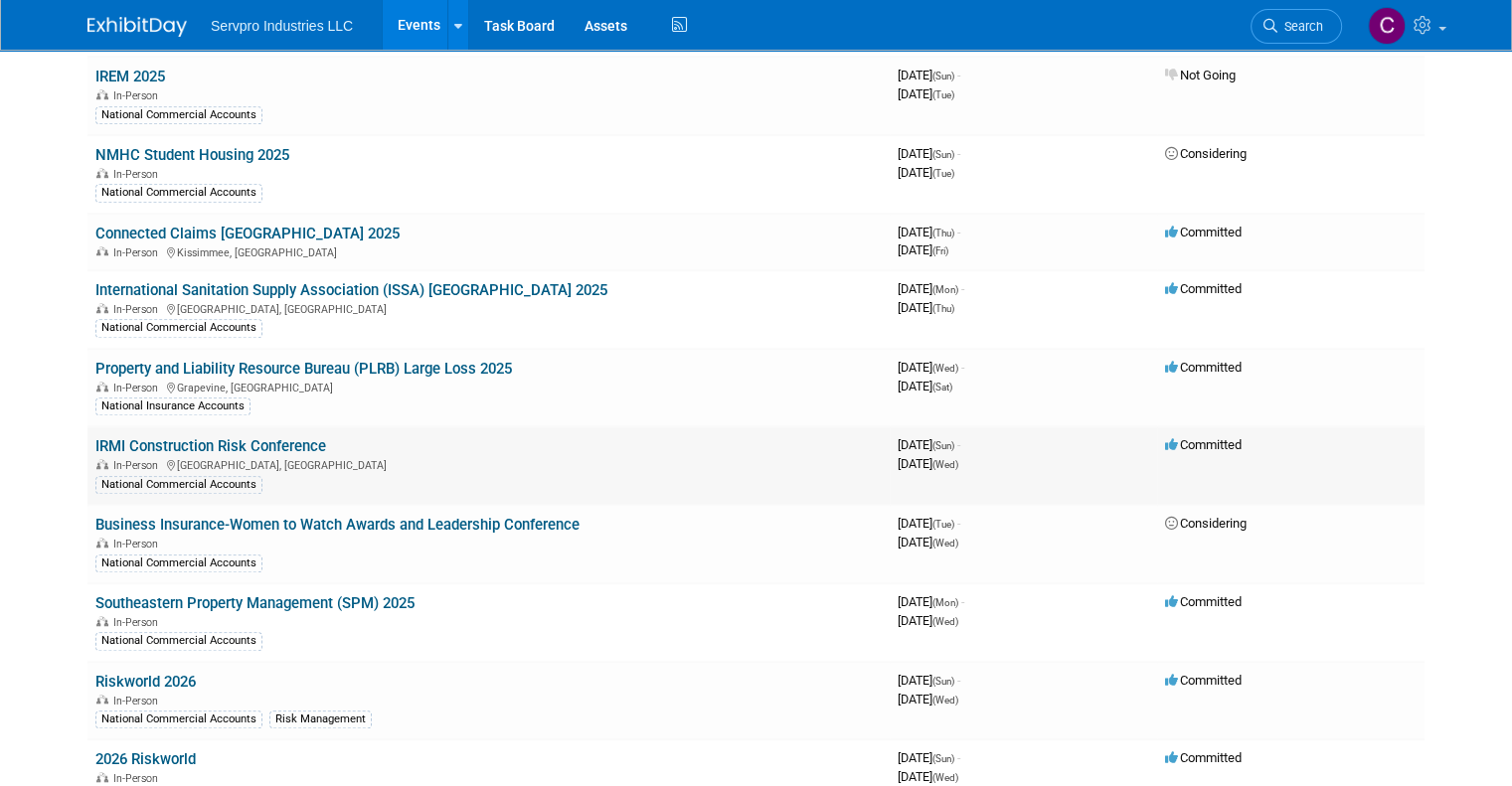 click on "IRMI Construction Risk Conference" at bounding box center [211, 446] 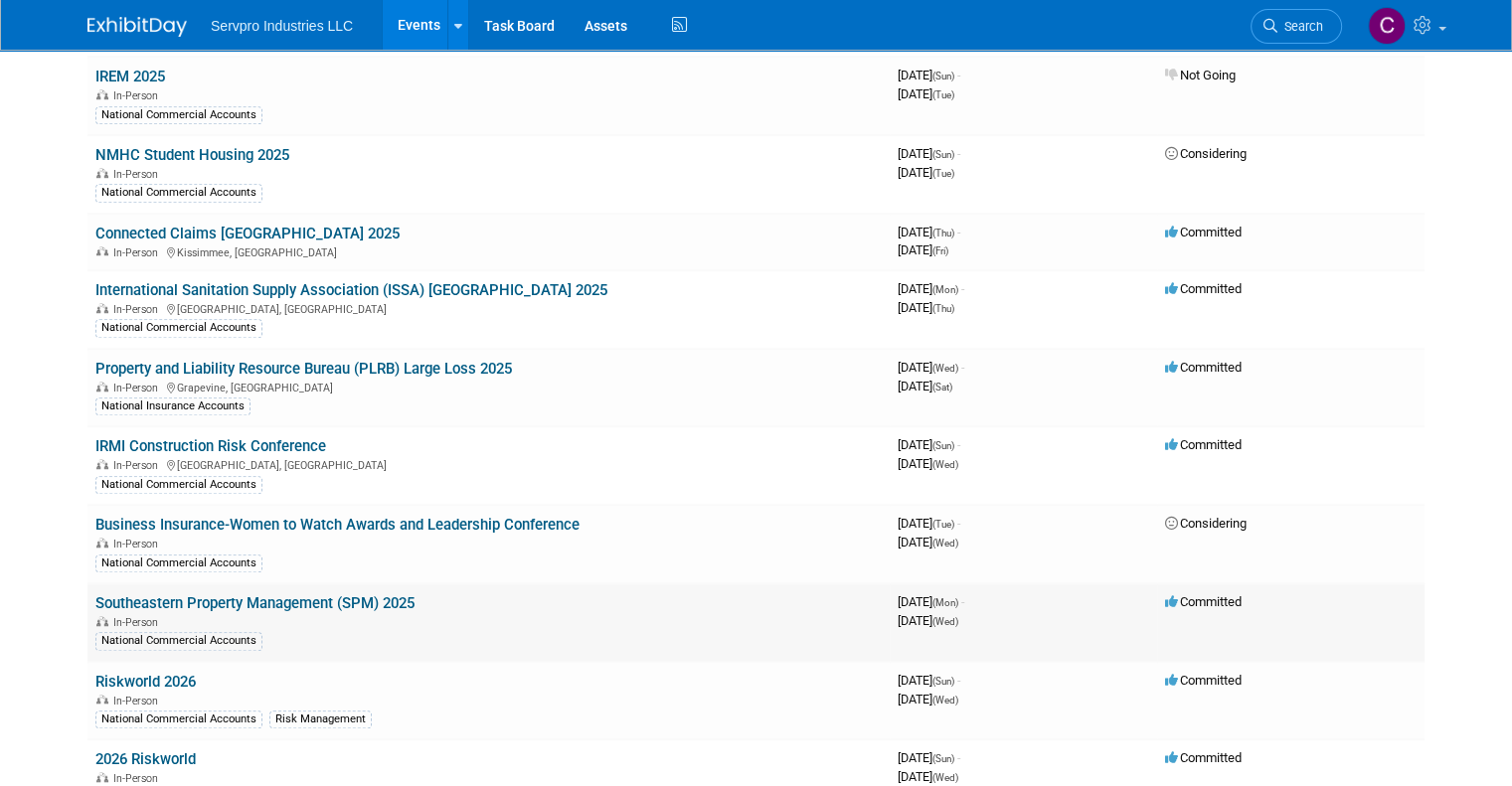 click on "Southeastern Property Management (SPM) 2025" at bounding box center (254, 603) 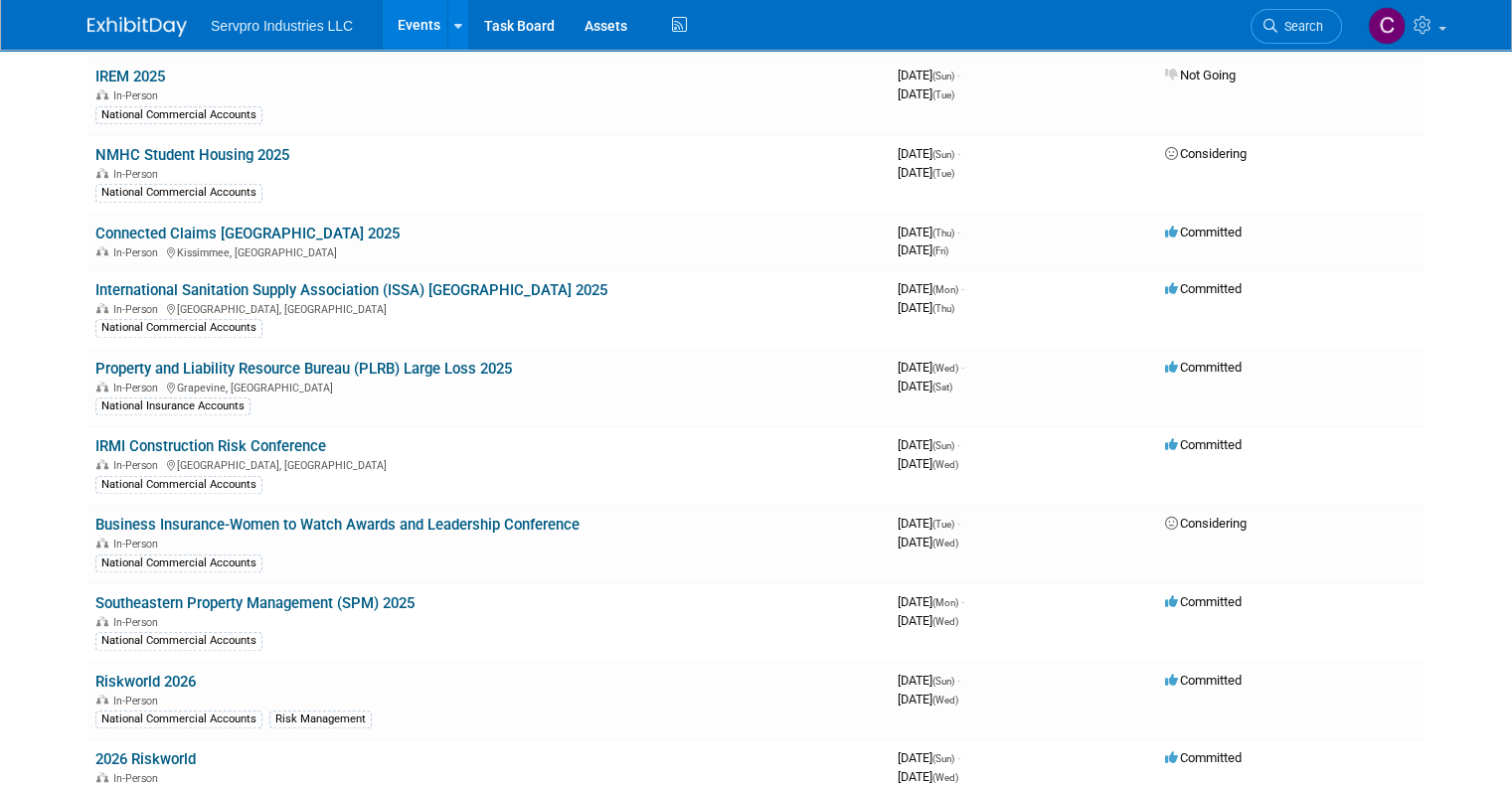 scroll, scrollTop: 1615, scrollLeft: 0, axis: vertical 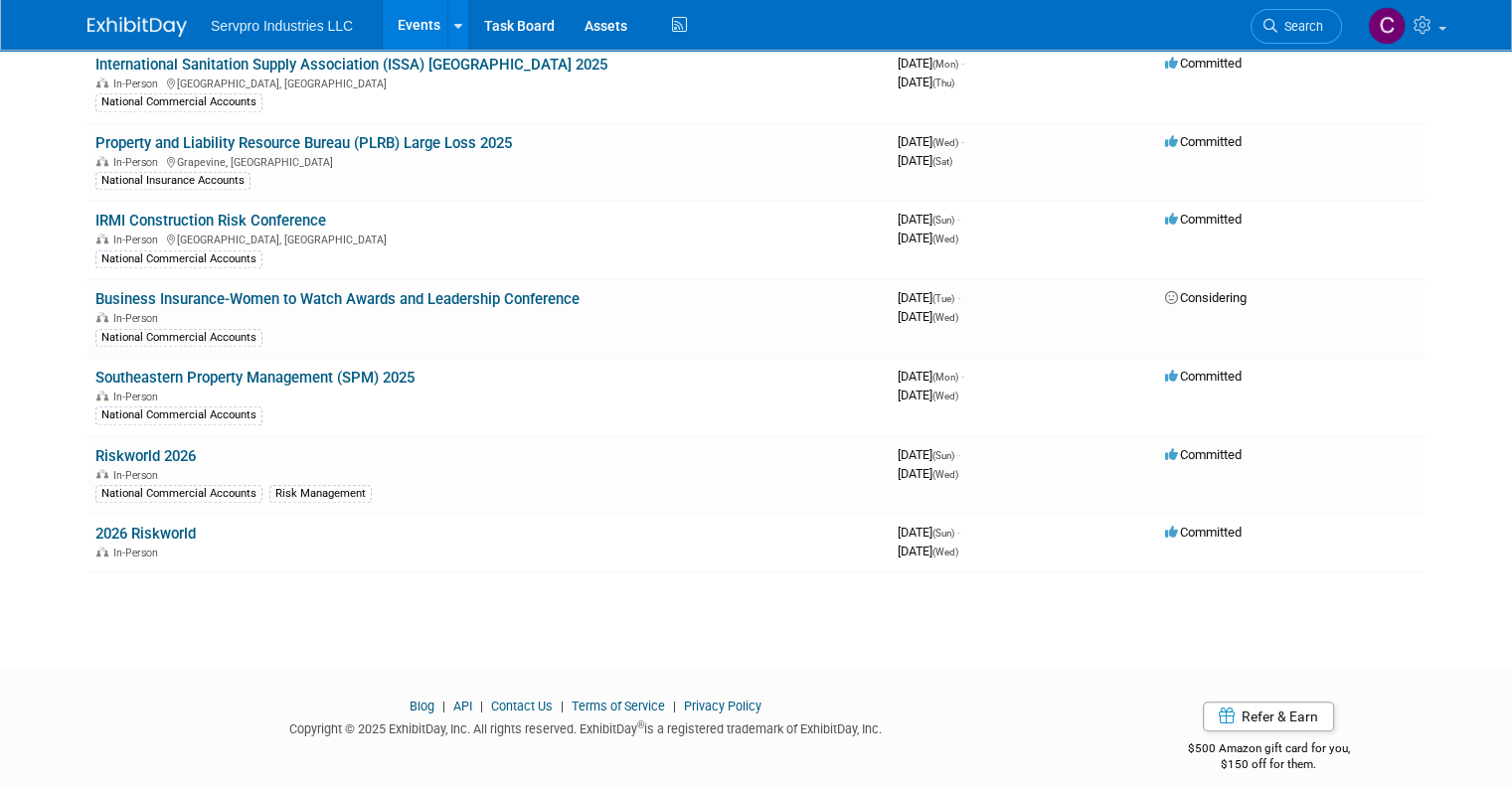 click on "Events" at bounding box center [419, 25] 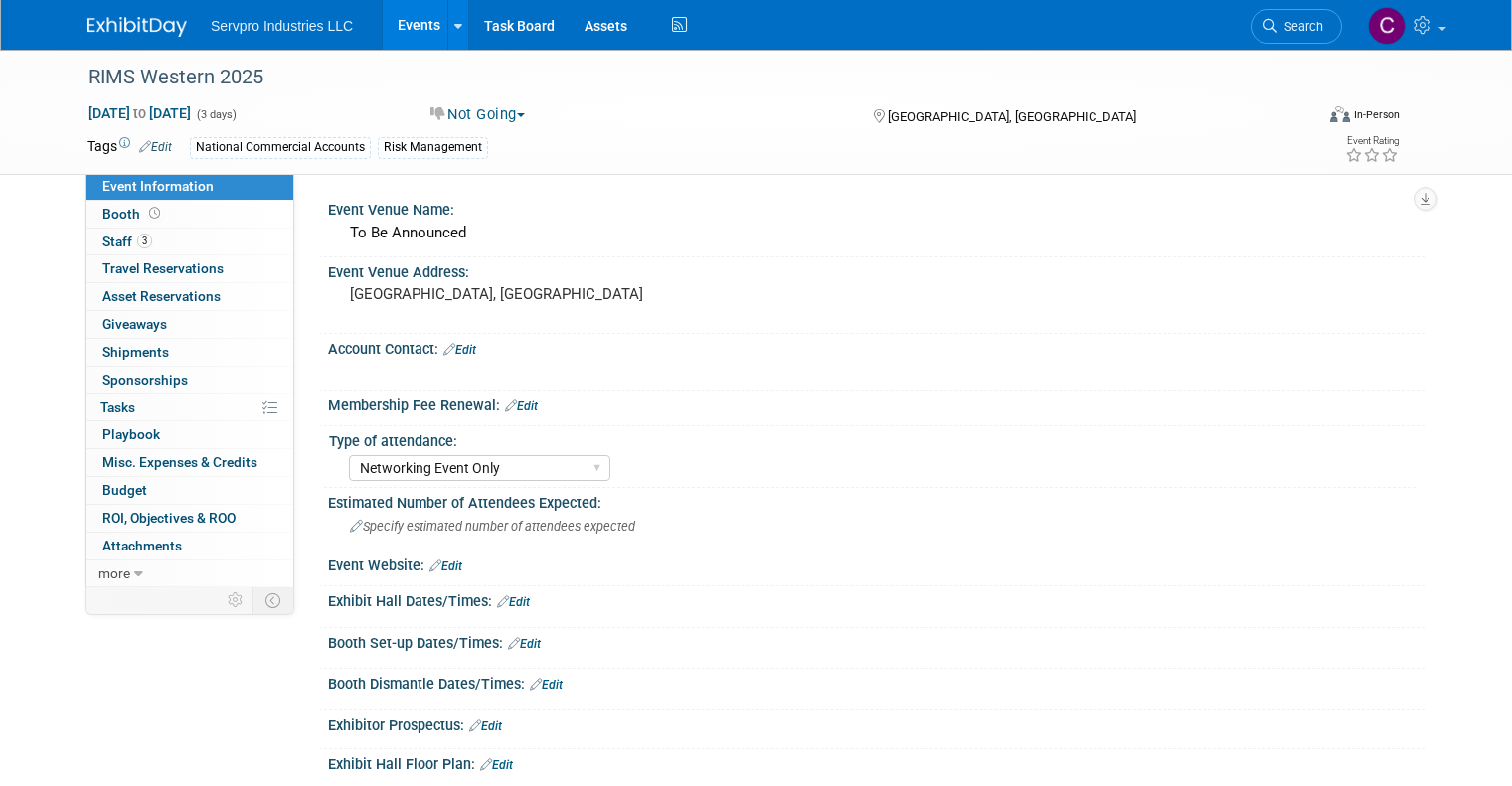 select on "Networking Event Only" 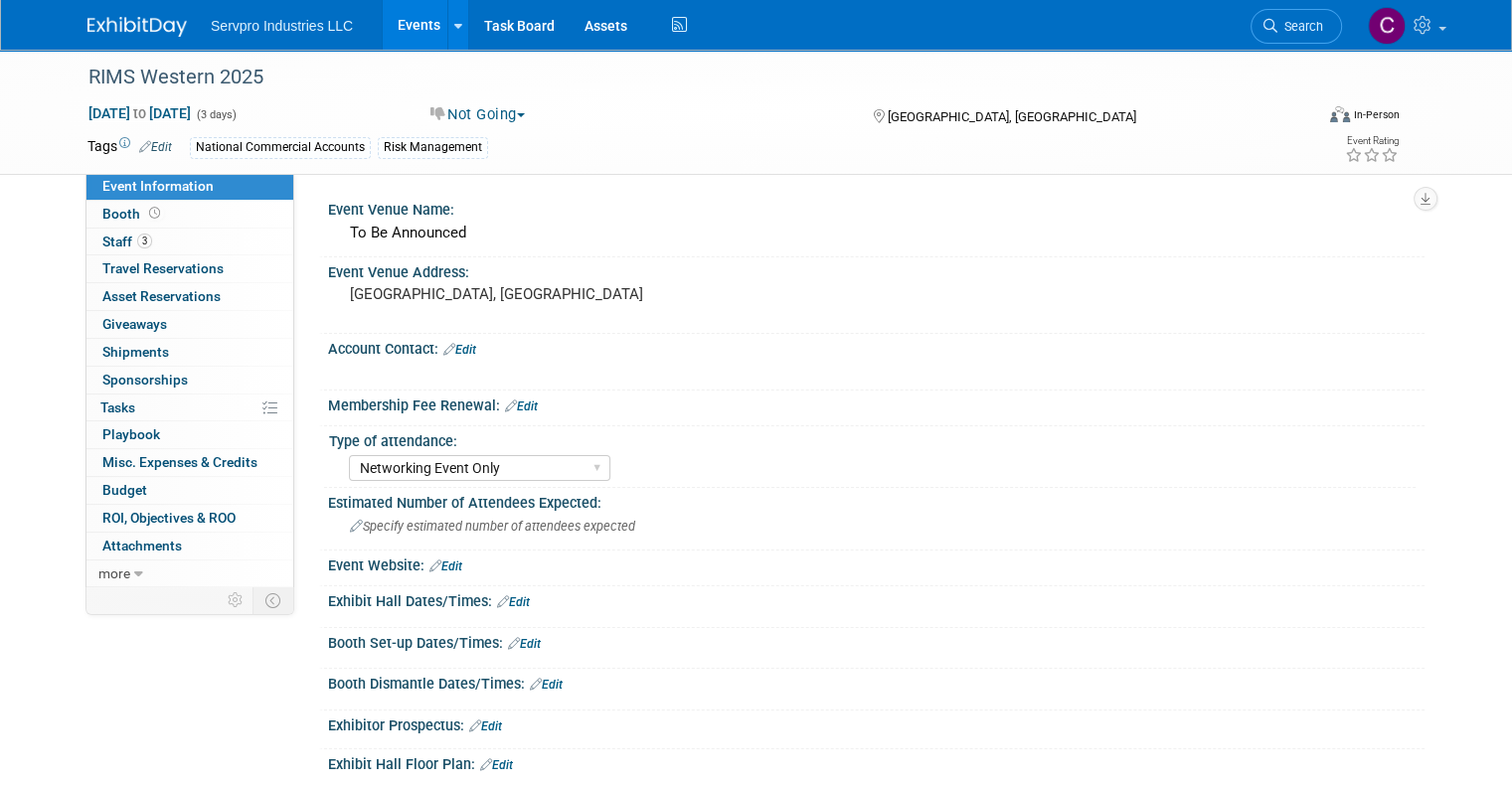 scroll, scrollTop: 0, scrollLeft: 0, axis: both 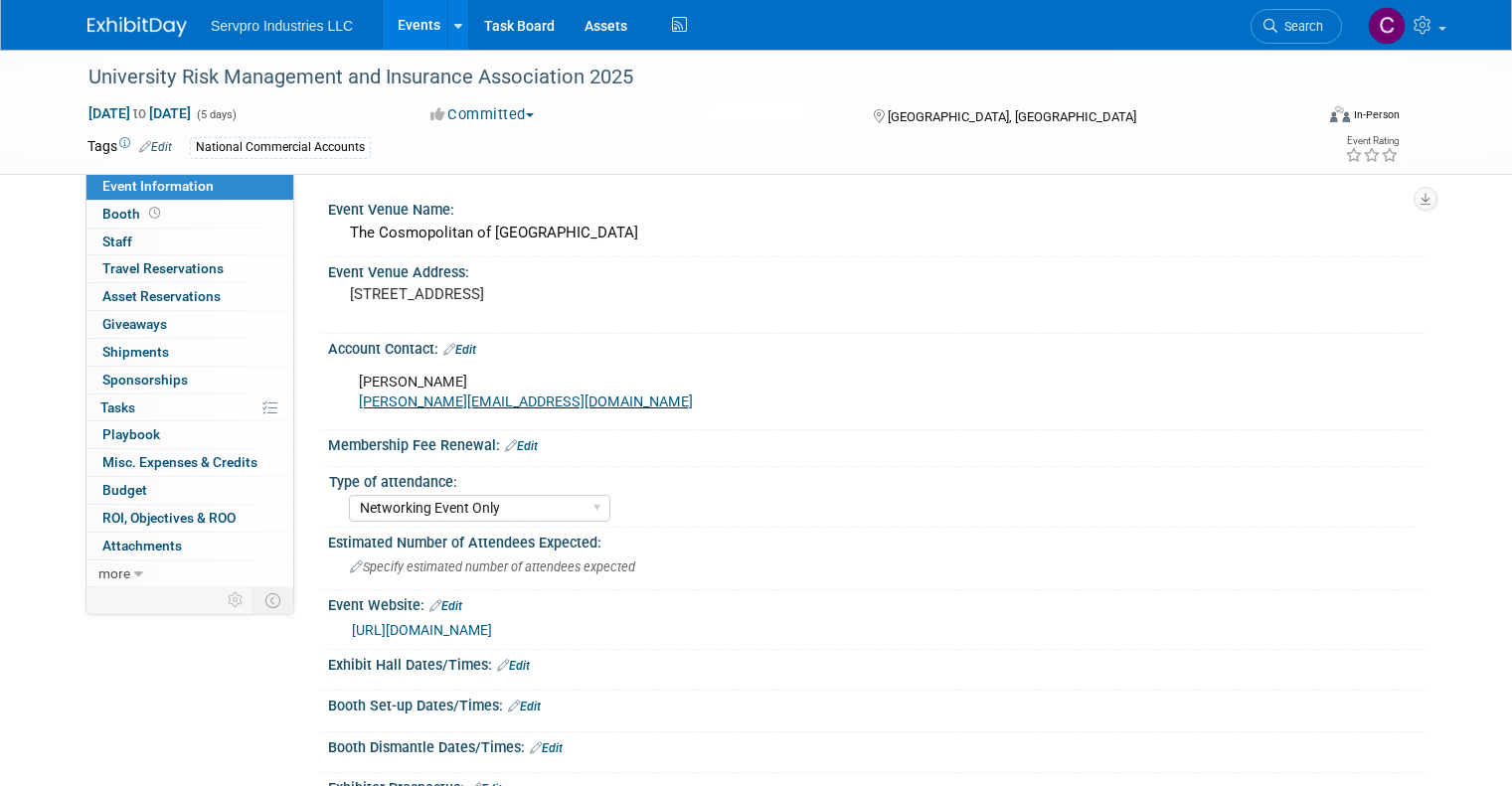select on "Networking Event Only" 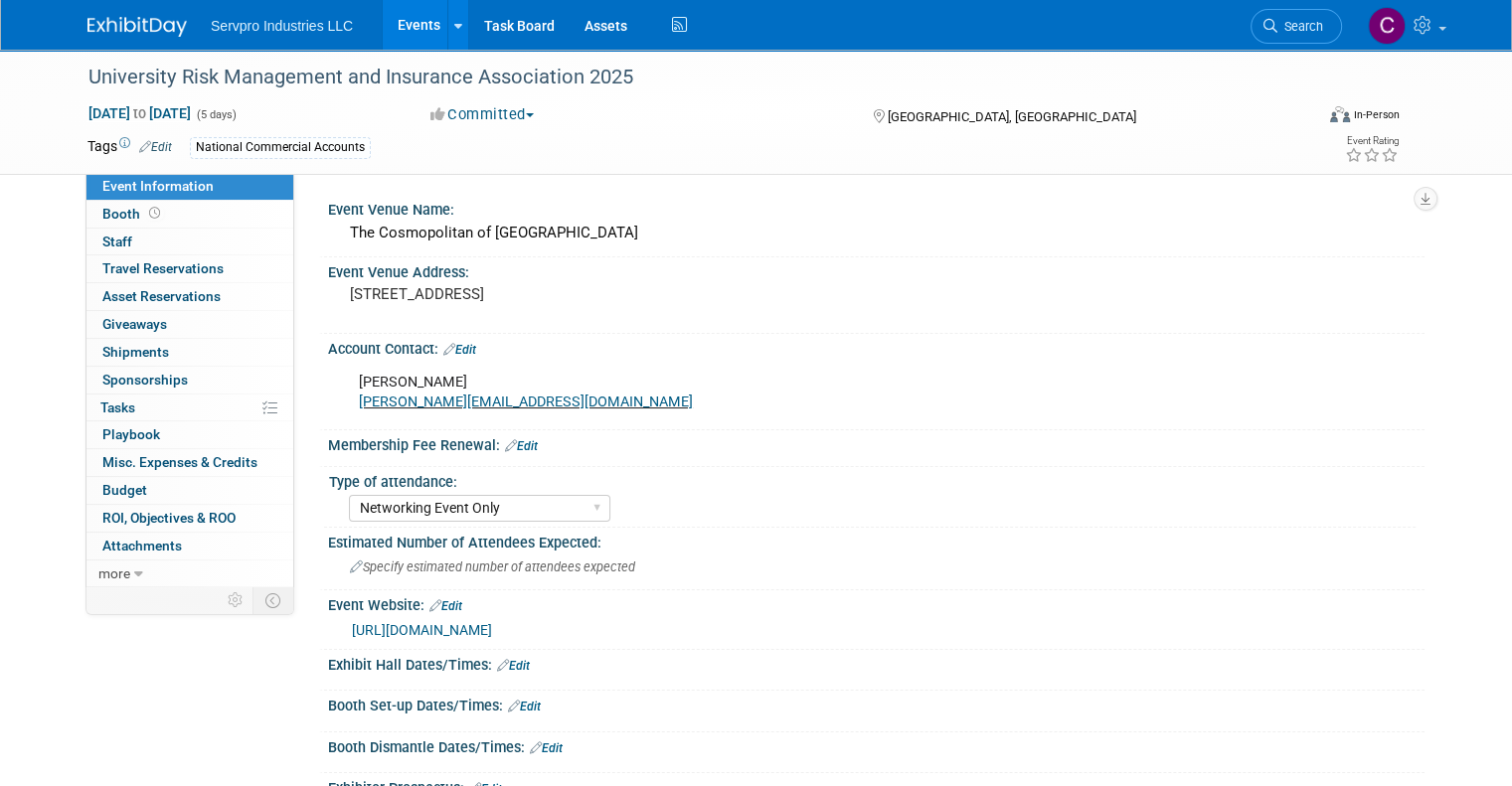 scroll, scrollTop: 0, scrollLeft: 0, axis: both 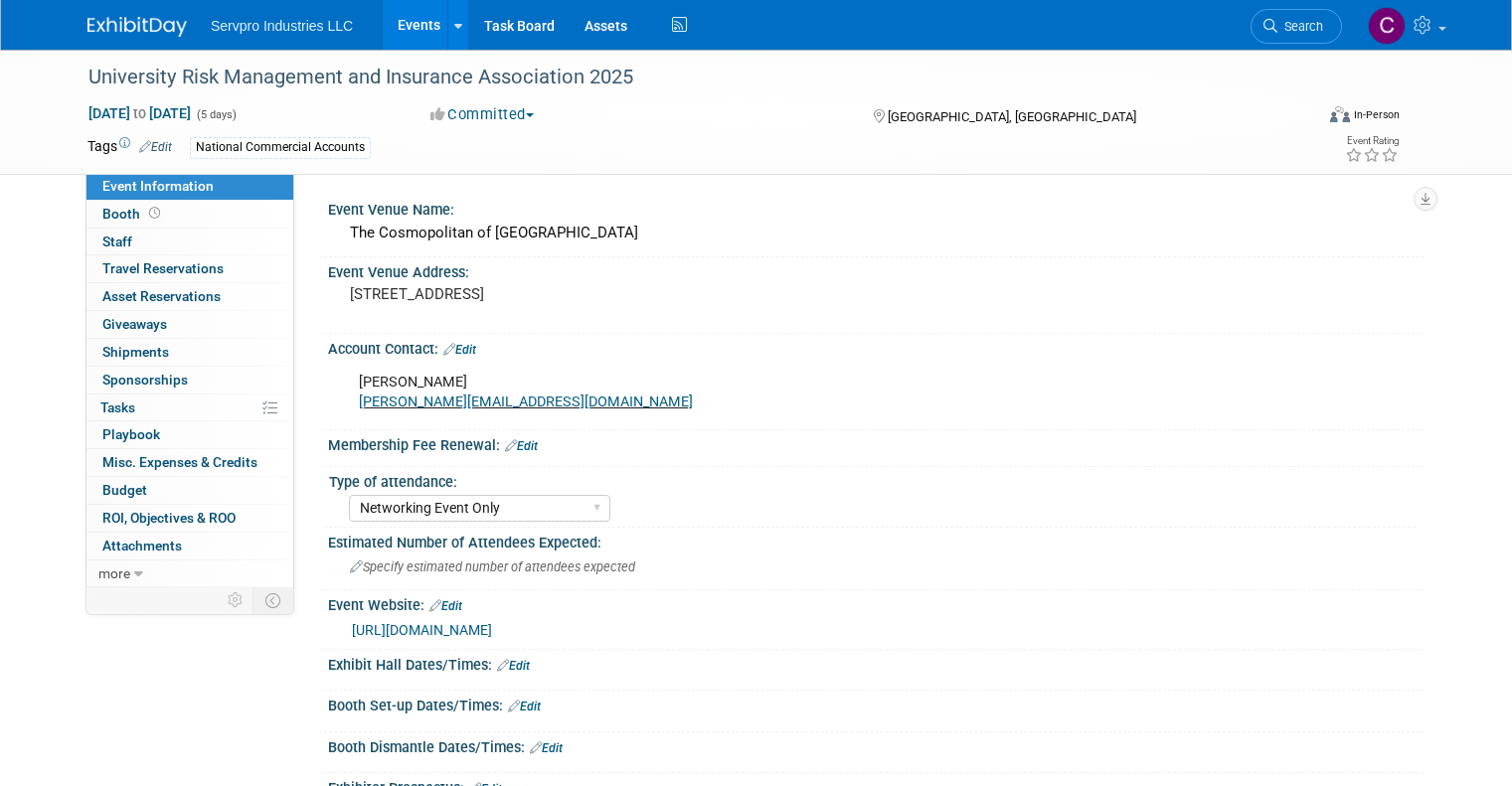 select on "Networking Event Only" 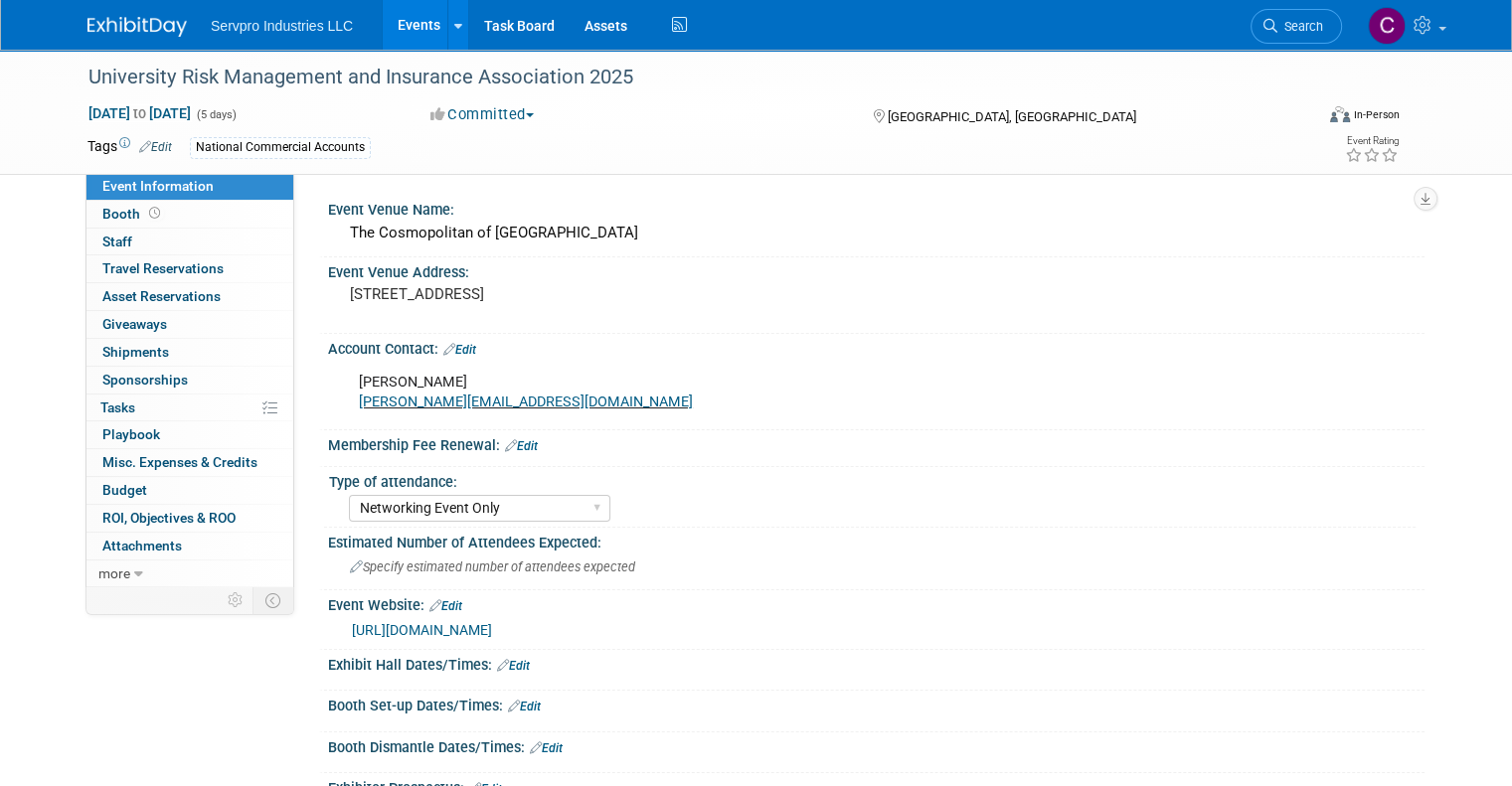 scroll, scrollTop: 0, scrollLeft: 0, axis: both 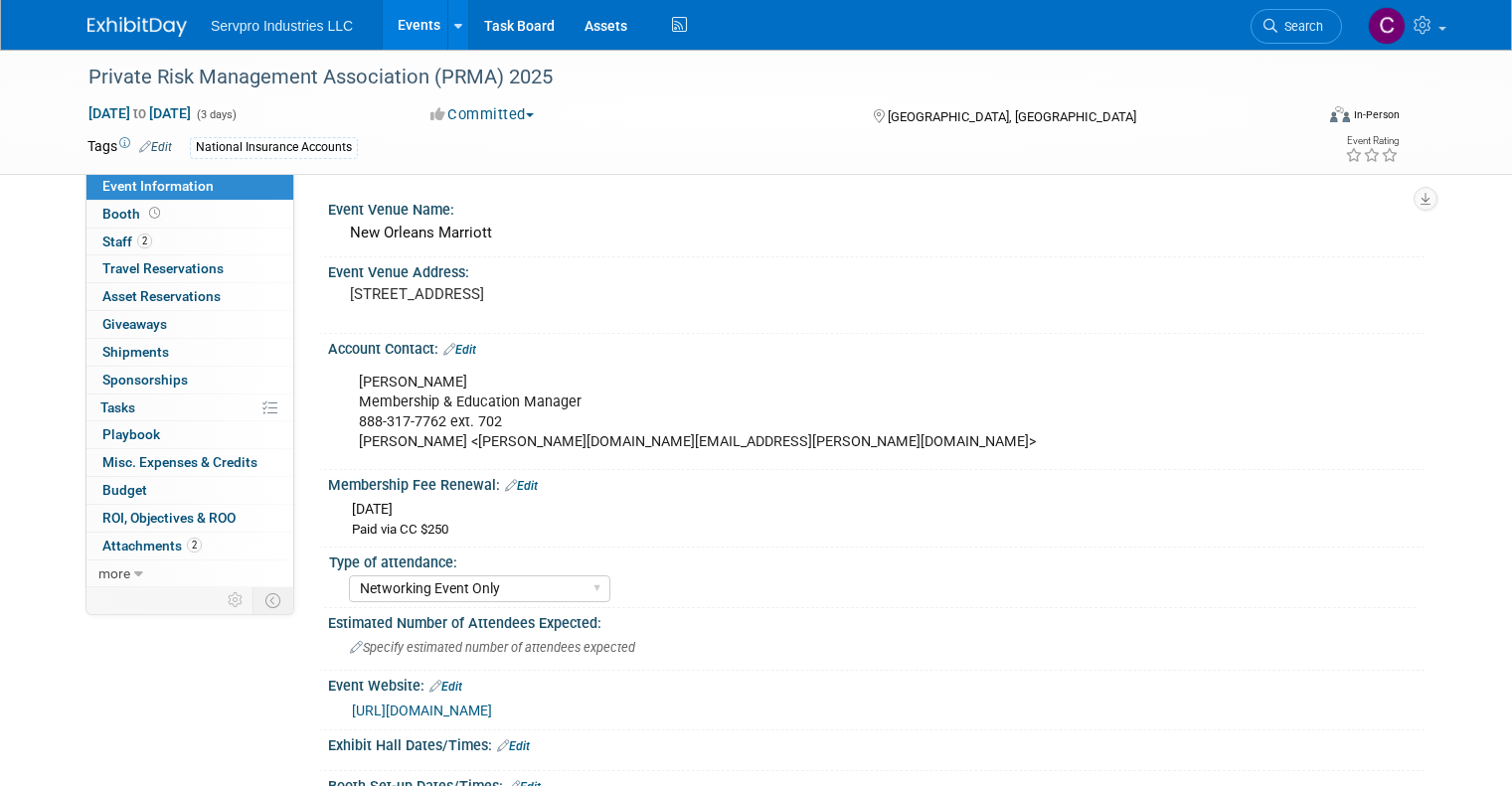 select on "Networking Event Only" 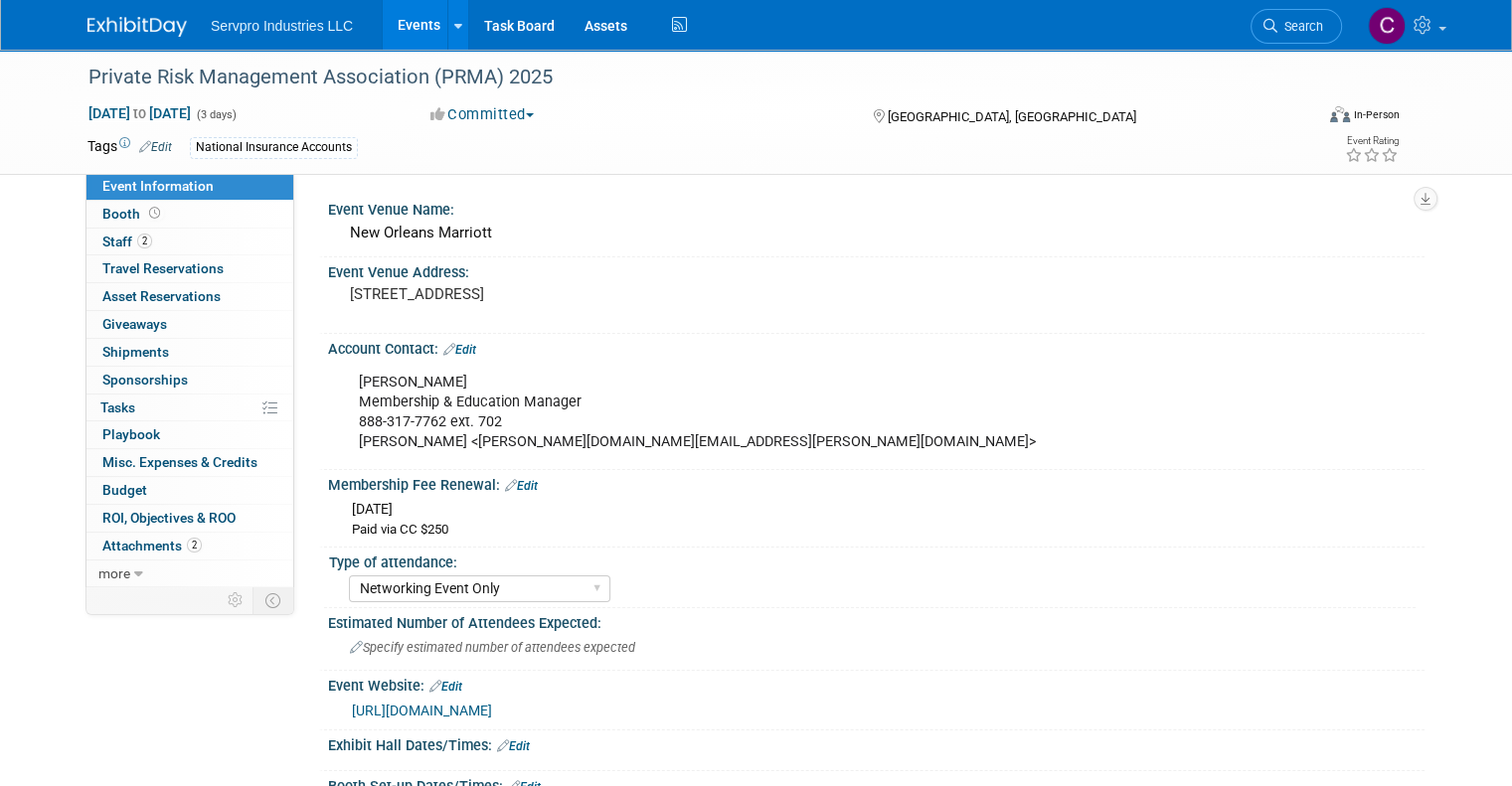 scroll, scrollTop: 0, scrollLeft: 0, axis: both 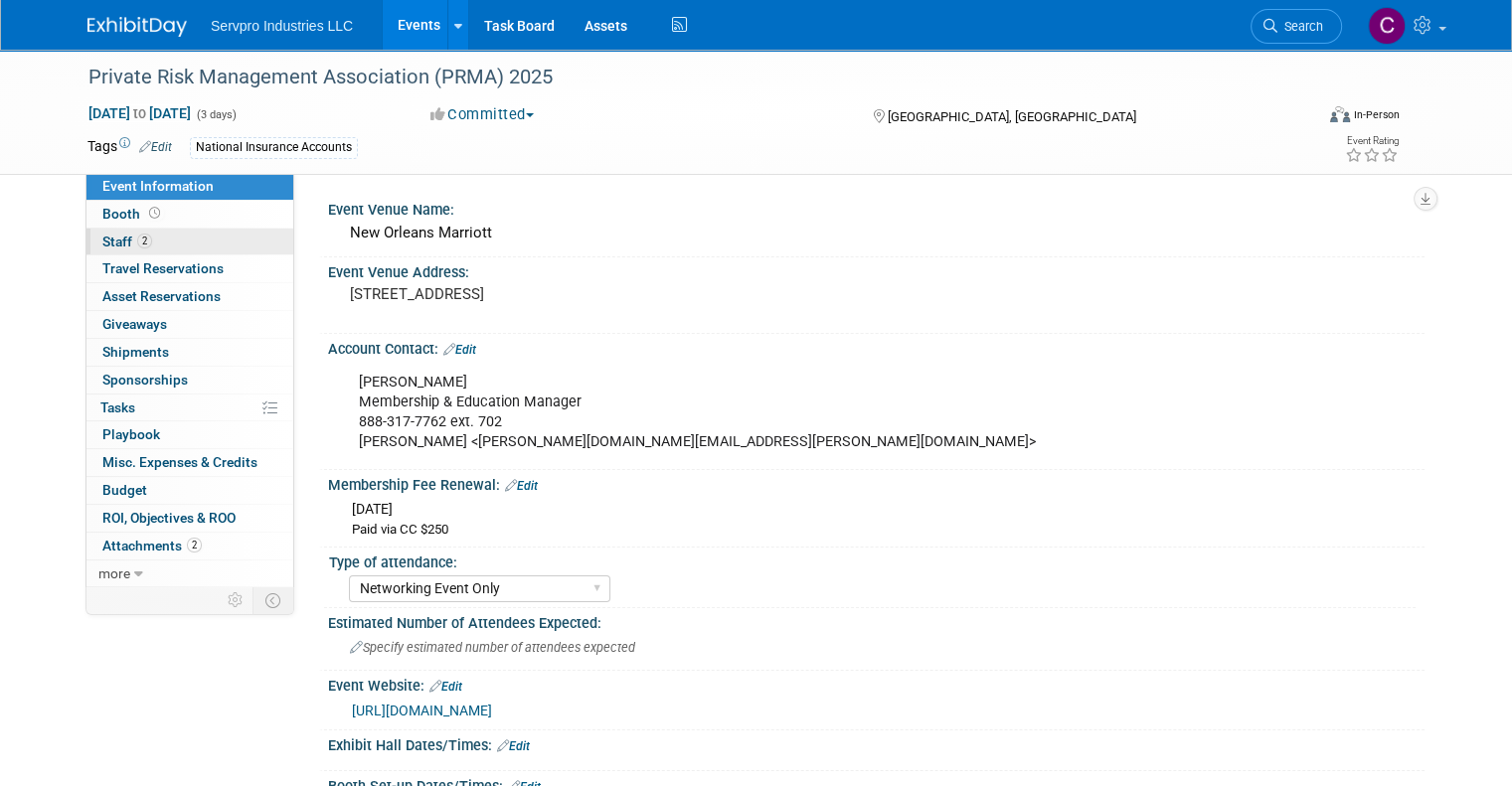 click on "2
Staff 2" at bounding box center [190, 241] 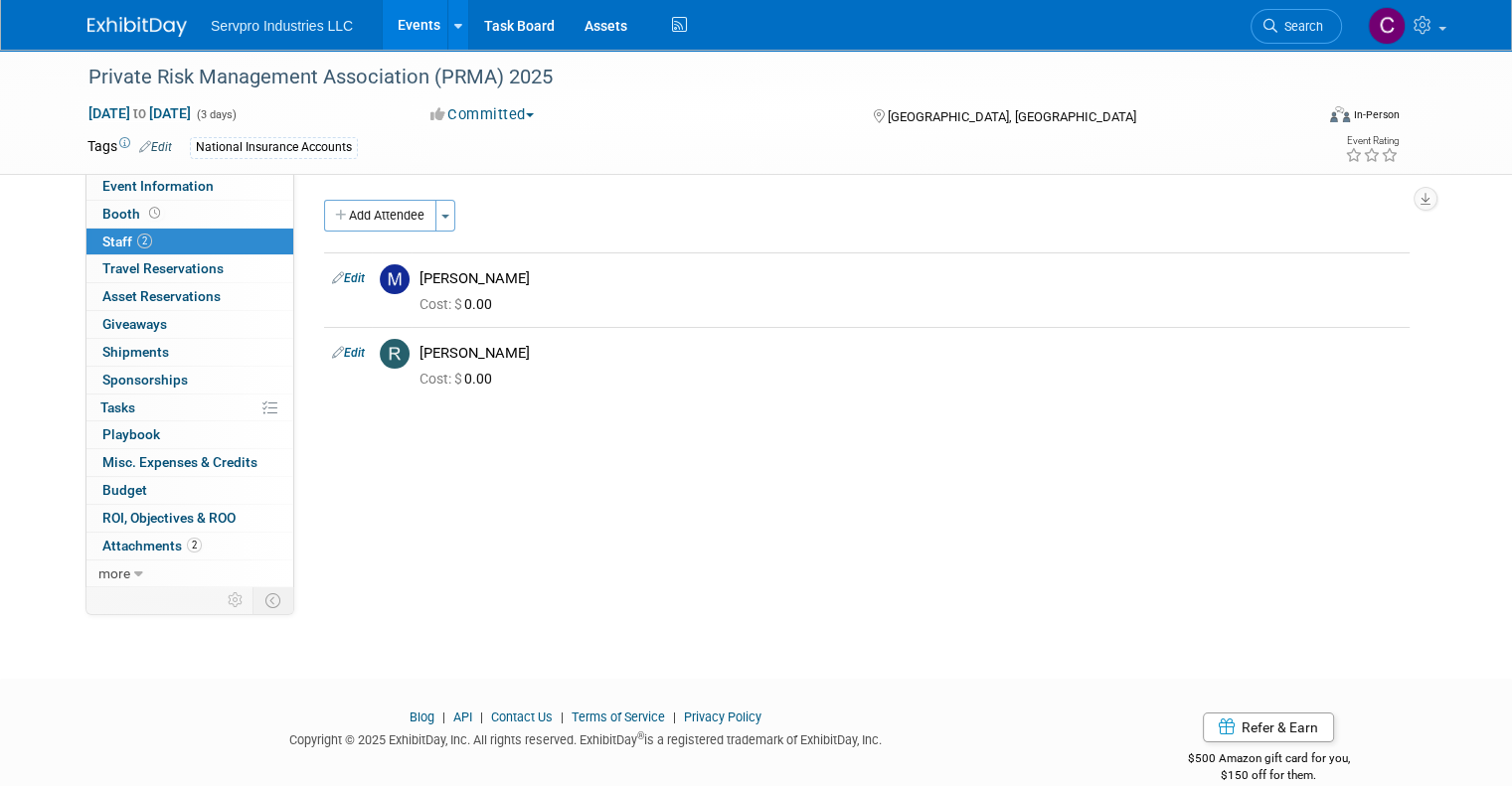 click on "Private Risk Management Association (PRMA) 2025
Oct 19, 2025  to  Oct 21, 2025
(3 days)
Oct 19, 2025 to Oct 21, 2025
Committed
Committed
Considering
Not Going
New Orleans, LA
Virtual
In-Person
Hybrid
<img src="https://www.exhibitday.com/Images/Format-Virtual.png" style="width: 22px; height: 18px; margin-top: 2px; margin-bottom: 2px; margin-left: 2px; filter: Grayscale(70%); opacity: 0.9;" />   Virtual
<img src="https://www.exhibitday.com/Images/Format-InPerson.png" style="width: 22px; height: 18px; margin-top: 2px; margin-bottom: 2px; margin-left: 2px; filter: Grayscale(70%); opacity: 0.9;" />   In-Person
<img src="https://www.exhibitday.com/Images/Format-Hybrid.png" style="width: 22px; height: 18px; margin-top: 2px; margin-bottom: 2px; margin-left: 2px; filter: Grayscale(70%); opacity: 0.9;" />   Hybrid
Tags
Edit" at bounding box center [756, 111] 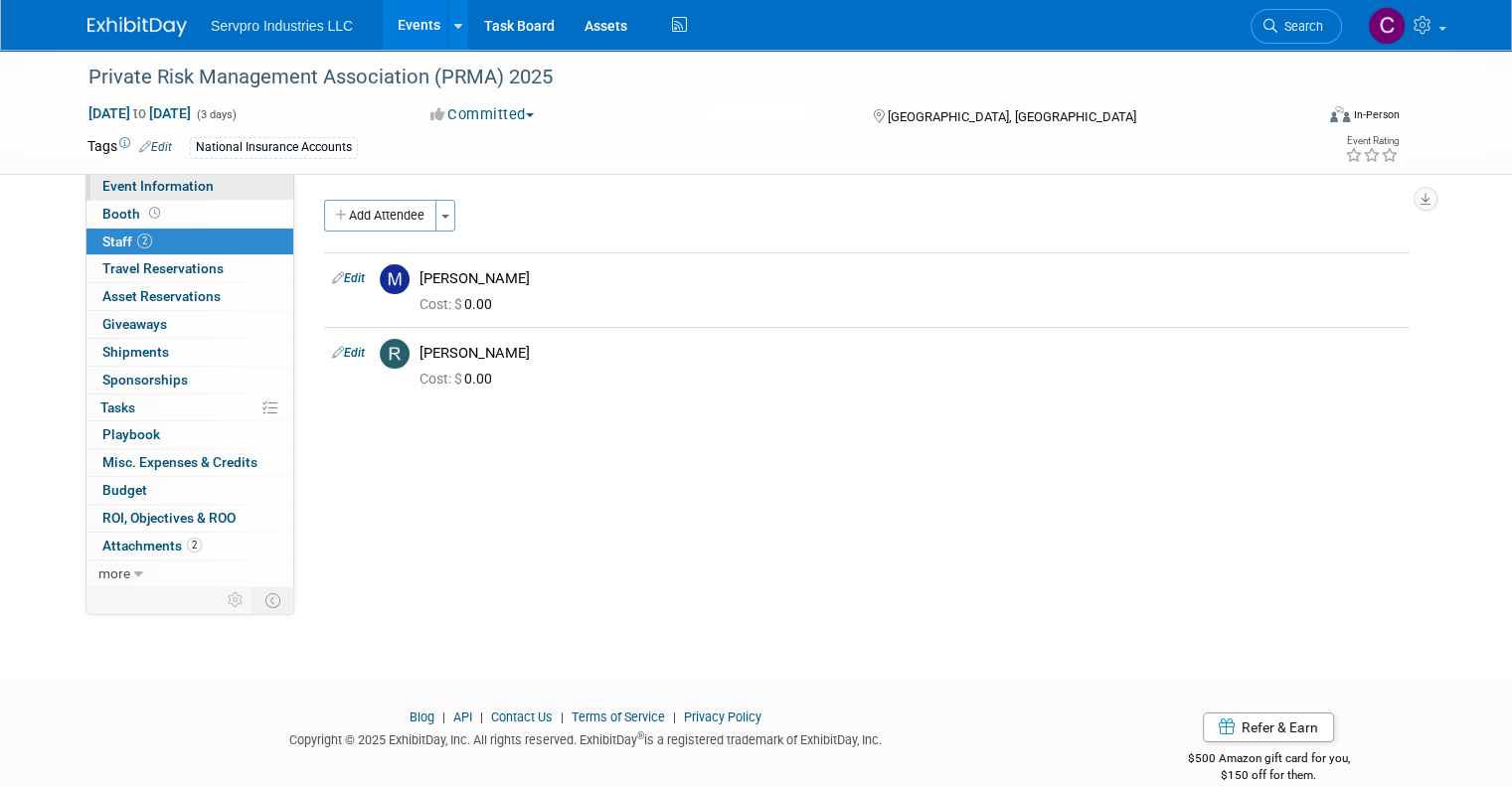 click on "Event Information" at bounding box center [158, 186] 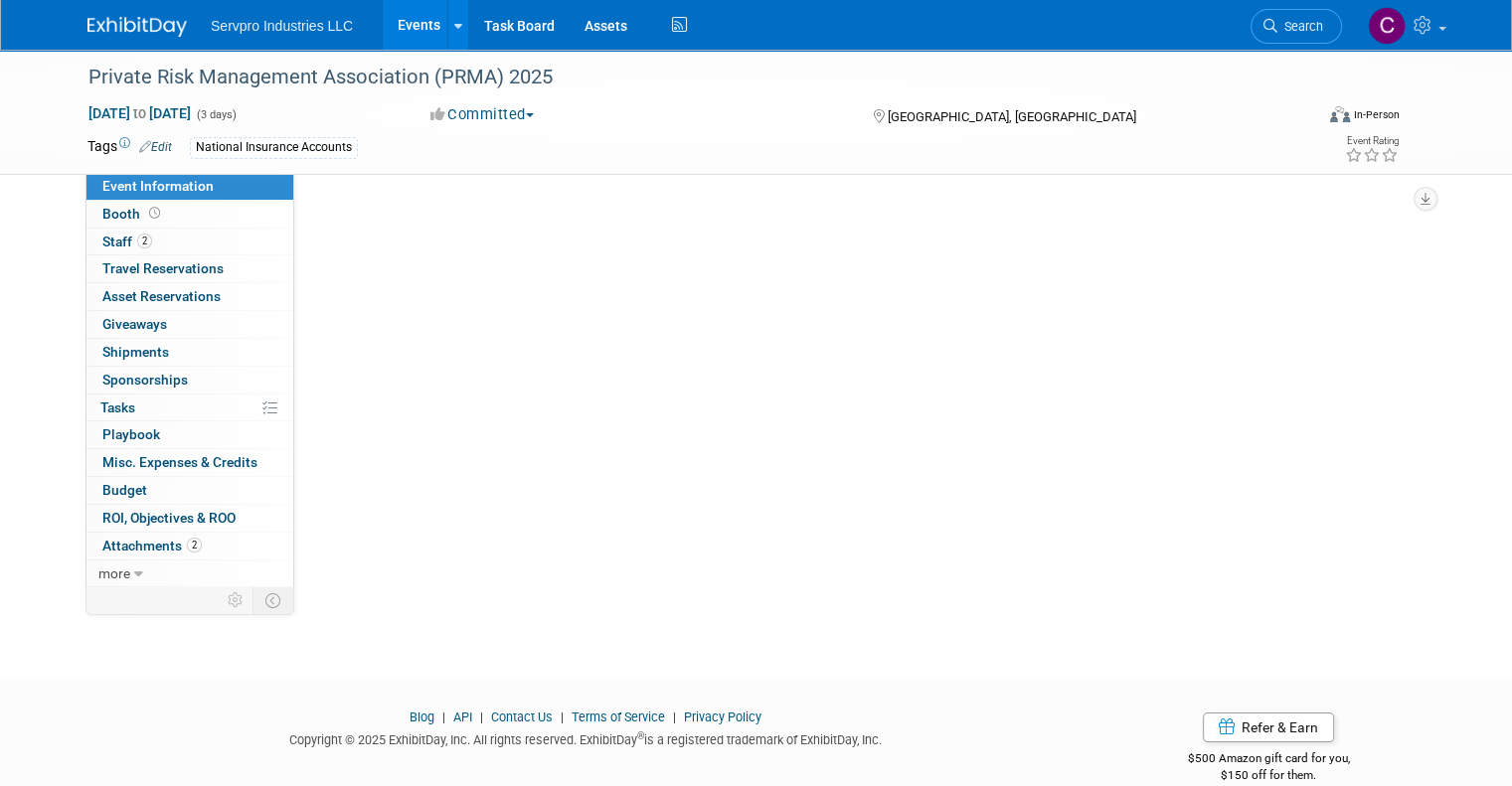 select on "Networking Event Only" 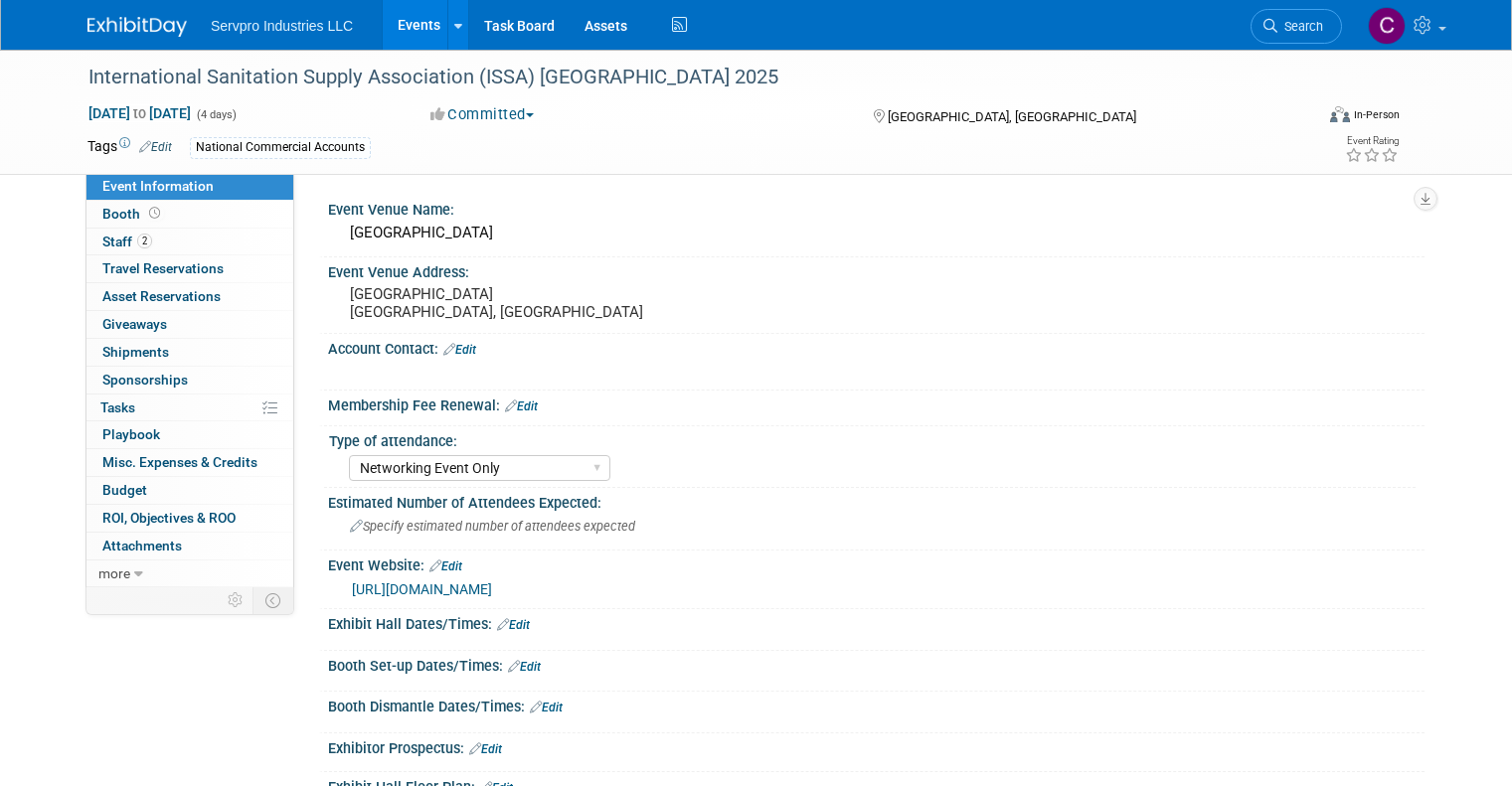 select on "Networking Event Only" 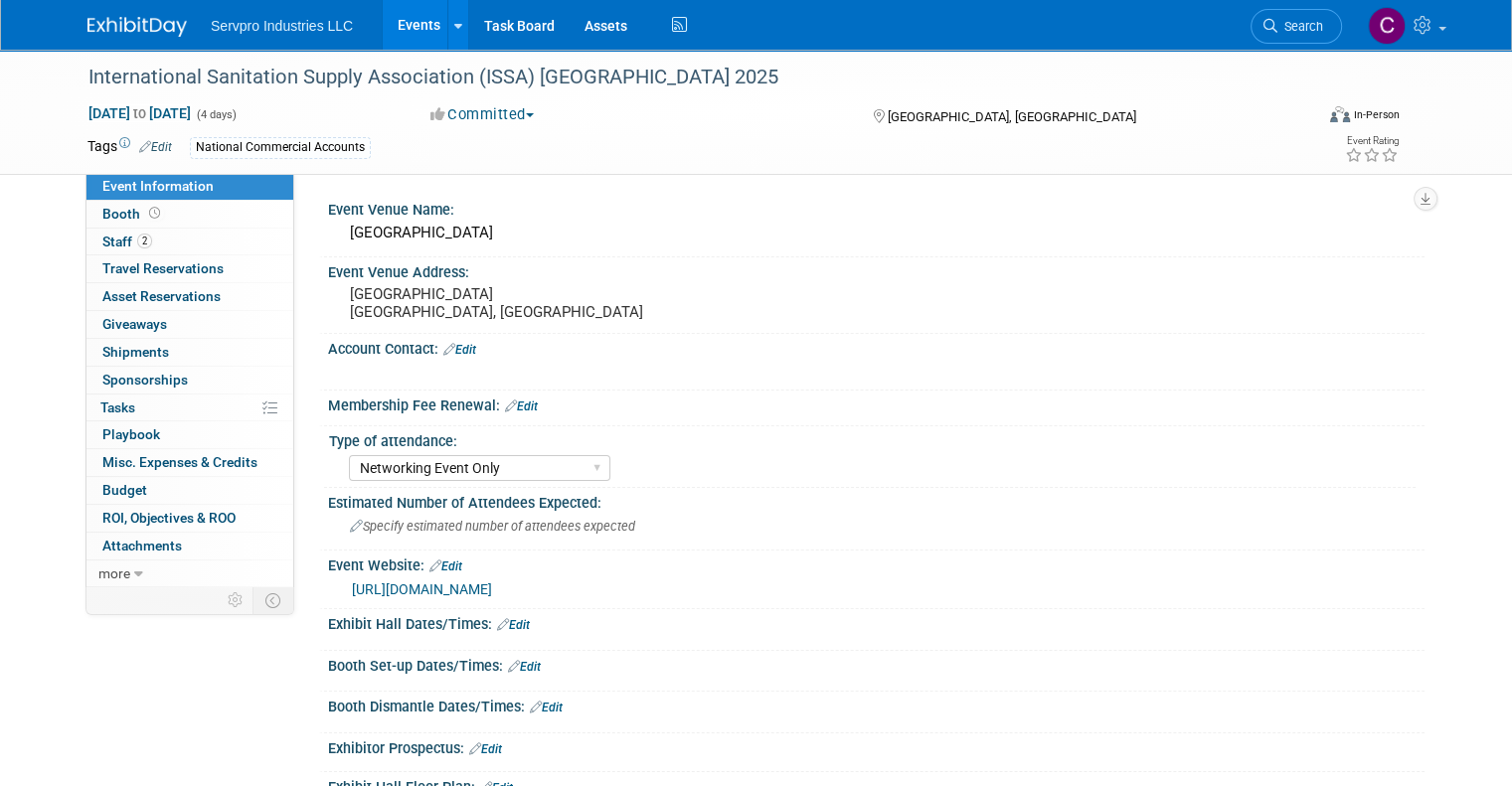 scroll, scrollTop: 0, scrollLeft: 0, axis: both 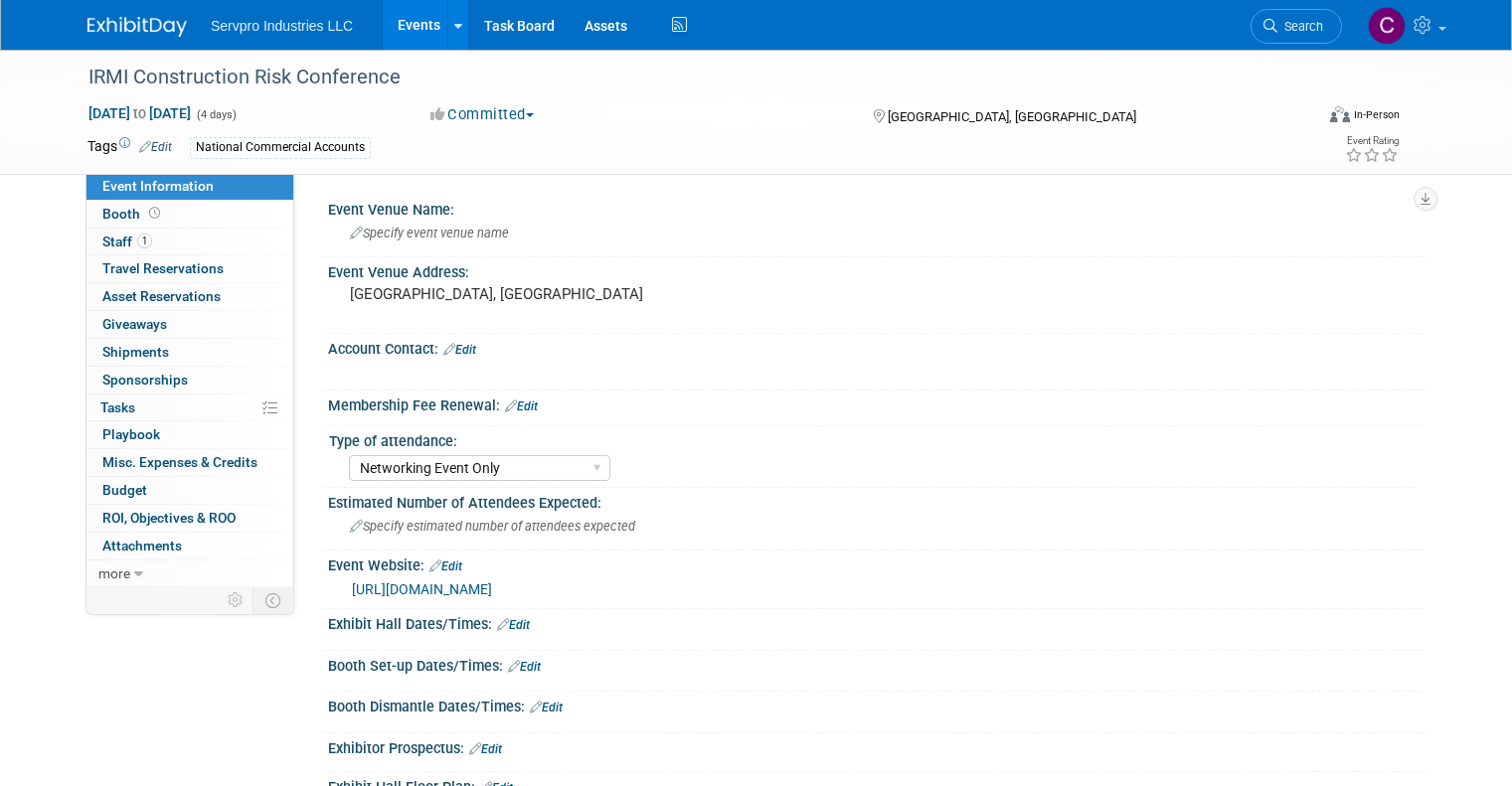 select on "Networking Event Only" 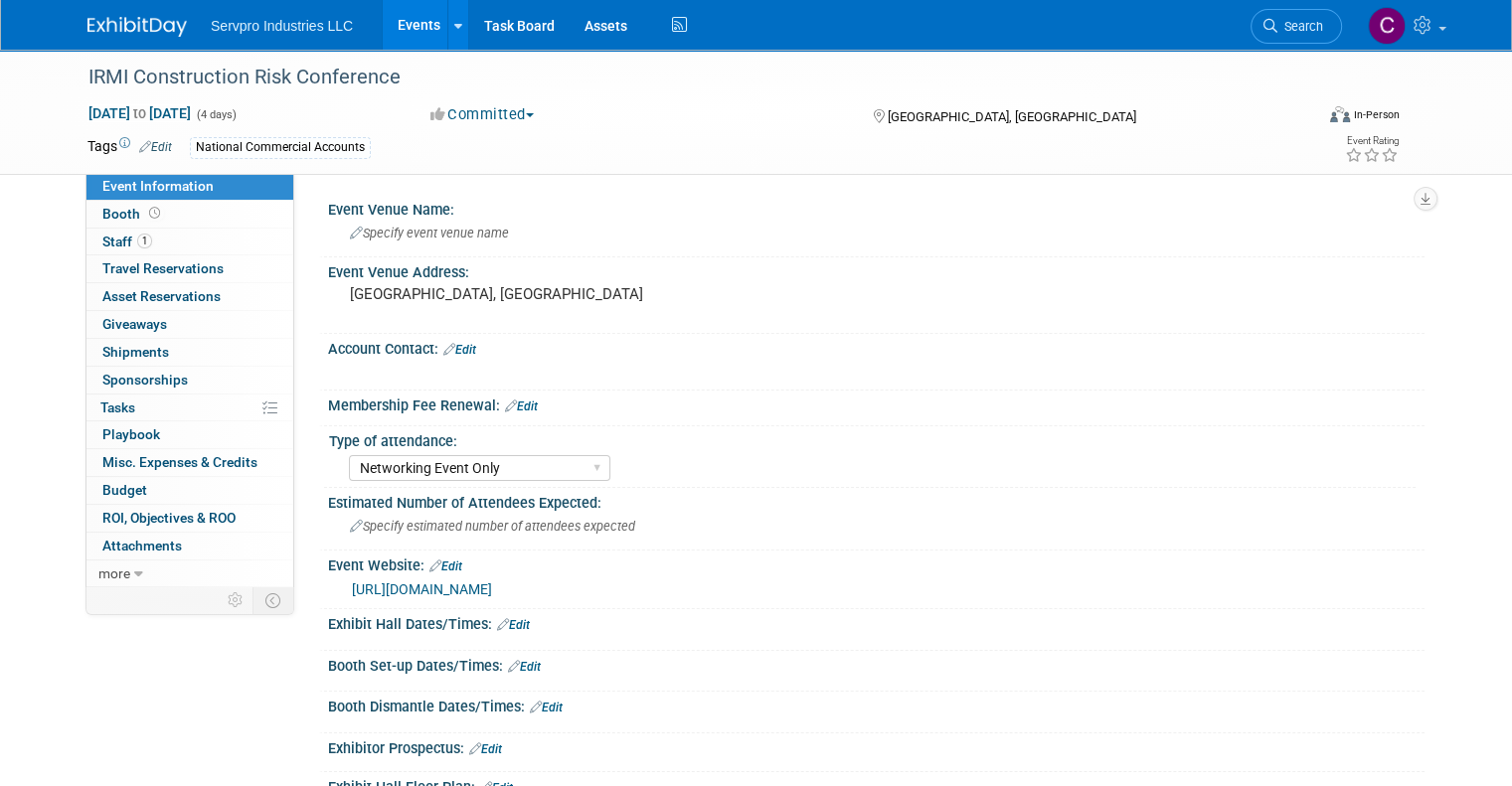 scroll, scrollTop: 0, scrollLeft: 0, axis: both 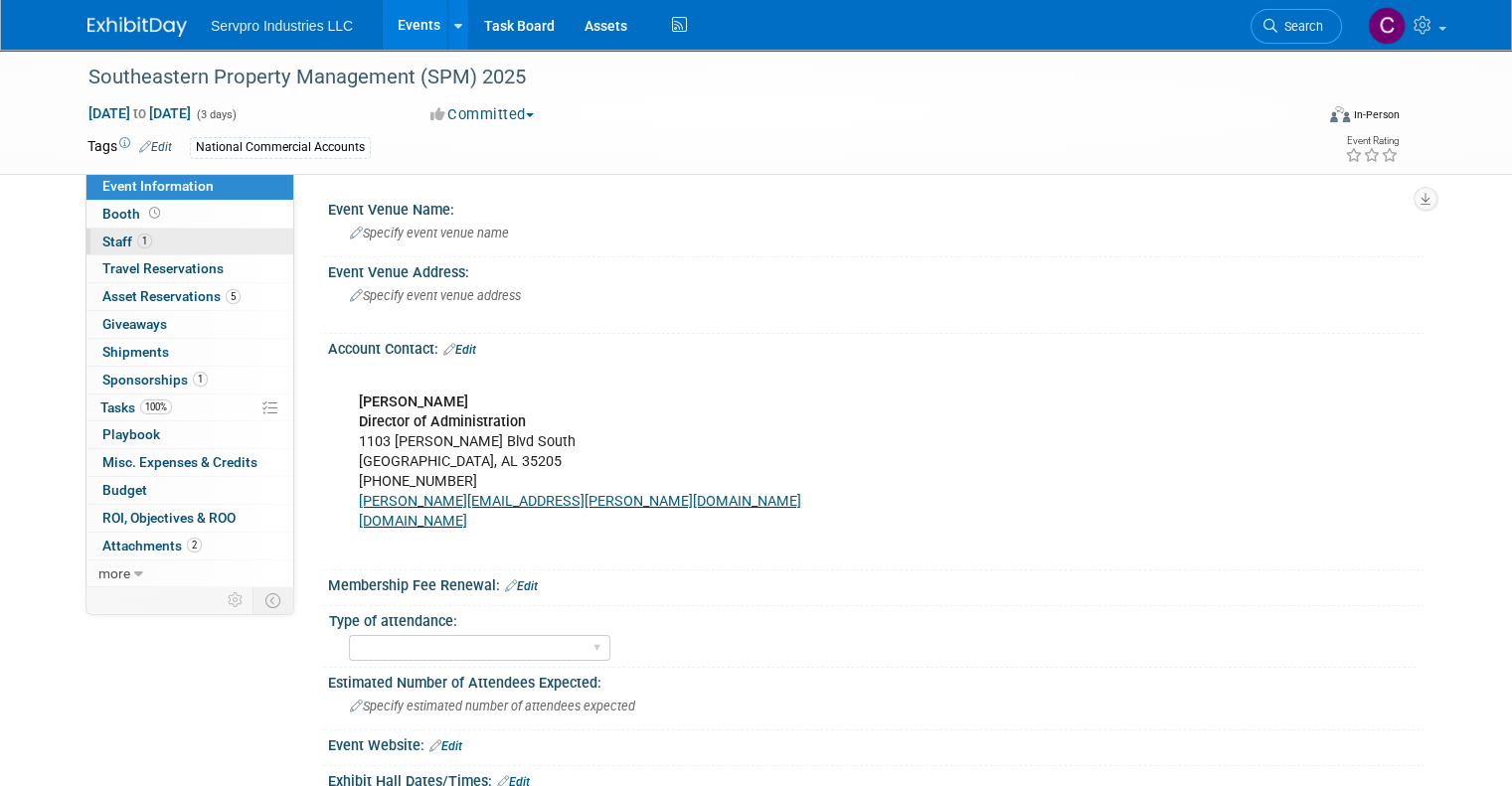 click on "Staff 1" at bounding box center (127, 241) 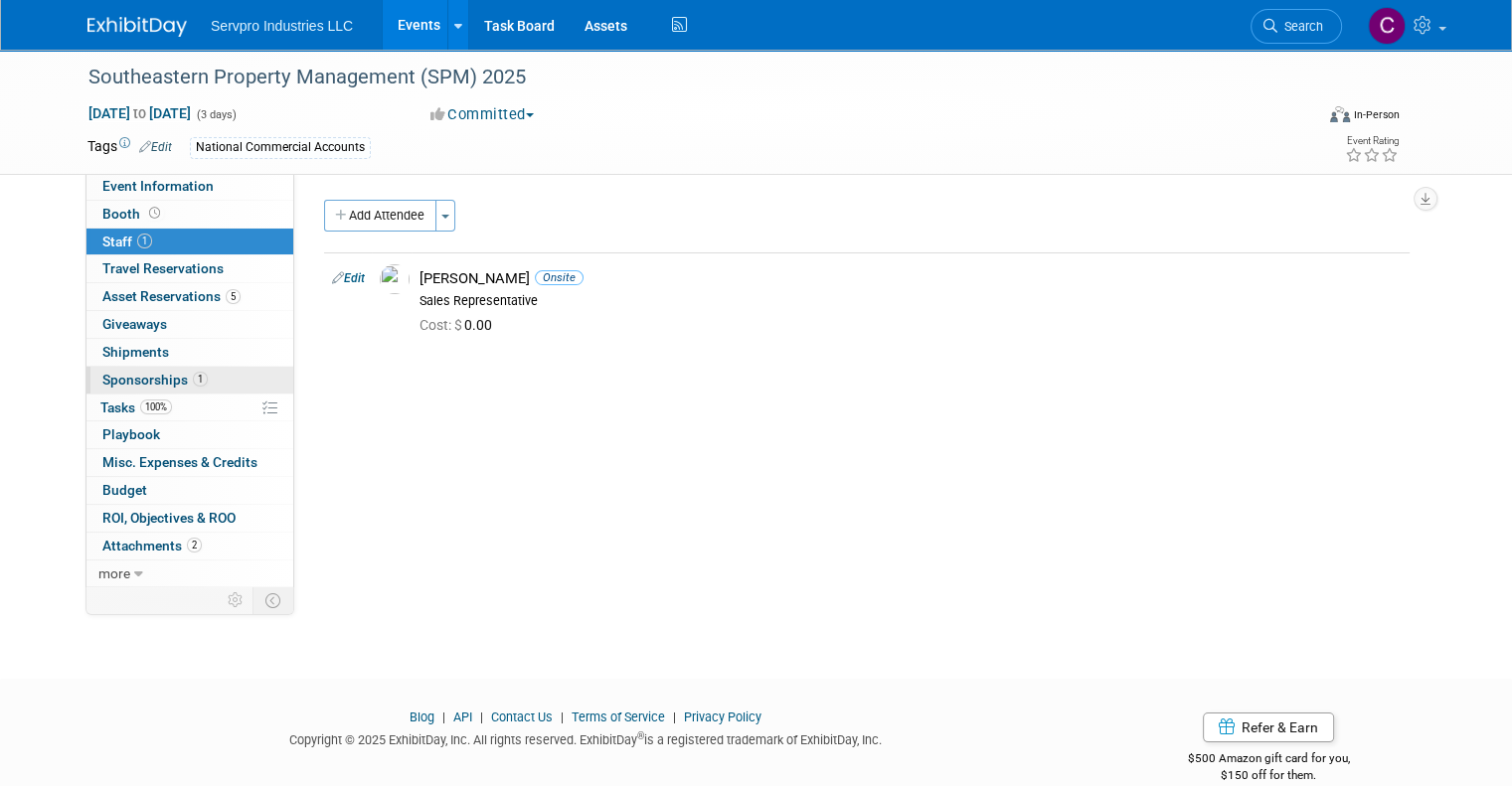 click on "Sponsorships 1" at bounding box center [155, 380] 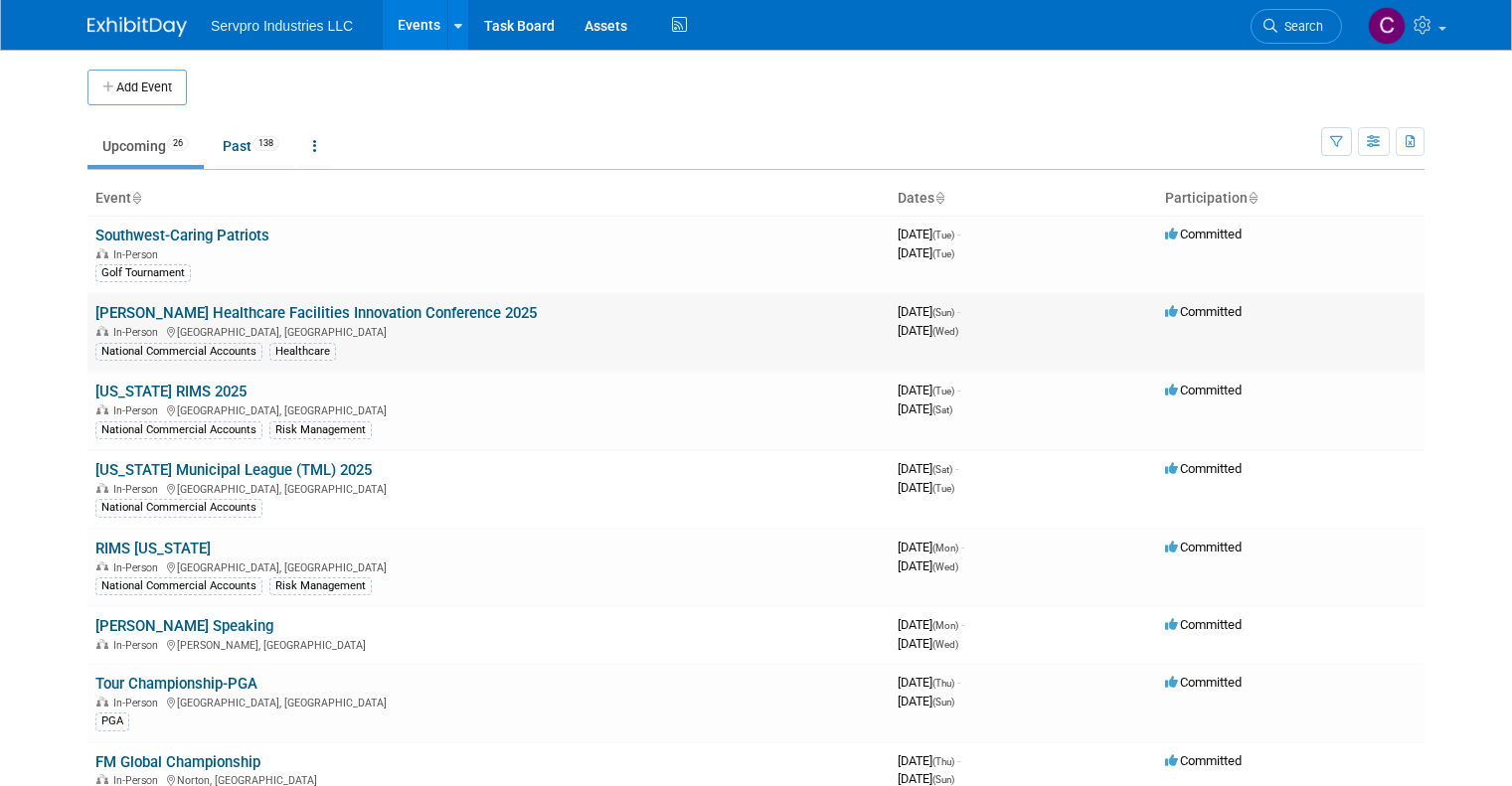 scroll, scrollTop: 0, scrollLeft: 0, axis: both 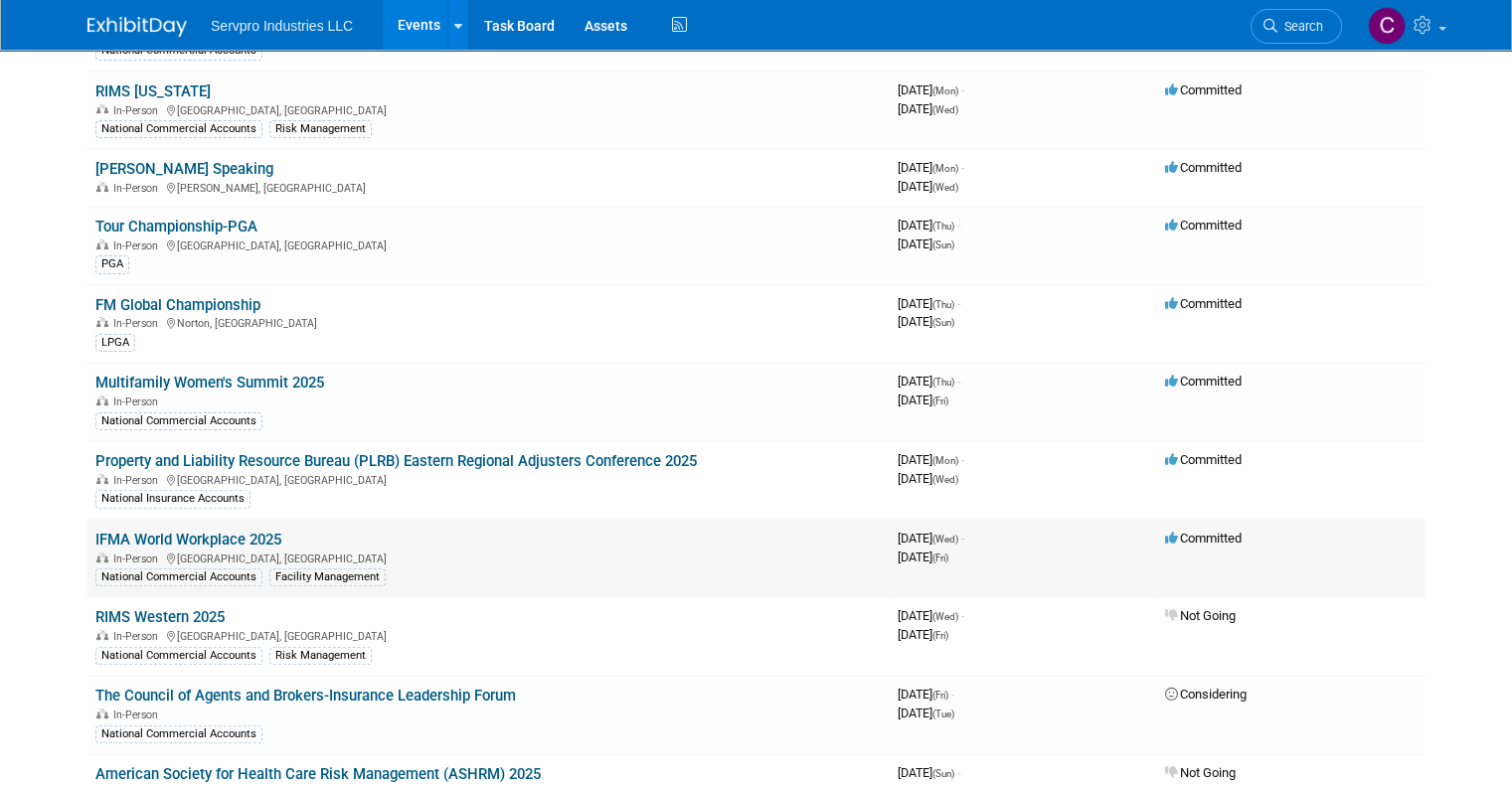 click on "IFMA World Workplace 2025" at bounding box center [188, 540] 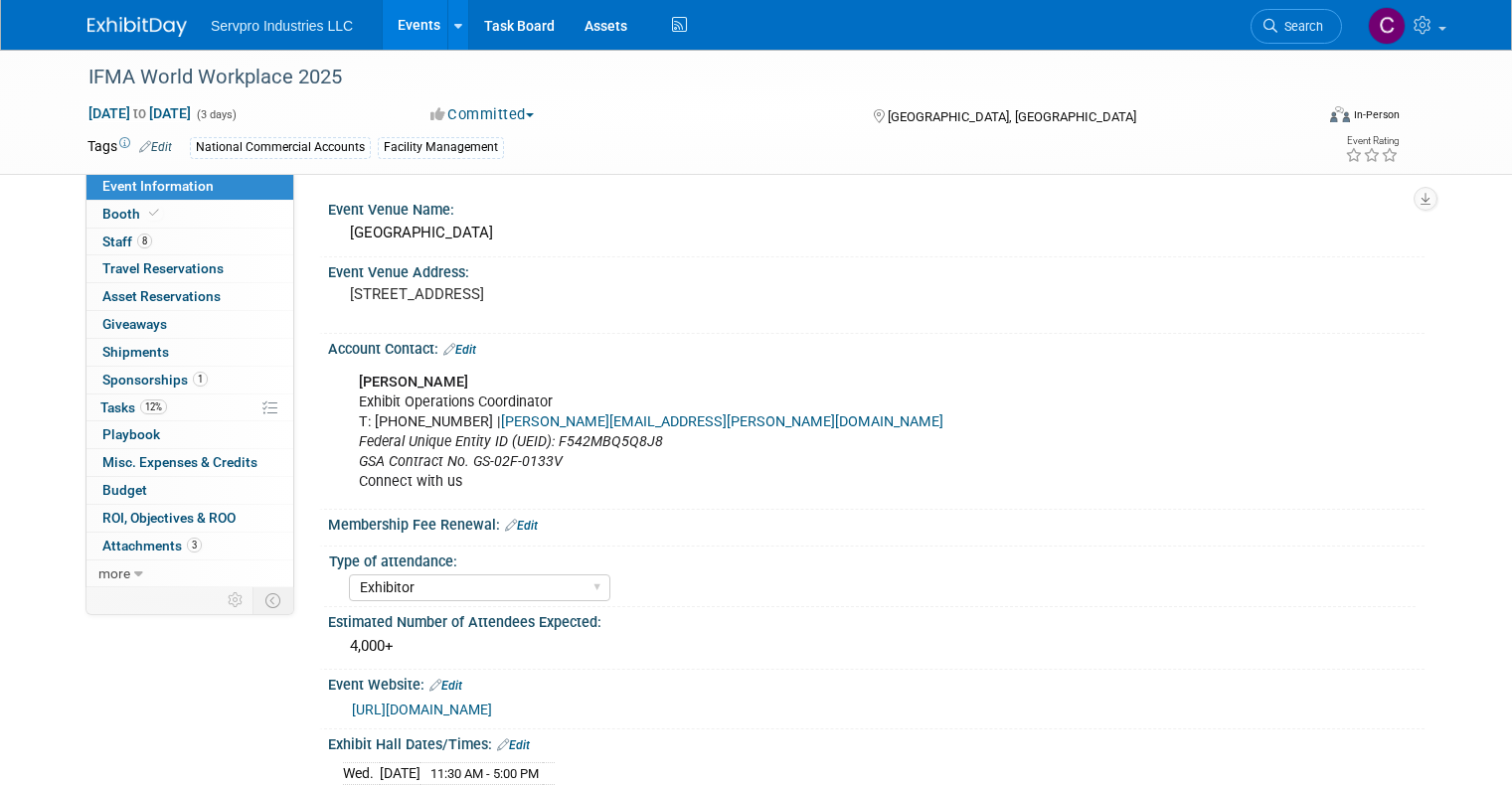 select on "Exhibitor" 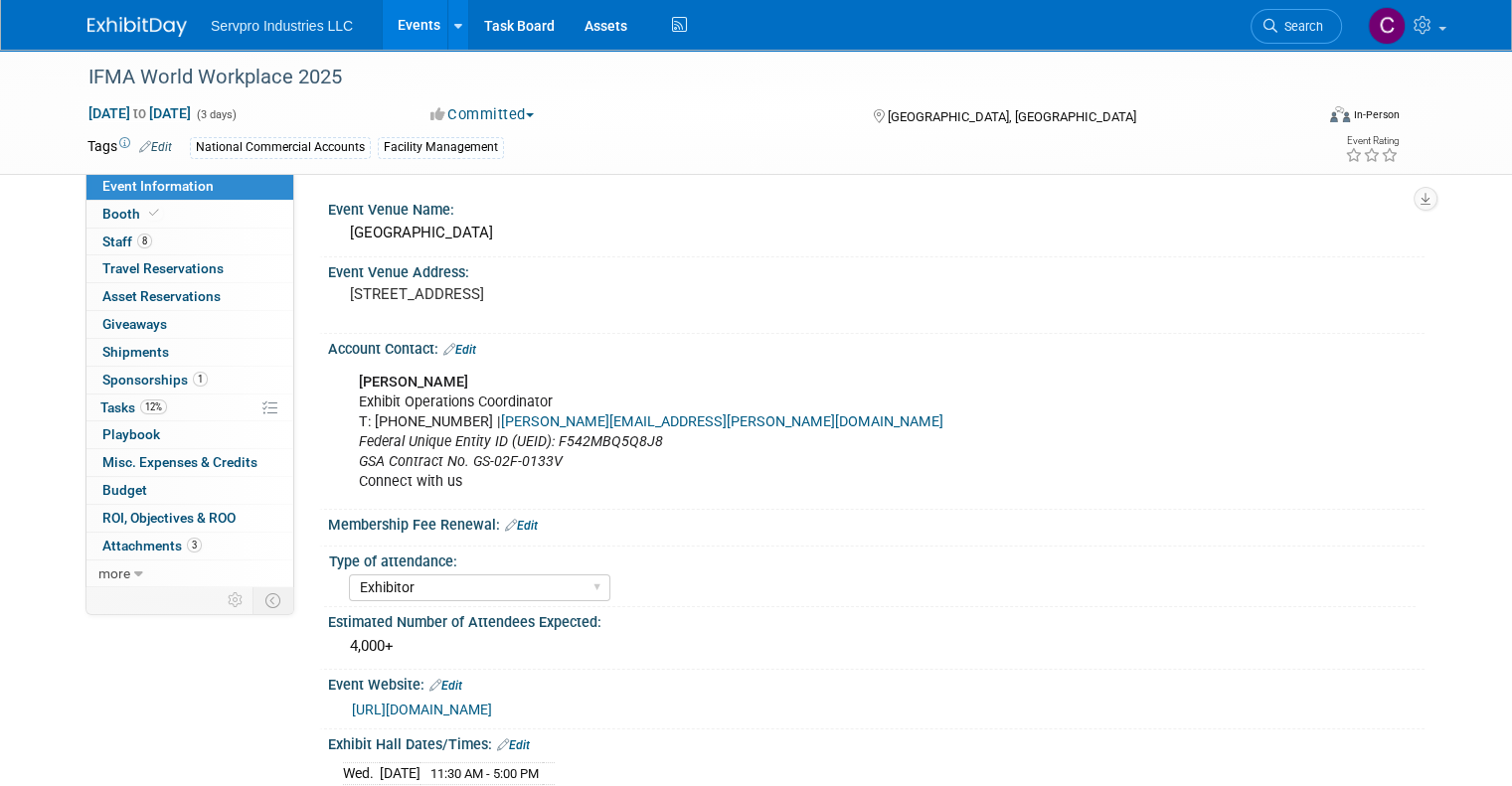 scroll, scrollTop: 0, scrollLeft: 0, axis: both 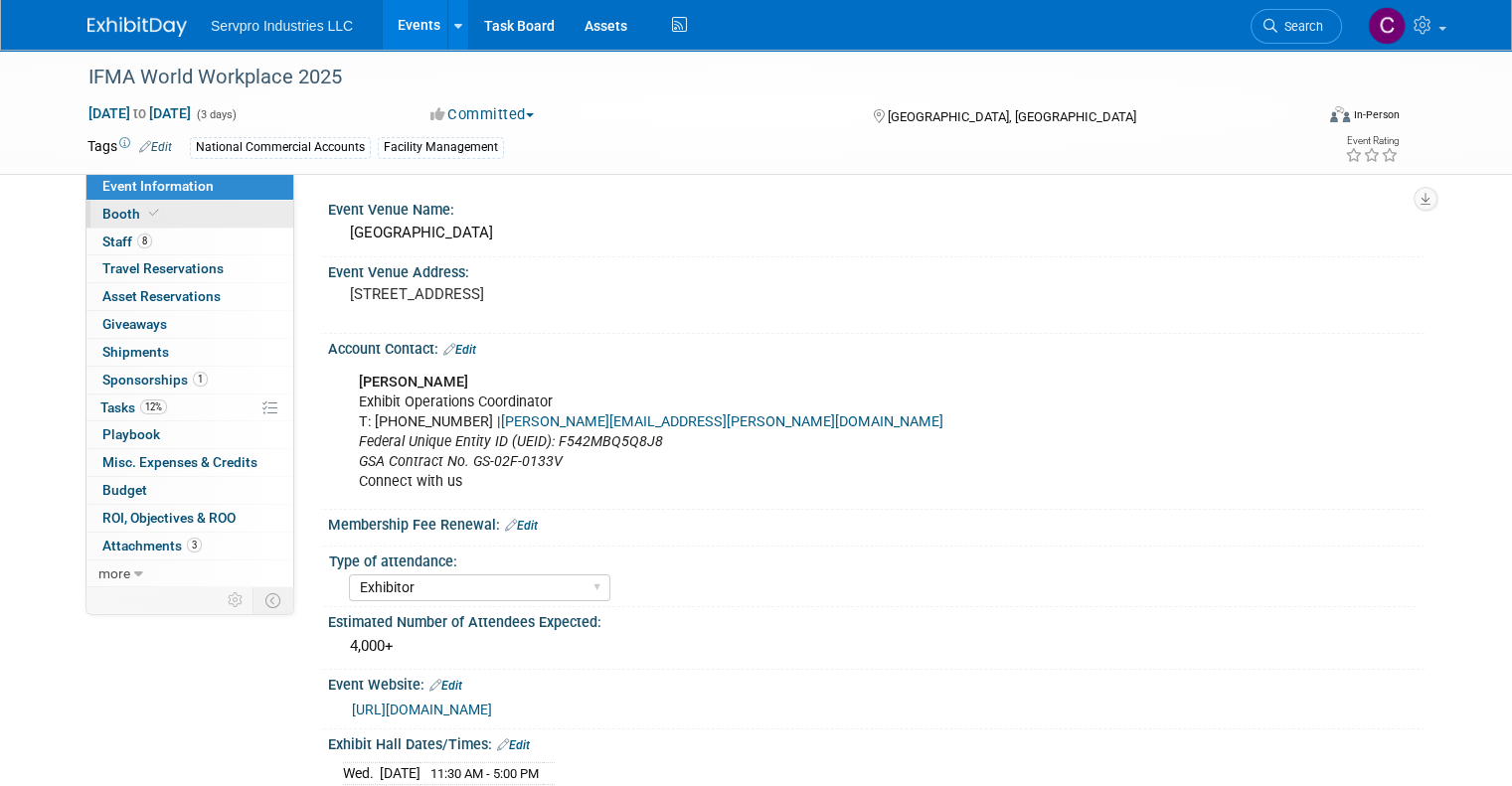 click on "Booth" at bounding box center [132, 214] 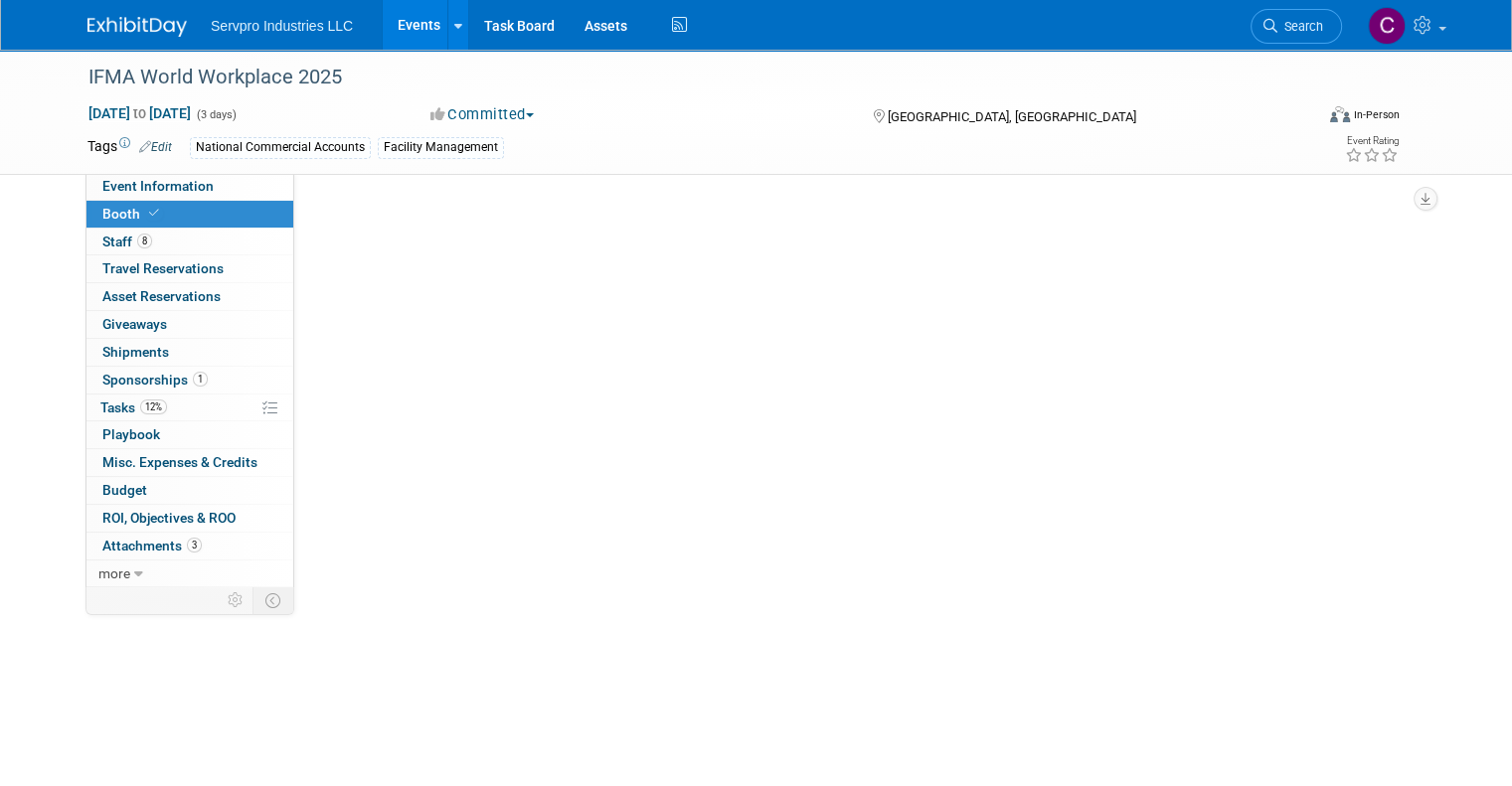 select on "Tradewinds Immerse Popup 10 Foot Banner Stand" 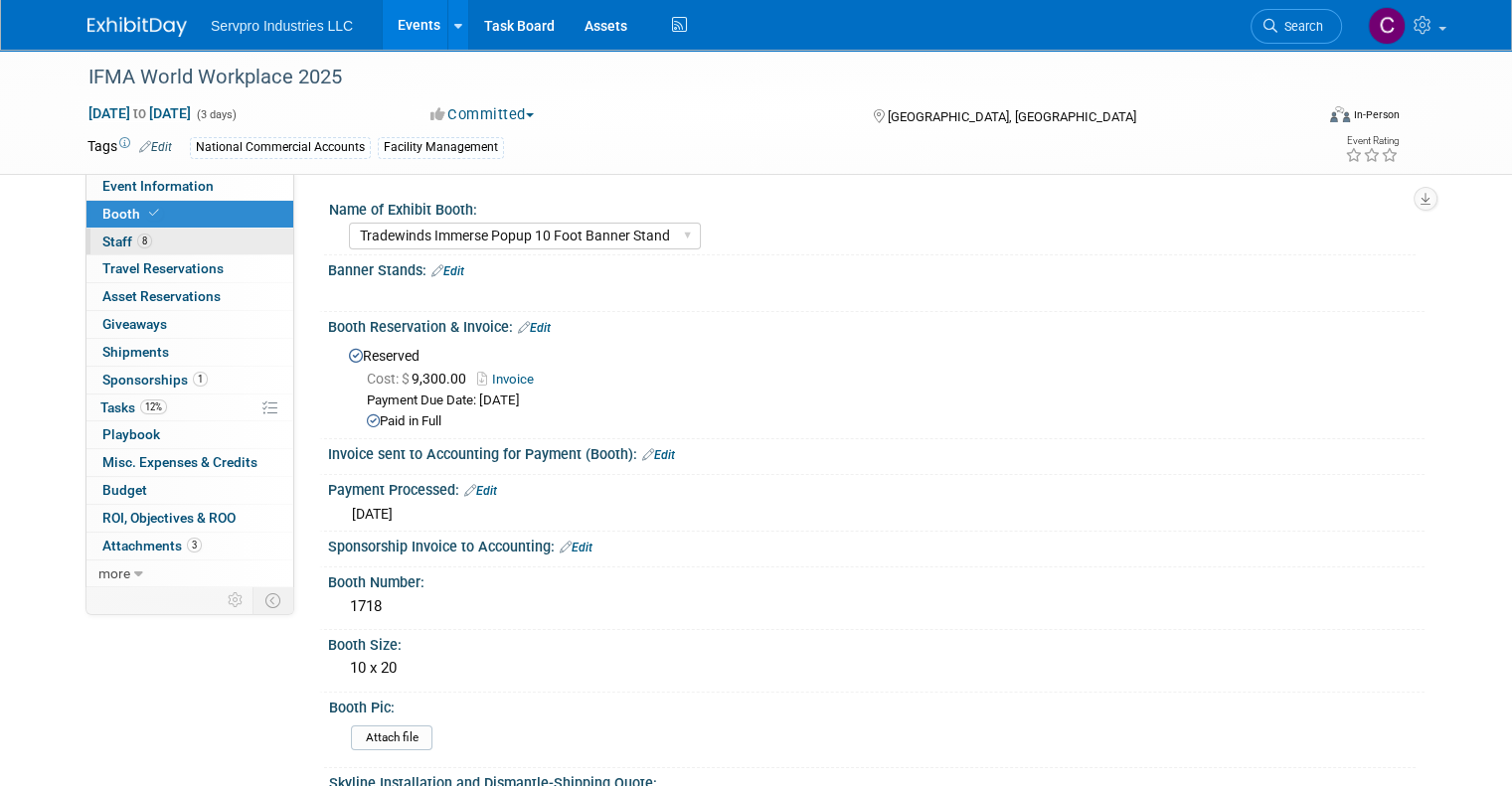 click on "Staff 8" at bounding box center [127, 241] 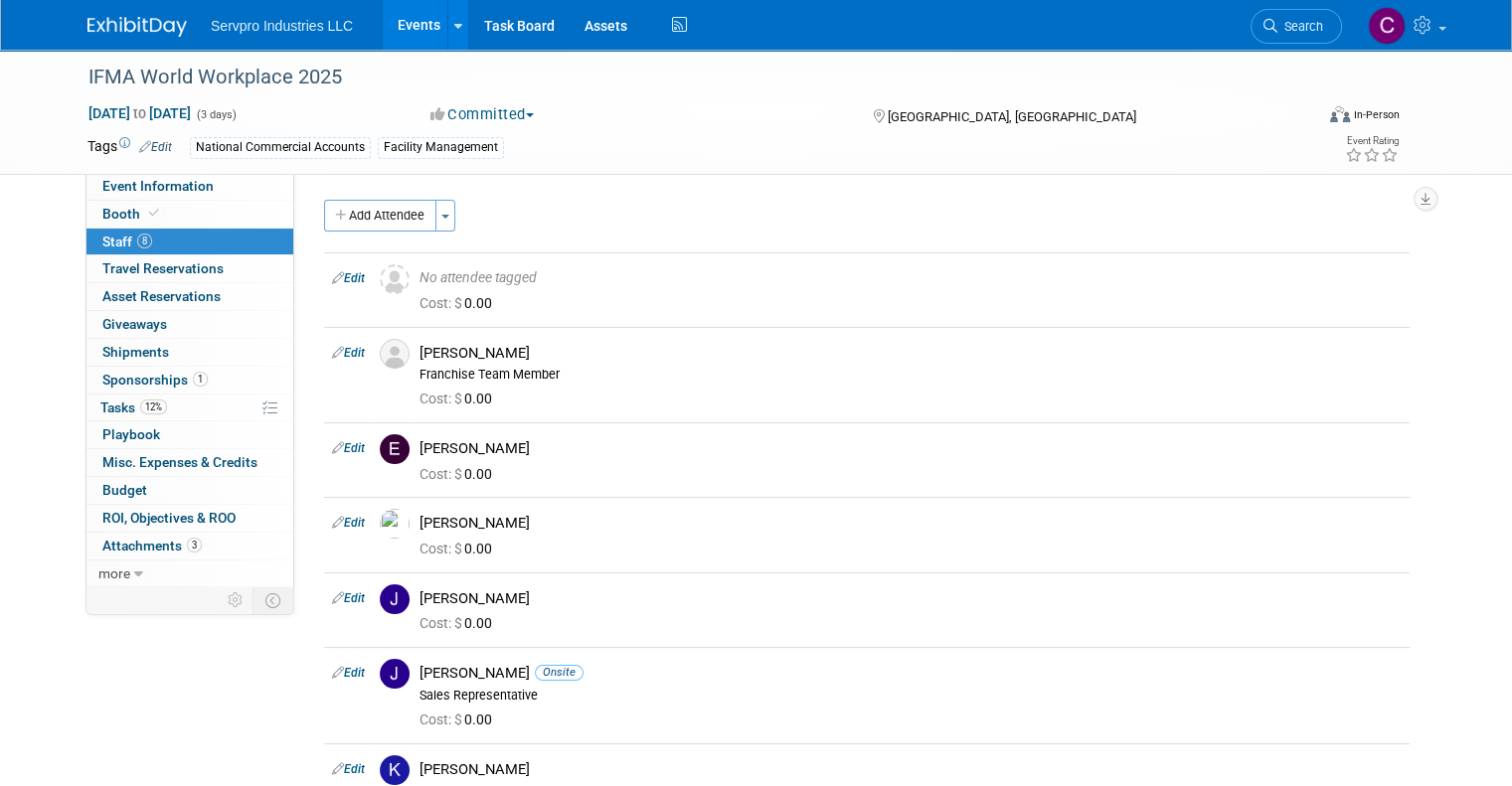 click on "Staff 8" at bounding box center (127, 241) 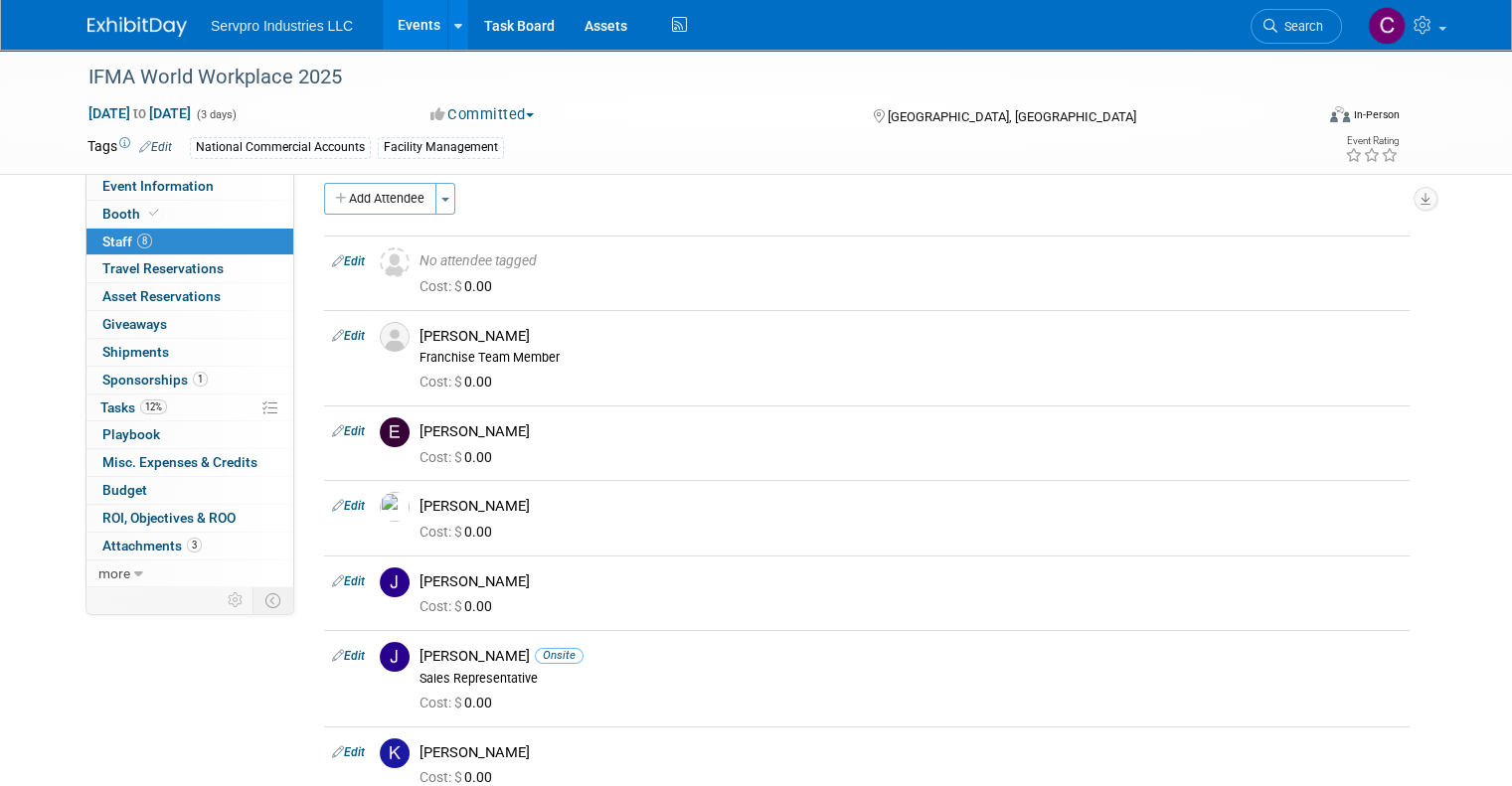 scroll, scrollTop: 0, scrollLeft: 0, axis: both 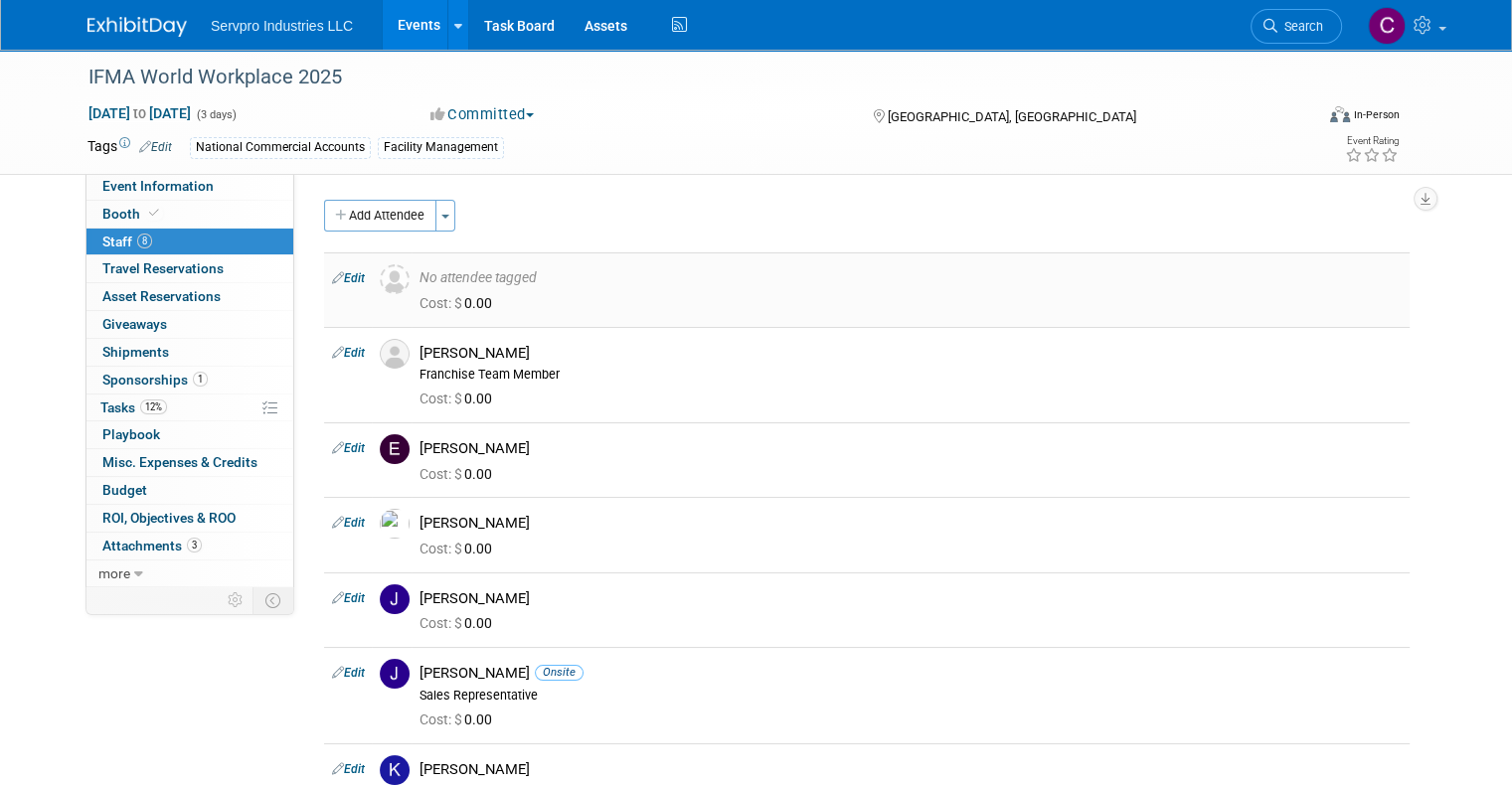 click on "Edit" at bounding box center (348, 278) 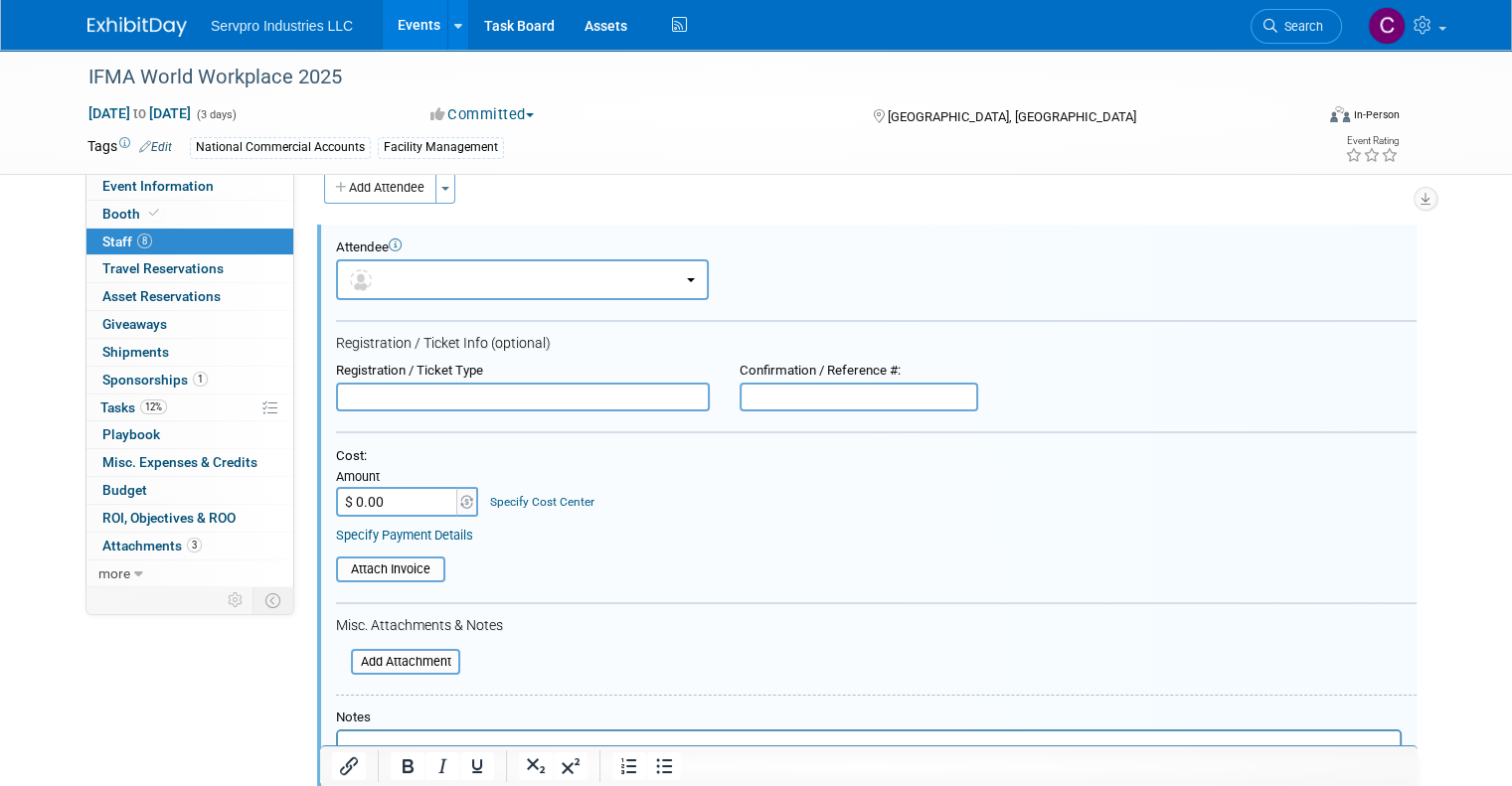 scroll, scrollTop: 0, scrollLeft: 0, axis: both 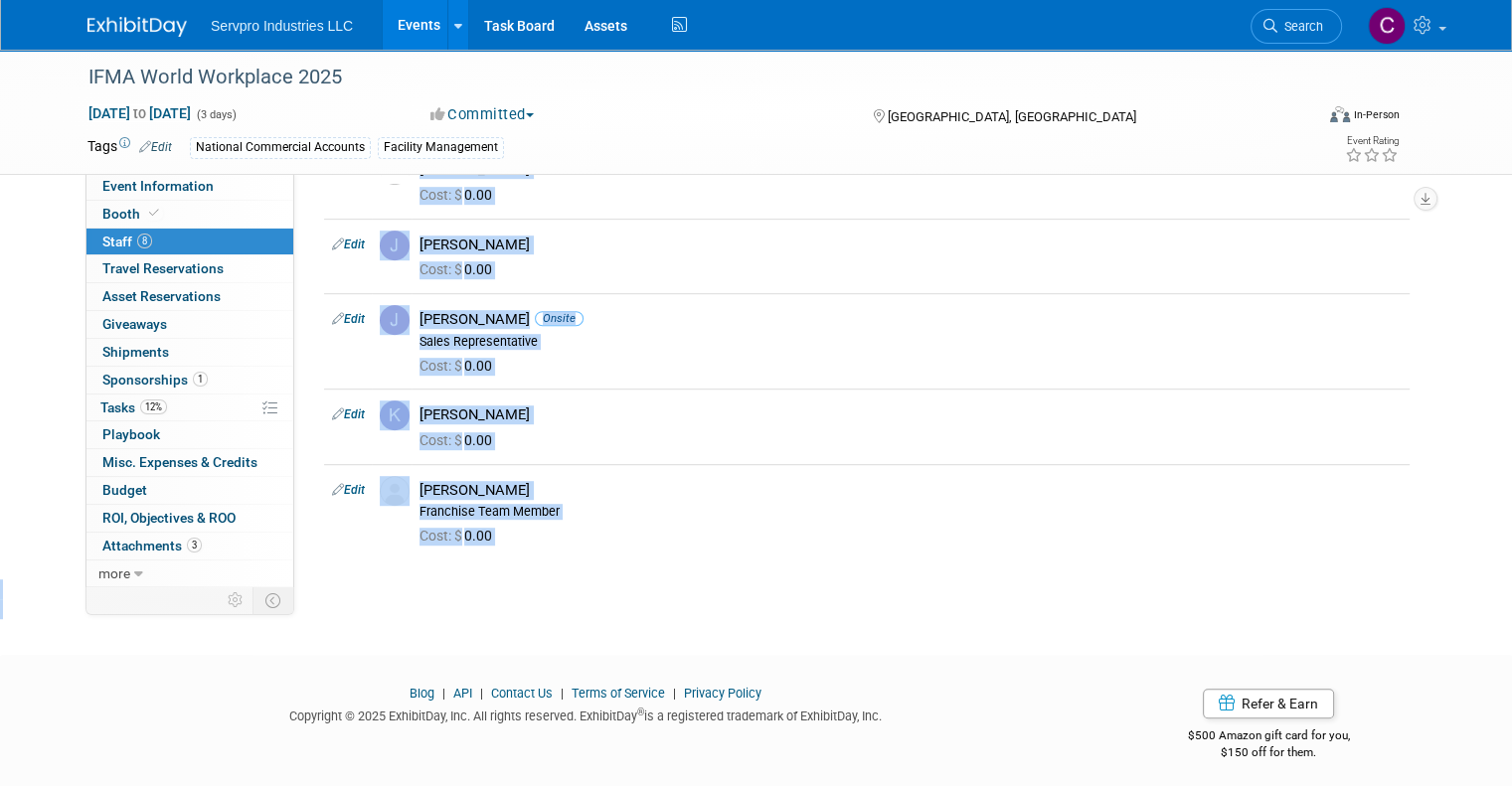 drag, startPoint x: 1511, startPoint y: 666, endPoint x: 1490, endPoint y: 546, distance: 121.82364 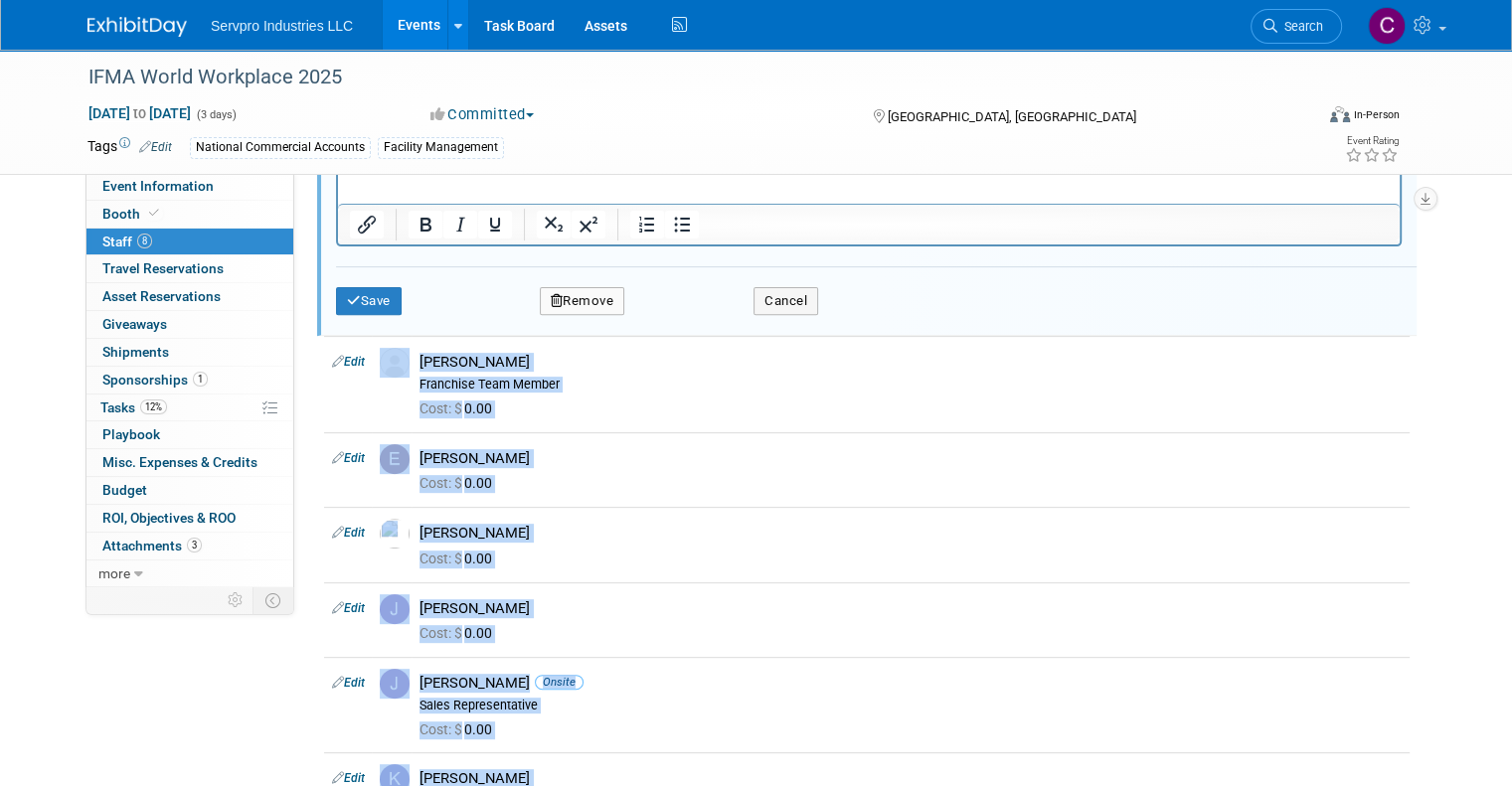 scroll, scrollTop: 588, scrollLeft: 0, axis: vertical 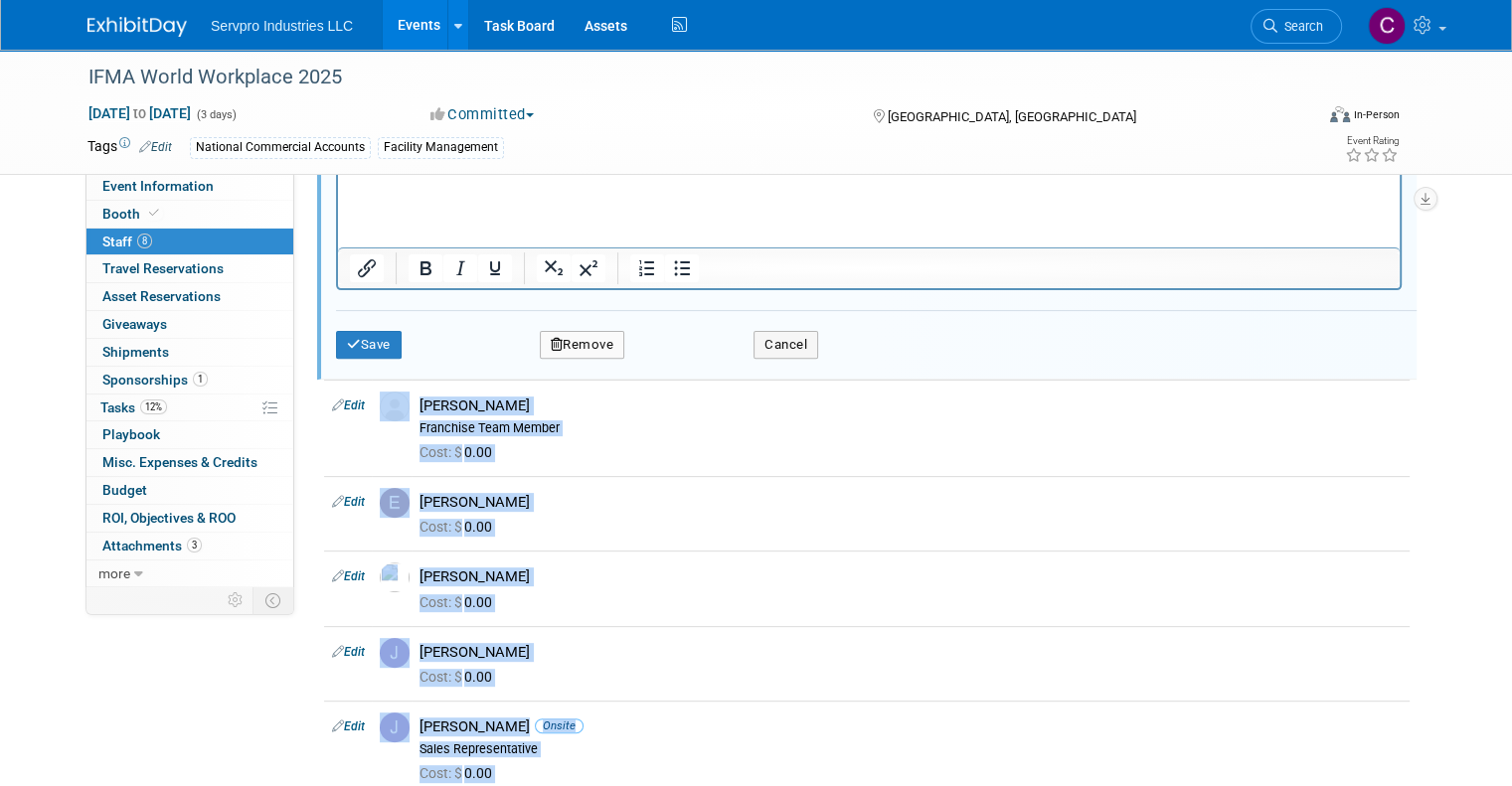 click on "Remove" at bounding box center (583, 345) 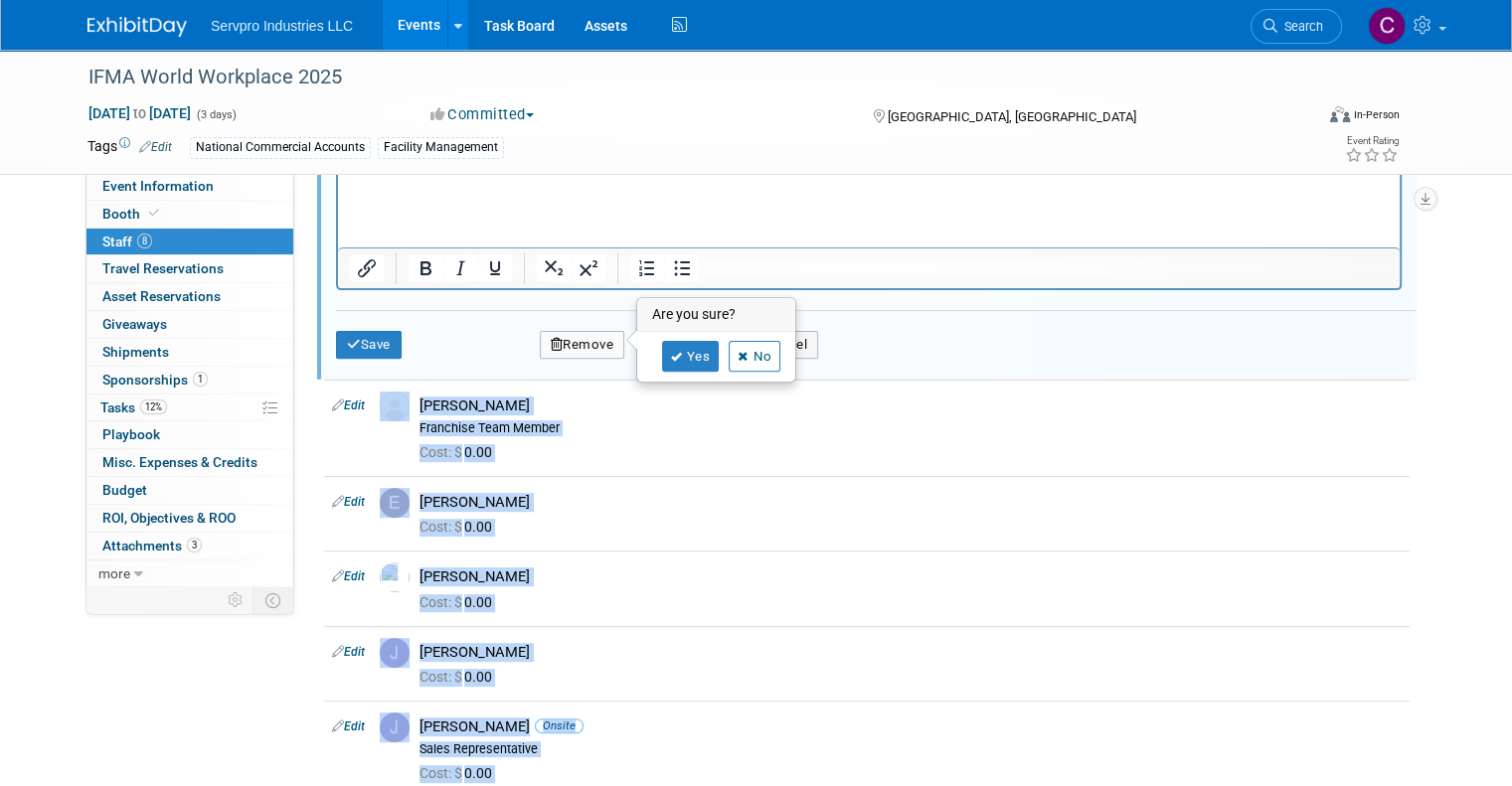 click on "Remove" at bounding box center [583, 345] 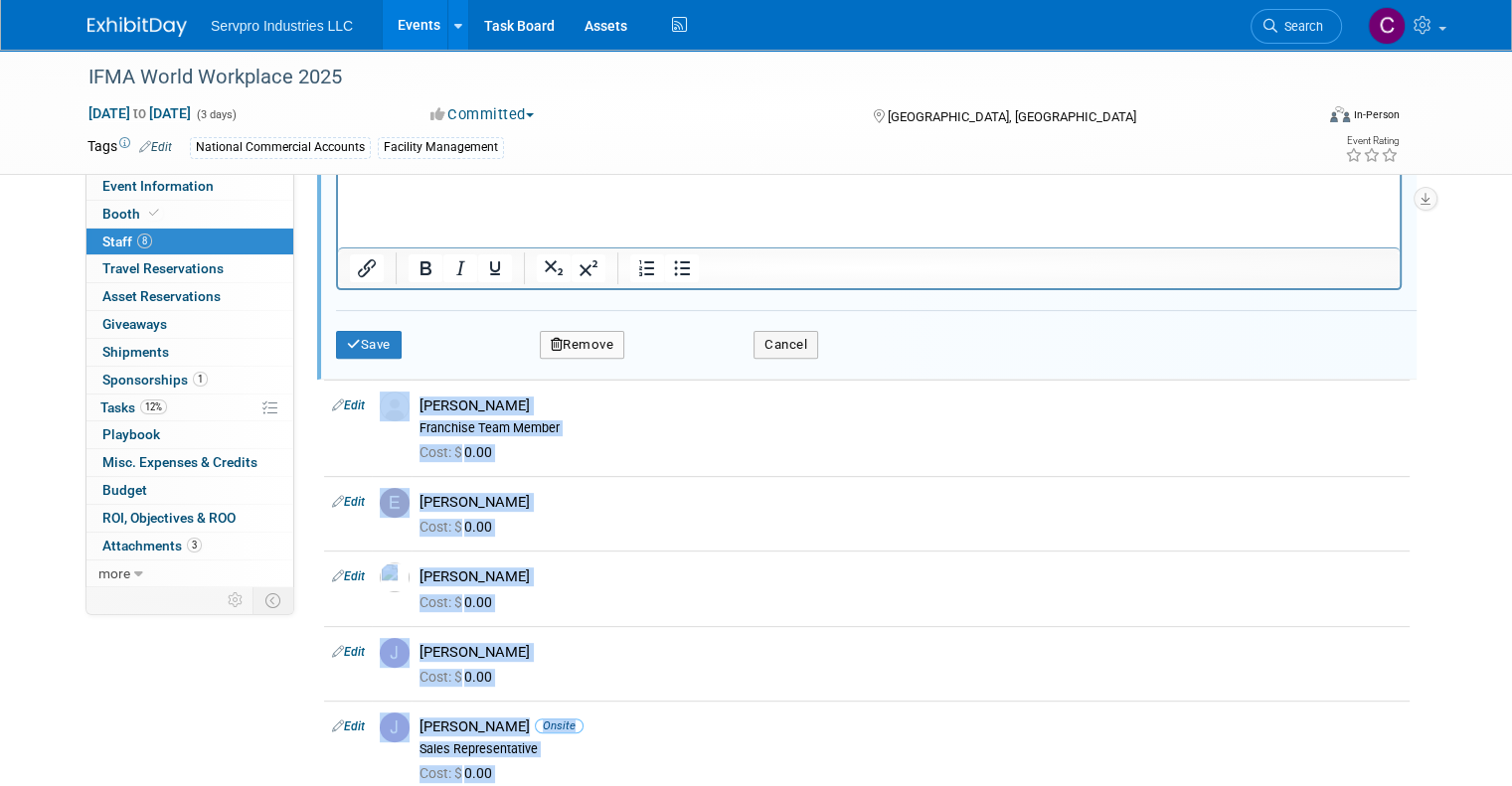 click on "Remove" at bounding box center (583, 345) 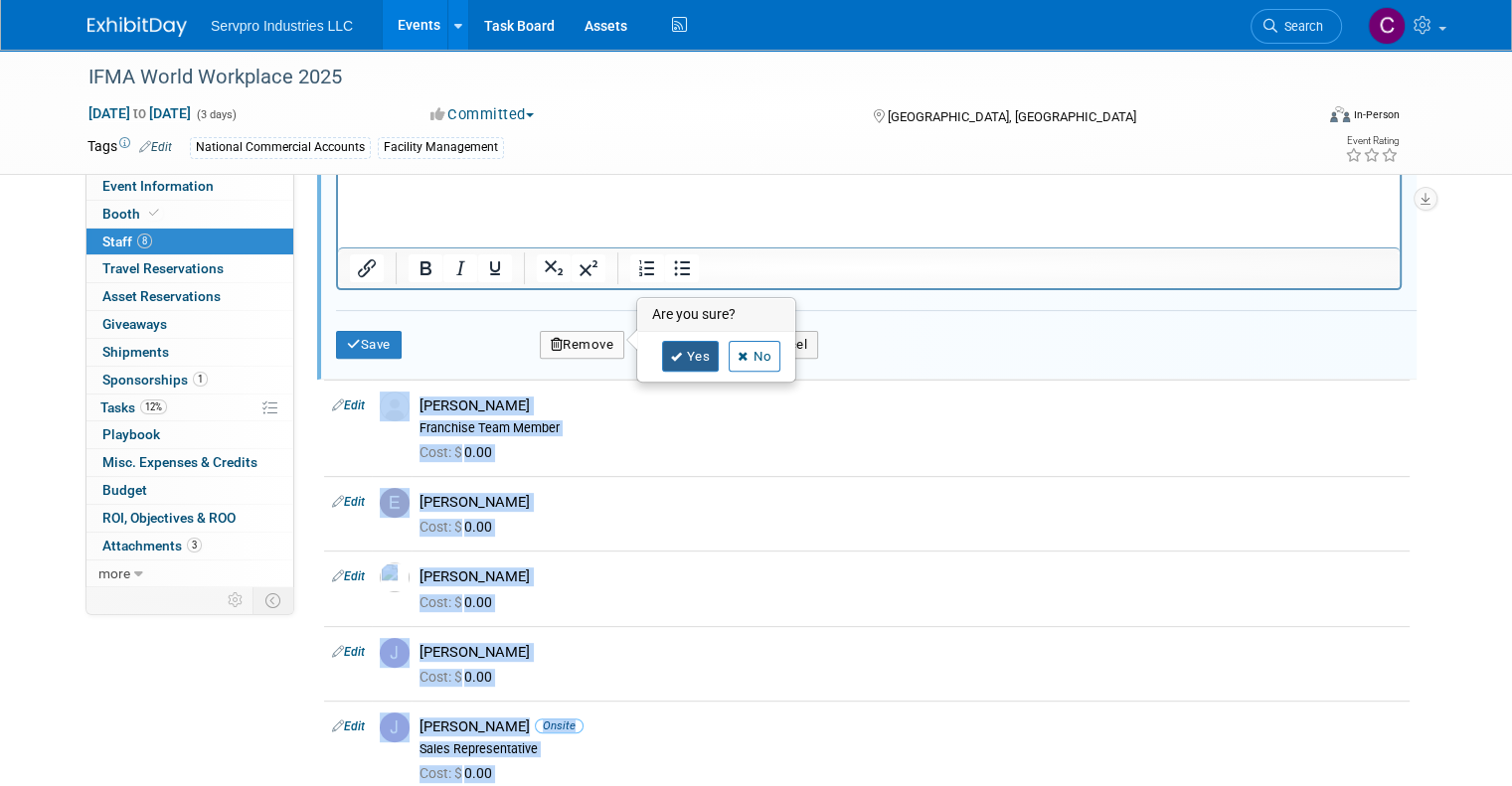 click on "Yes" at bounding box center (691, 357) 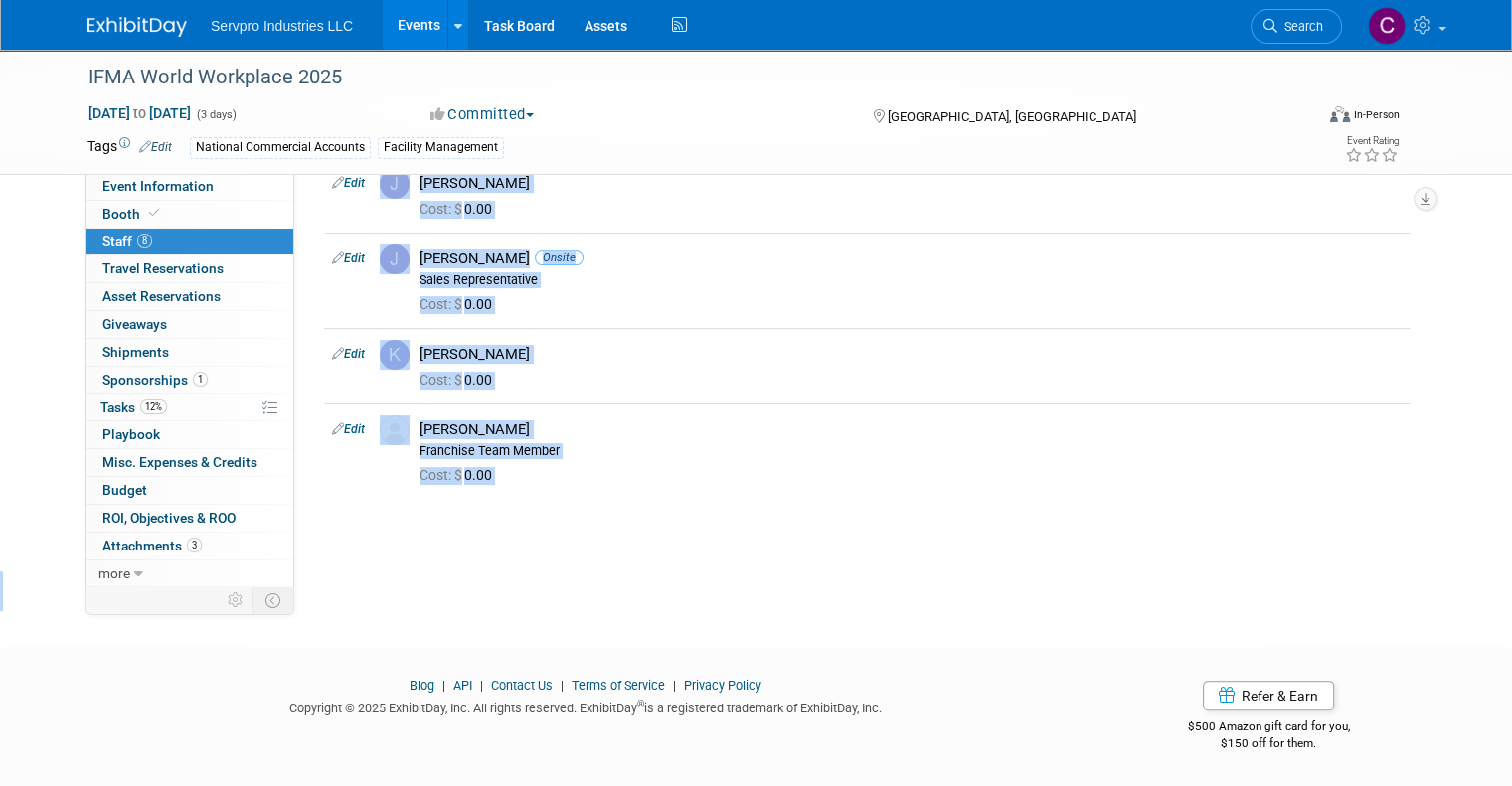 scroll, scrollTop: 340, scrollLeft: 0, axis: vertical 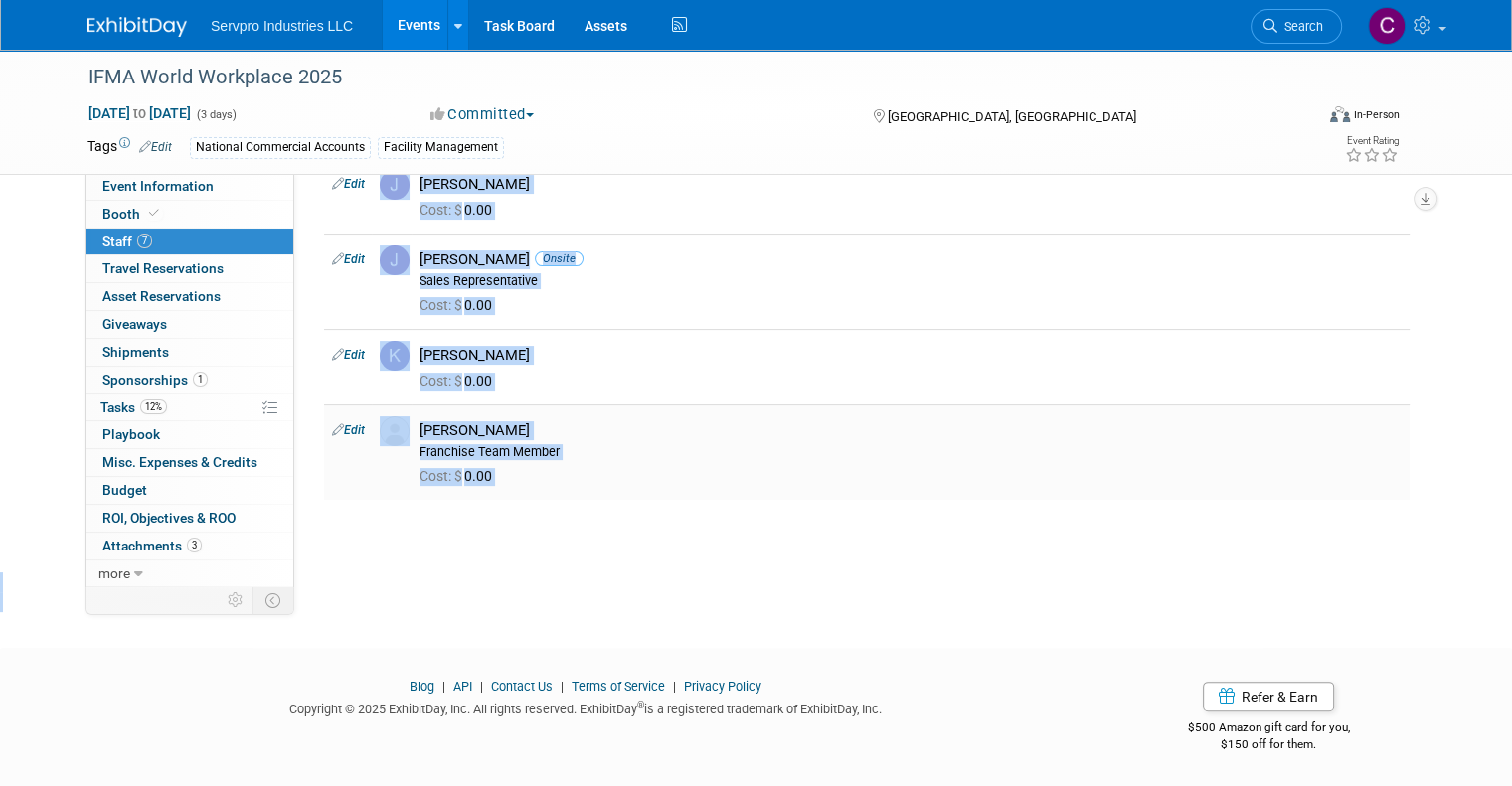 click on "Cost: $  0.00" at bounding box center (911, 474) 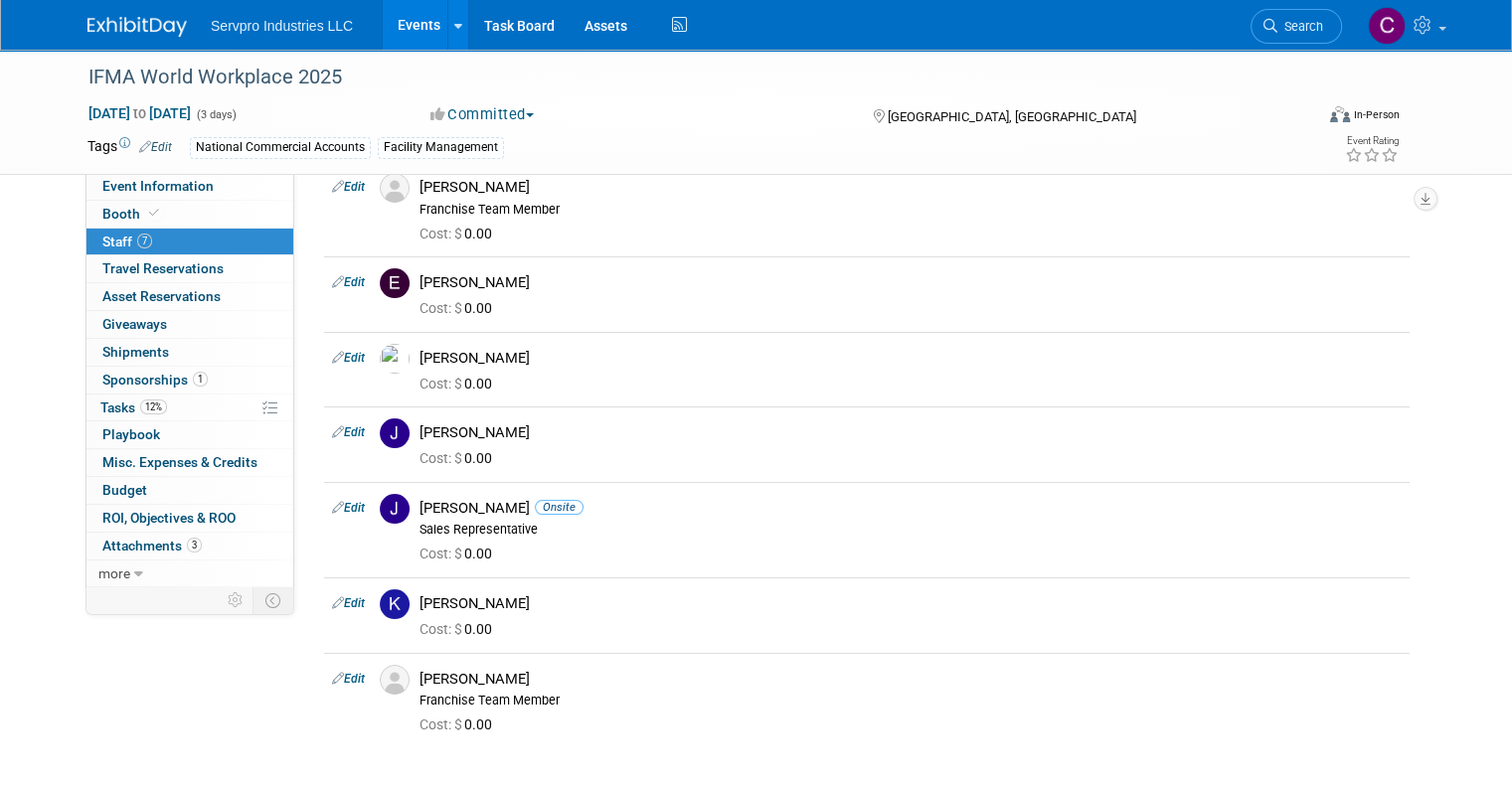 scroll, scrollTop: 55, scrollLeft: 0, axis: vertical 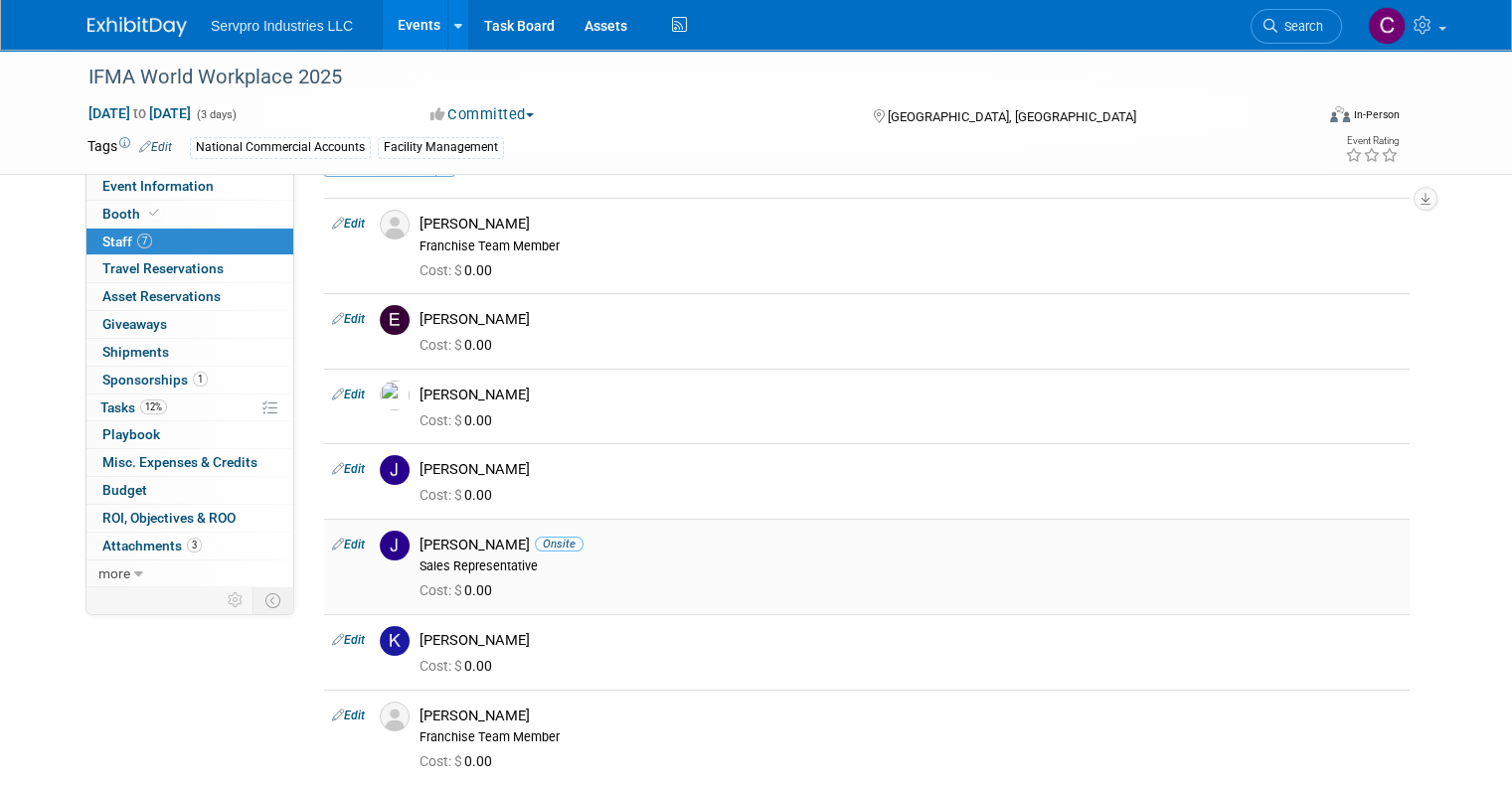 drag, startPoint x: 1155, startPoint y: 22, endPoint x: 702, endPoint y: 534, distance: 683.632 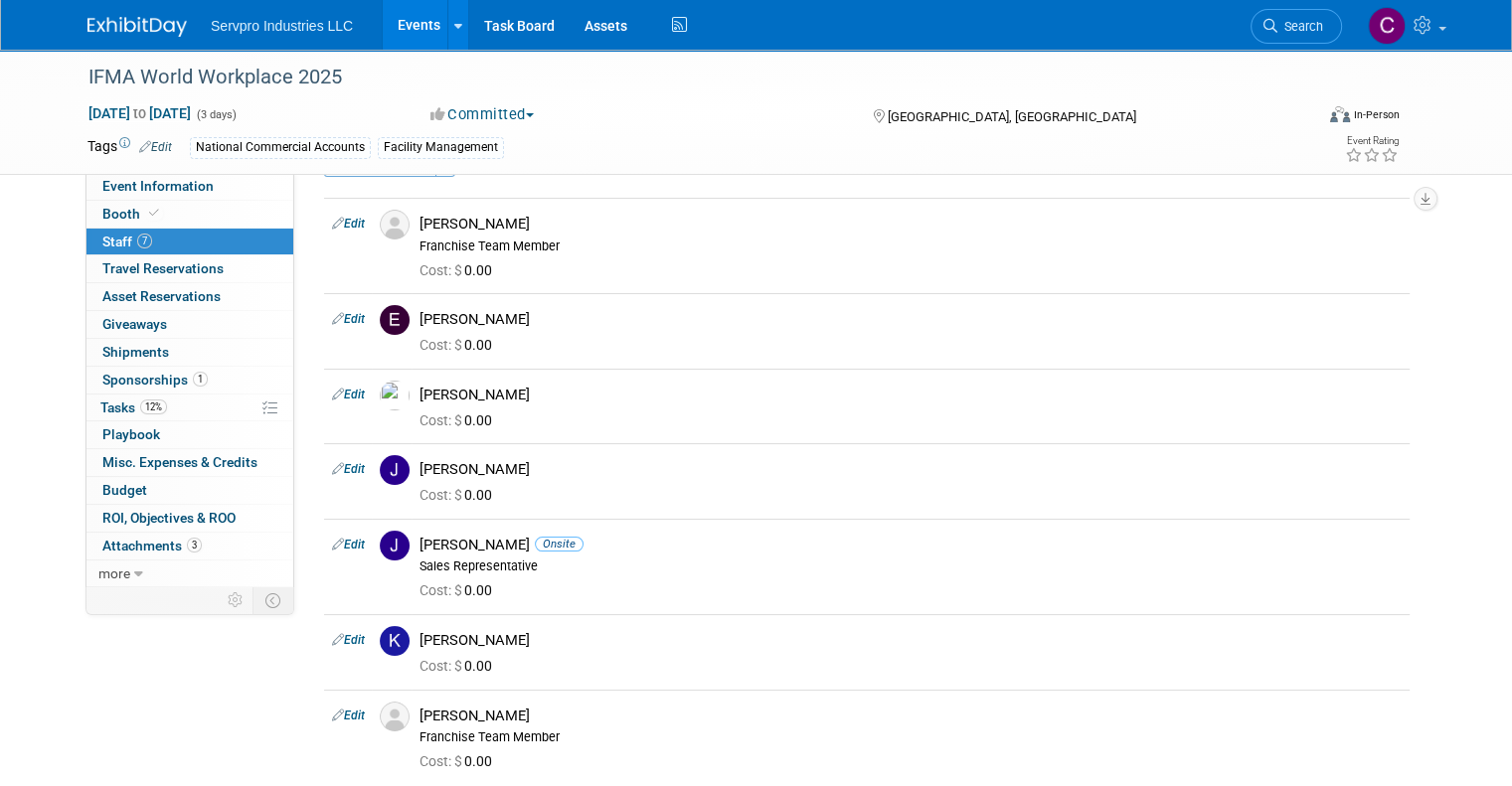 click on "Events" at bounding box center (419, 25) 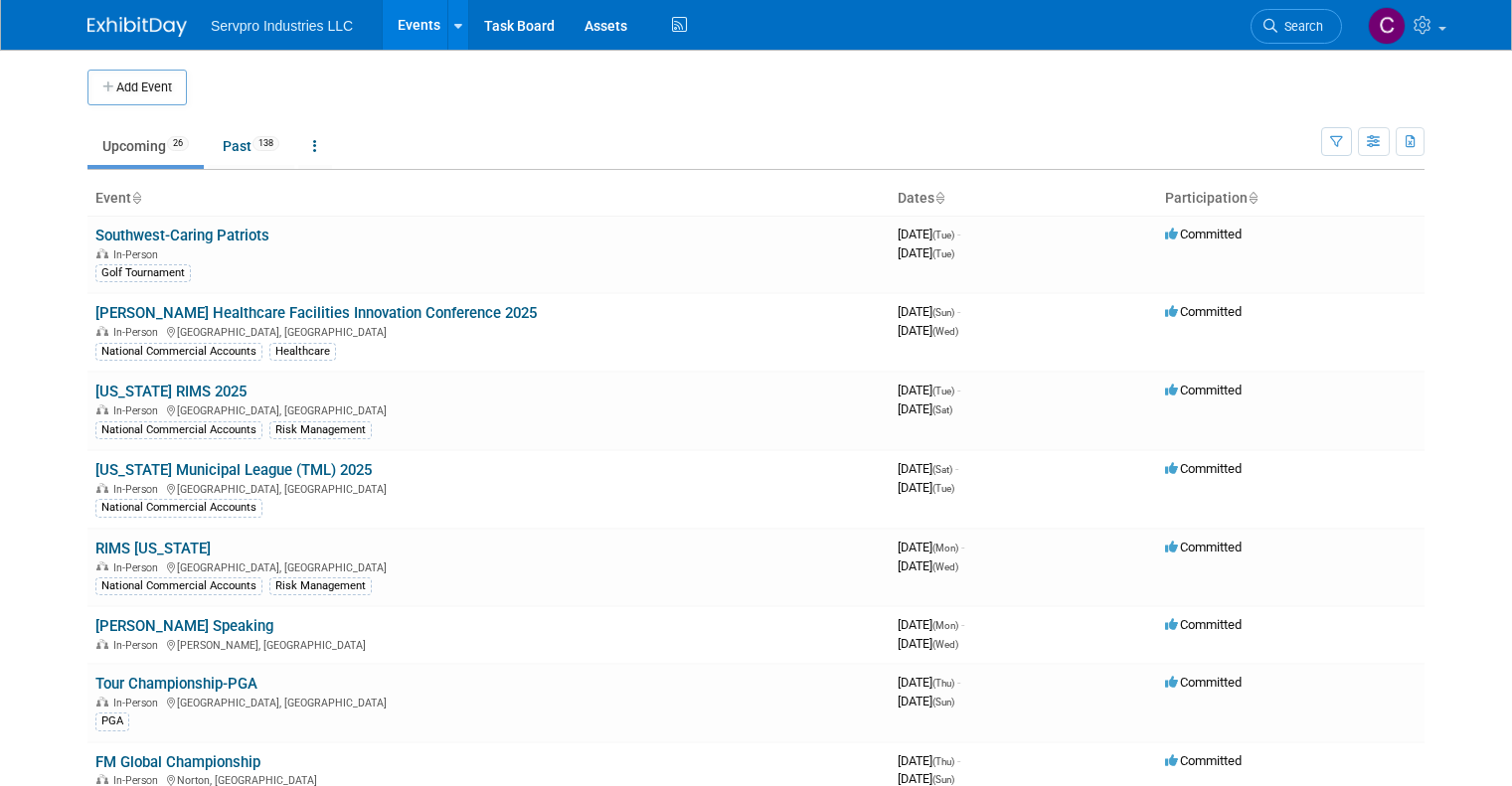 scroll, scrollTop: 0, scrollLeft: 0, axis: both 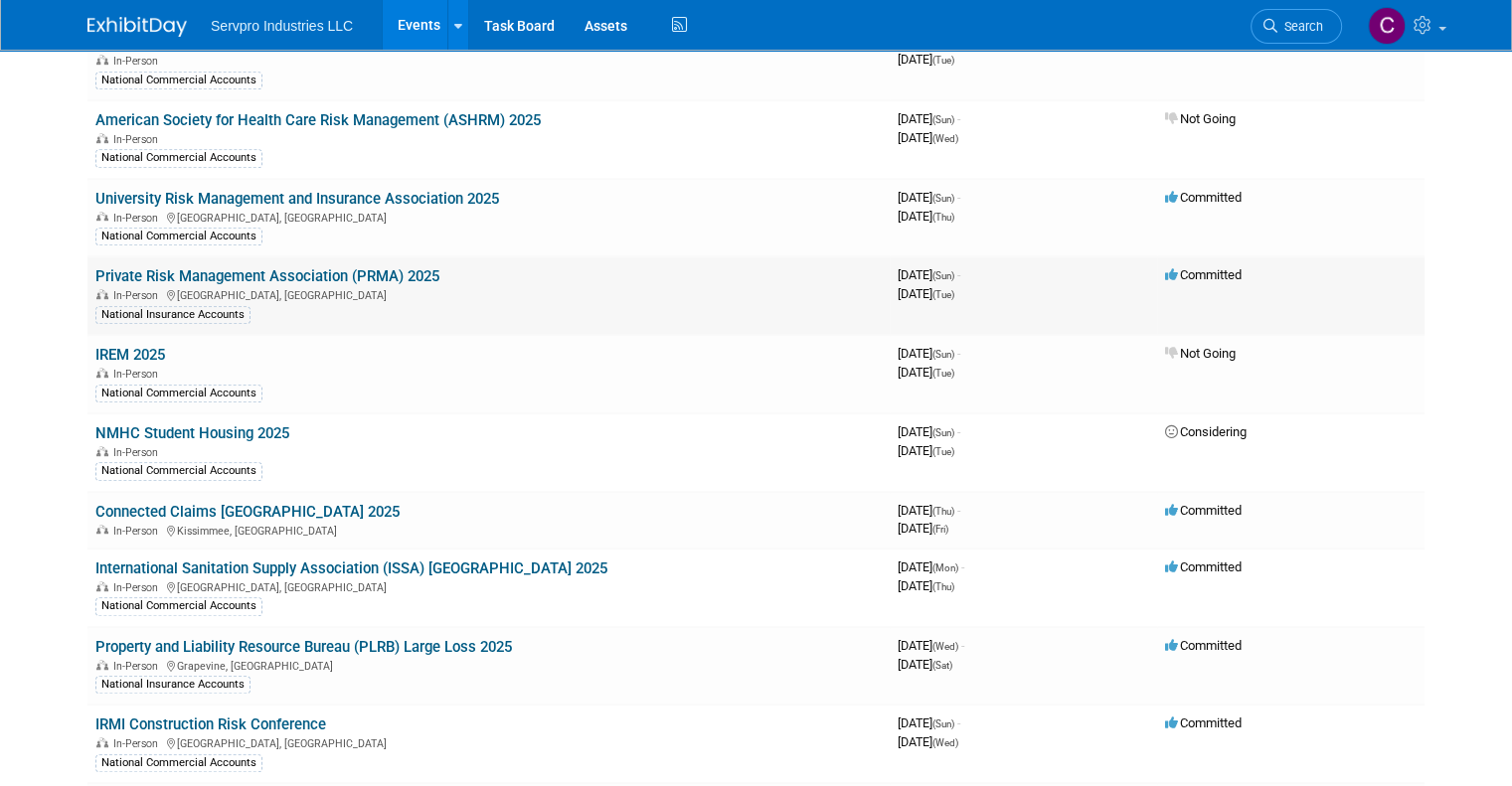 click on "Private Risk Management Association (PRMA) 2025" at bounding box center [267, 276] 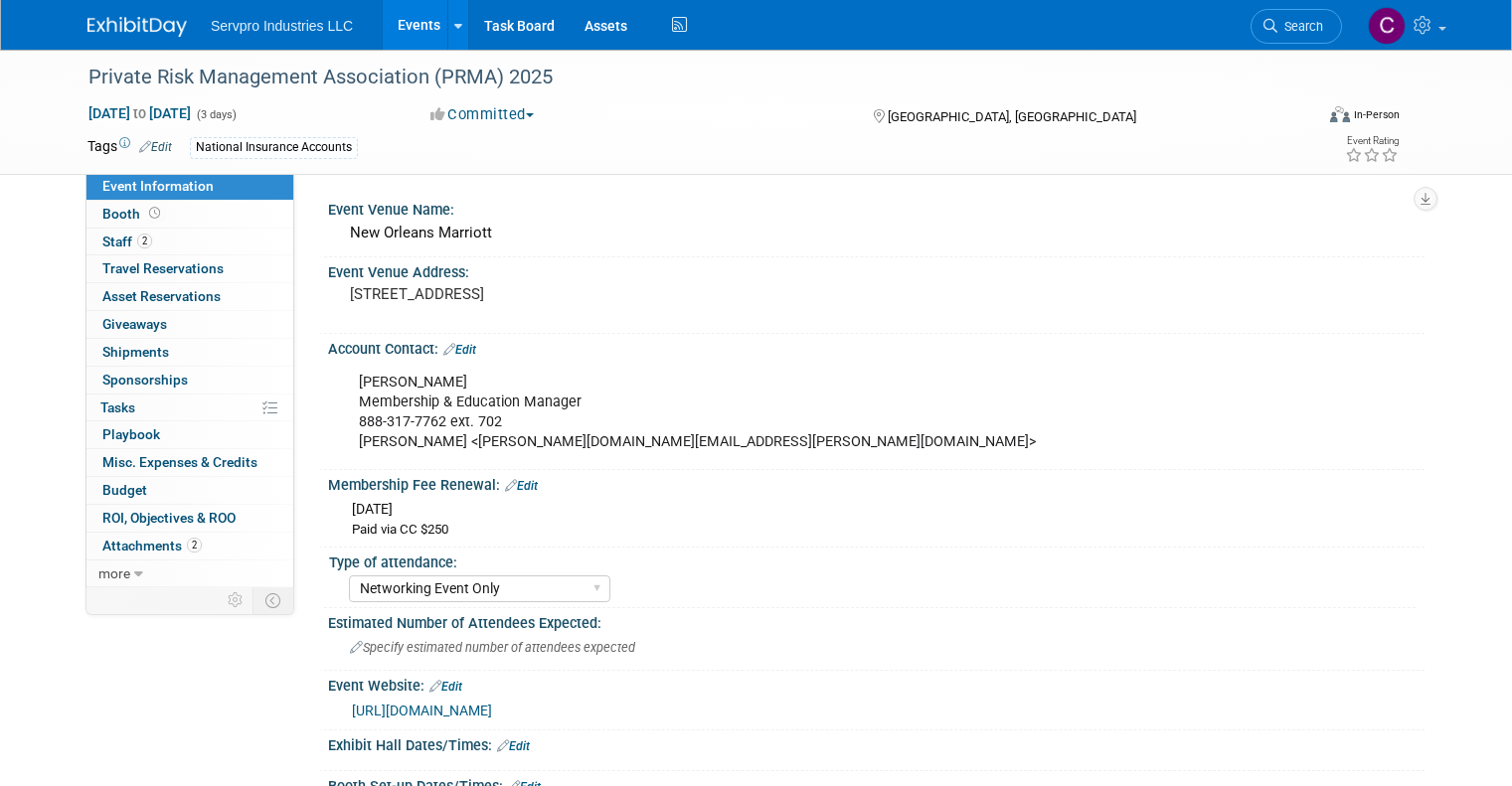 select on "Networking Event Only" 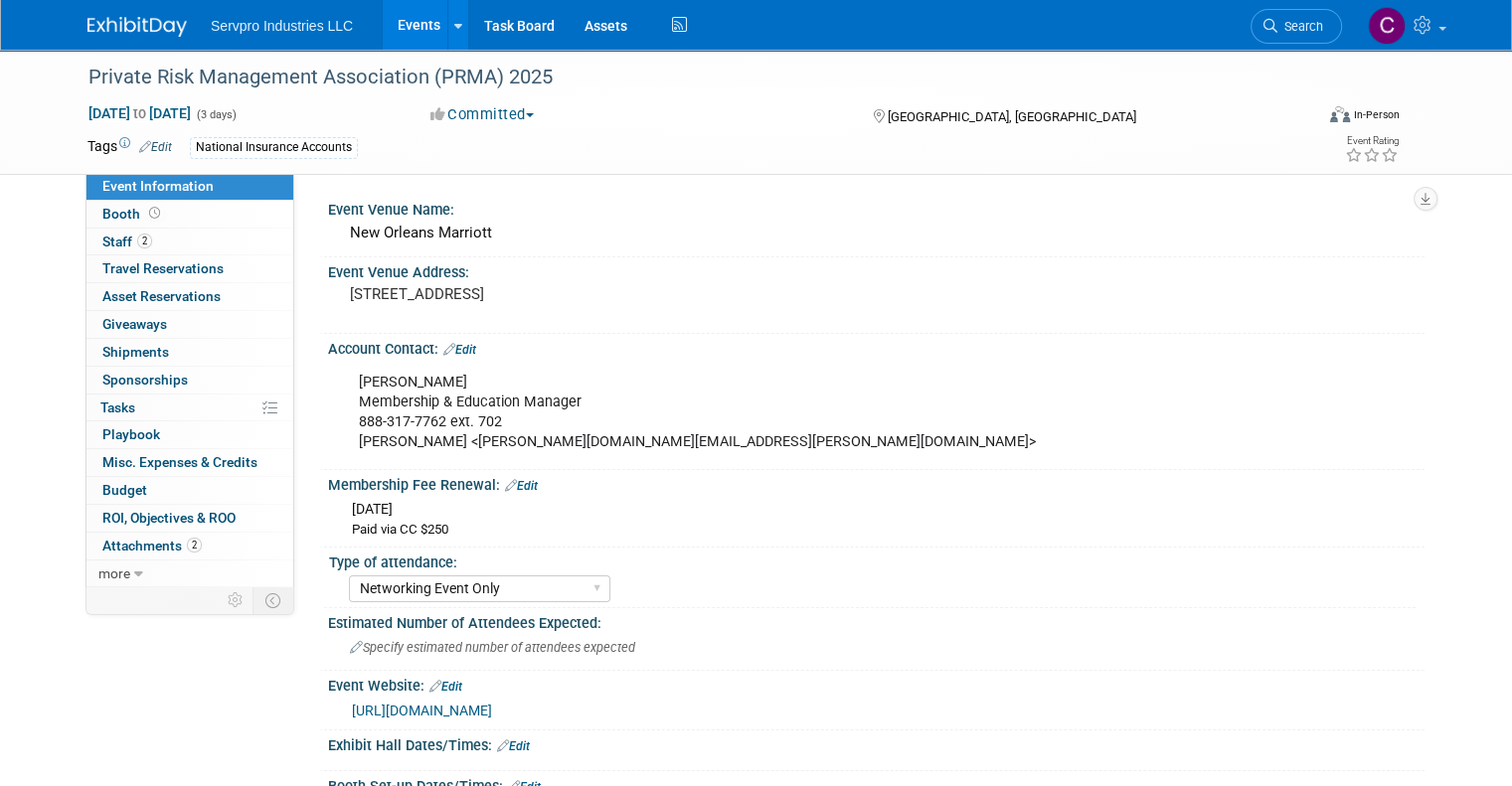 scroll, scrollTop: 0, scrollLeft: 0, axis: both 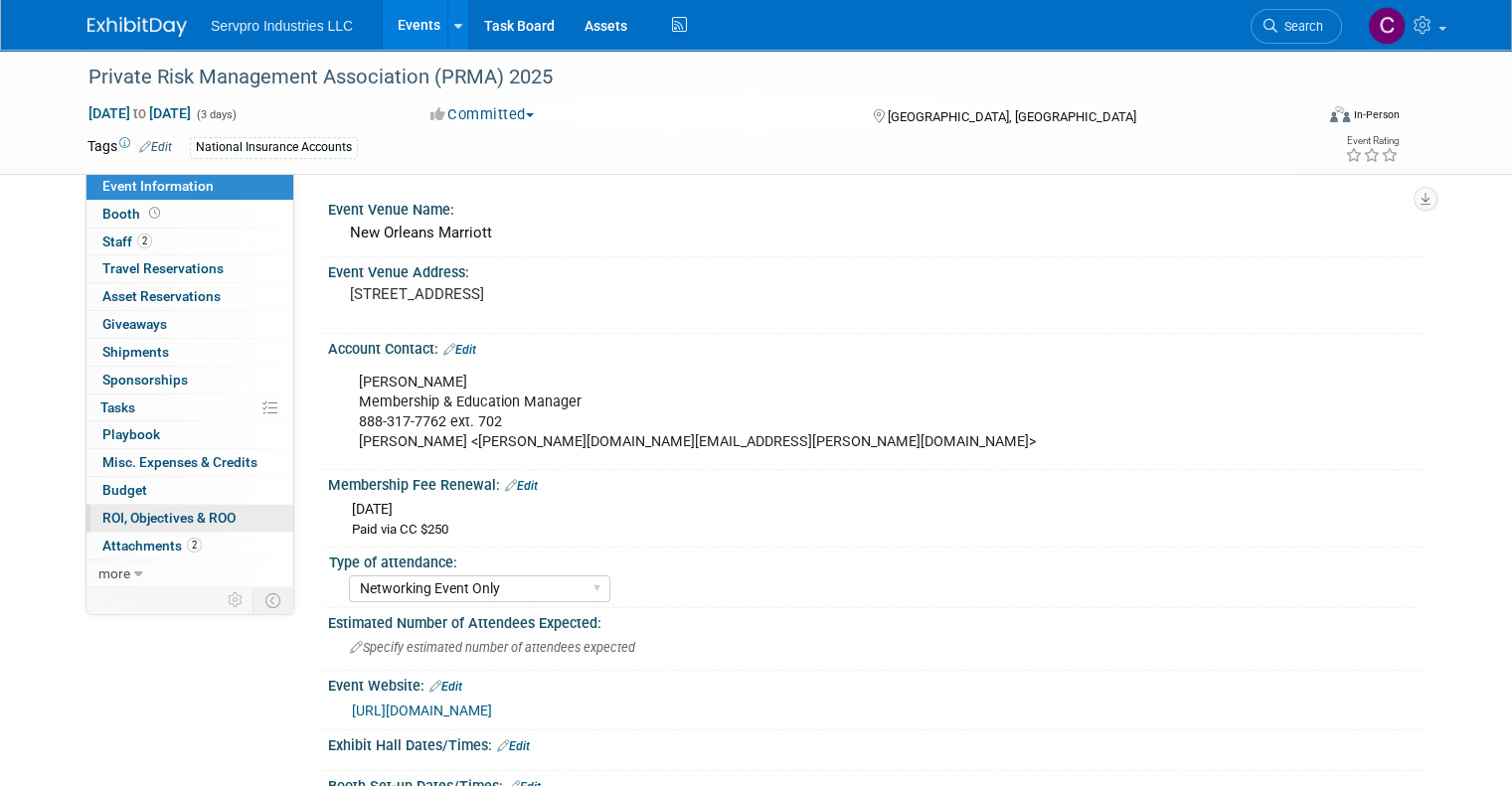 click on "0
ROI, Objectives & ROO 0" at bounding box center (190, 518) 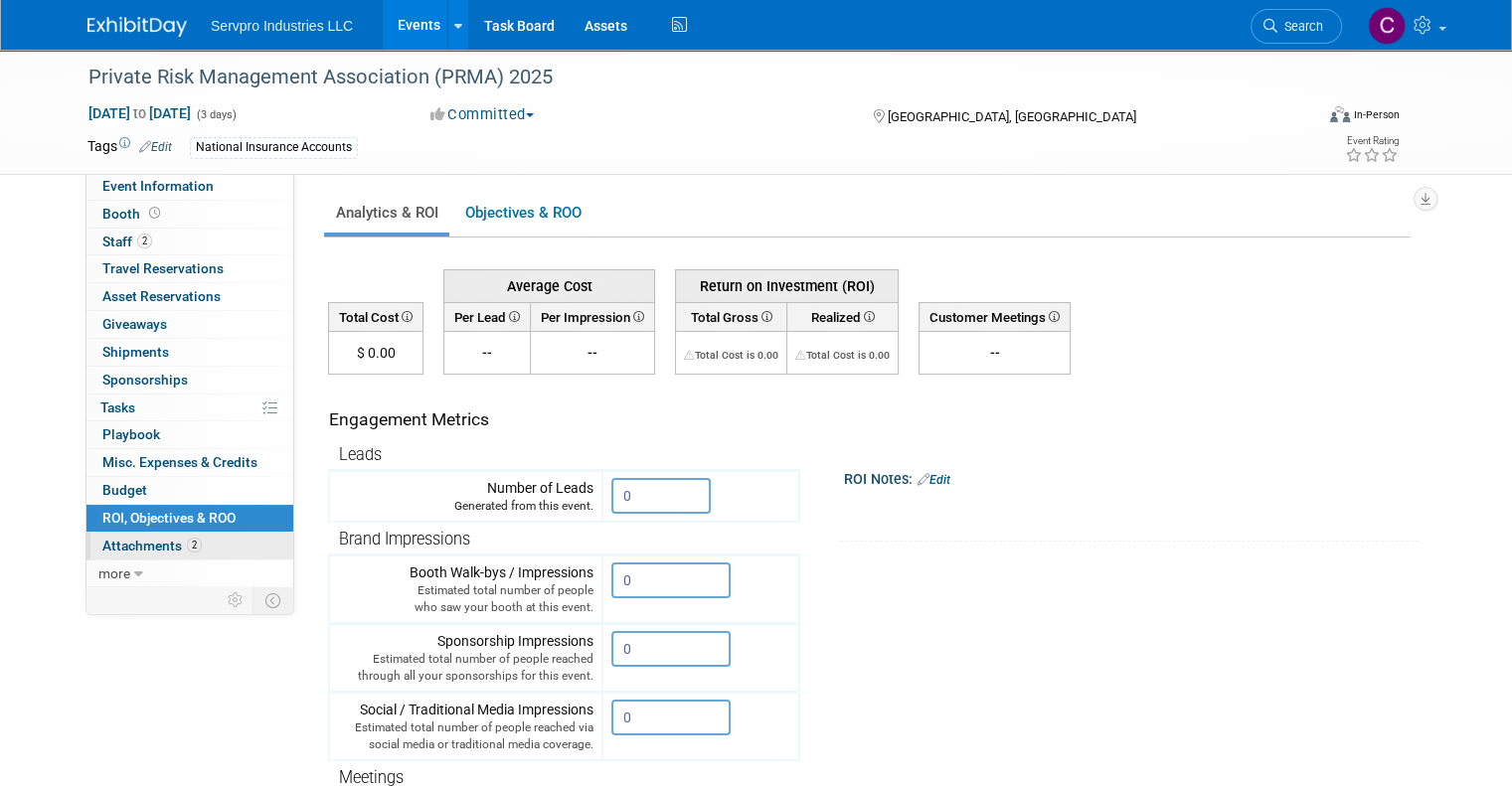 click on "Attachments 2" at bounding box center [152, 546] 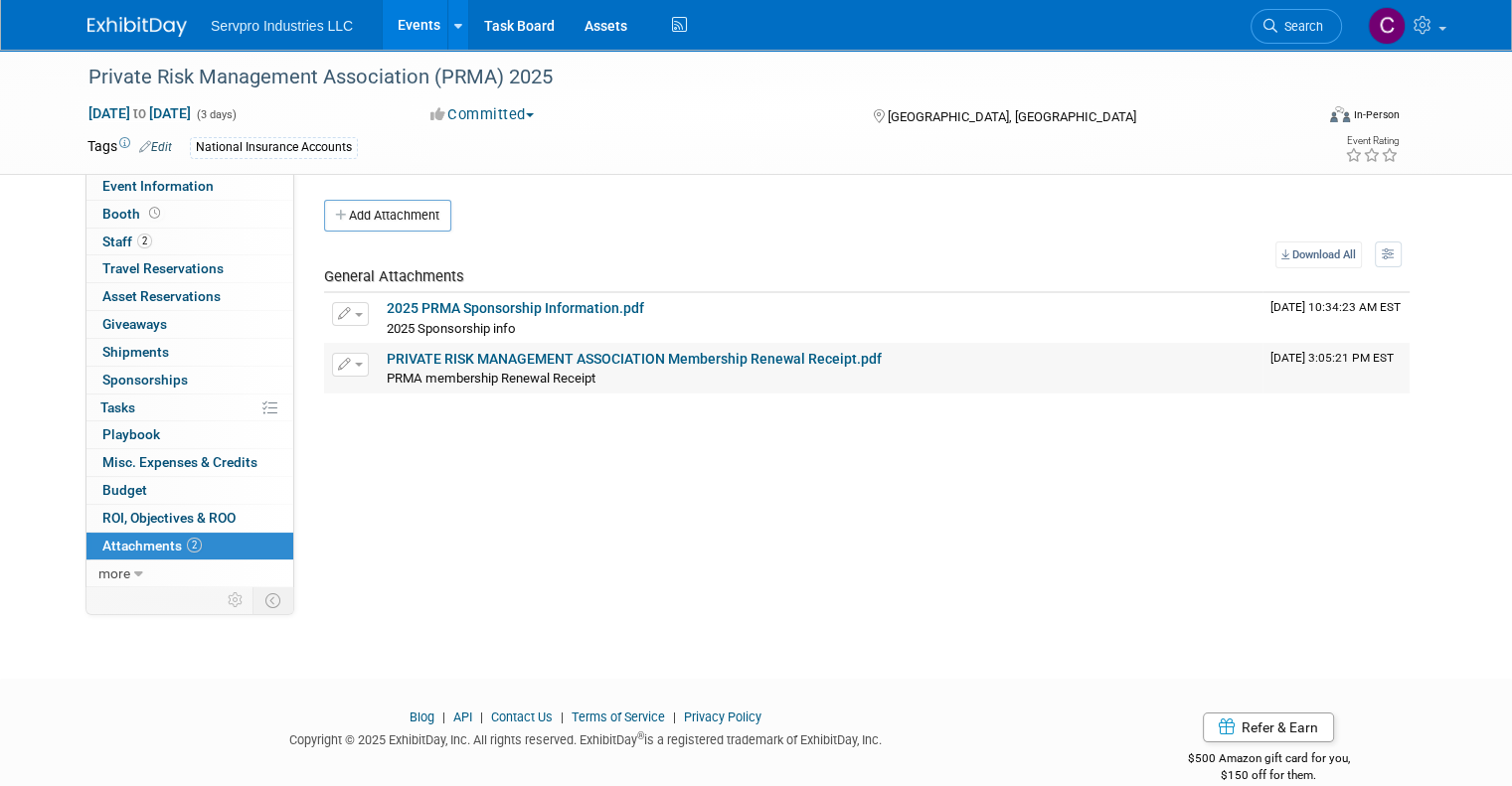 click on "PRIVATE RISK MANAGEMENT ASSOCIATION Membership Renewal Receipt.pdf" at bounding box center (634, 359) 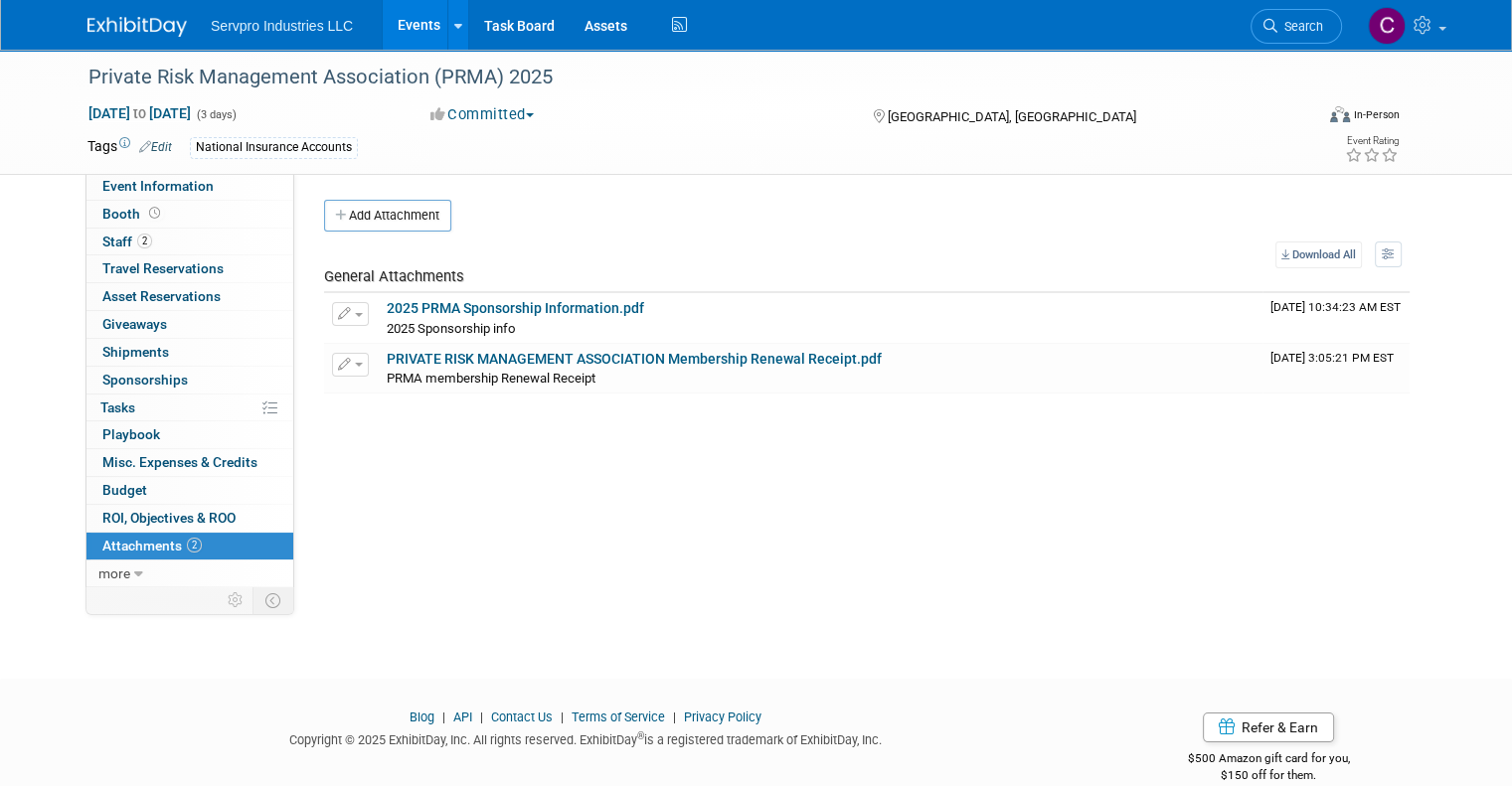 click on "Events" at bounding box center (419, 25) 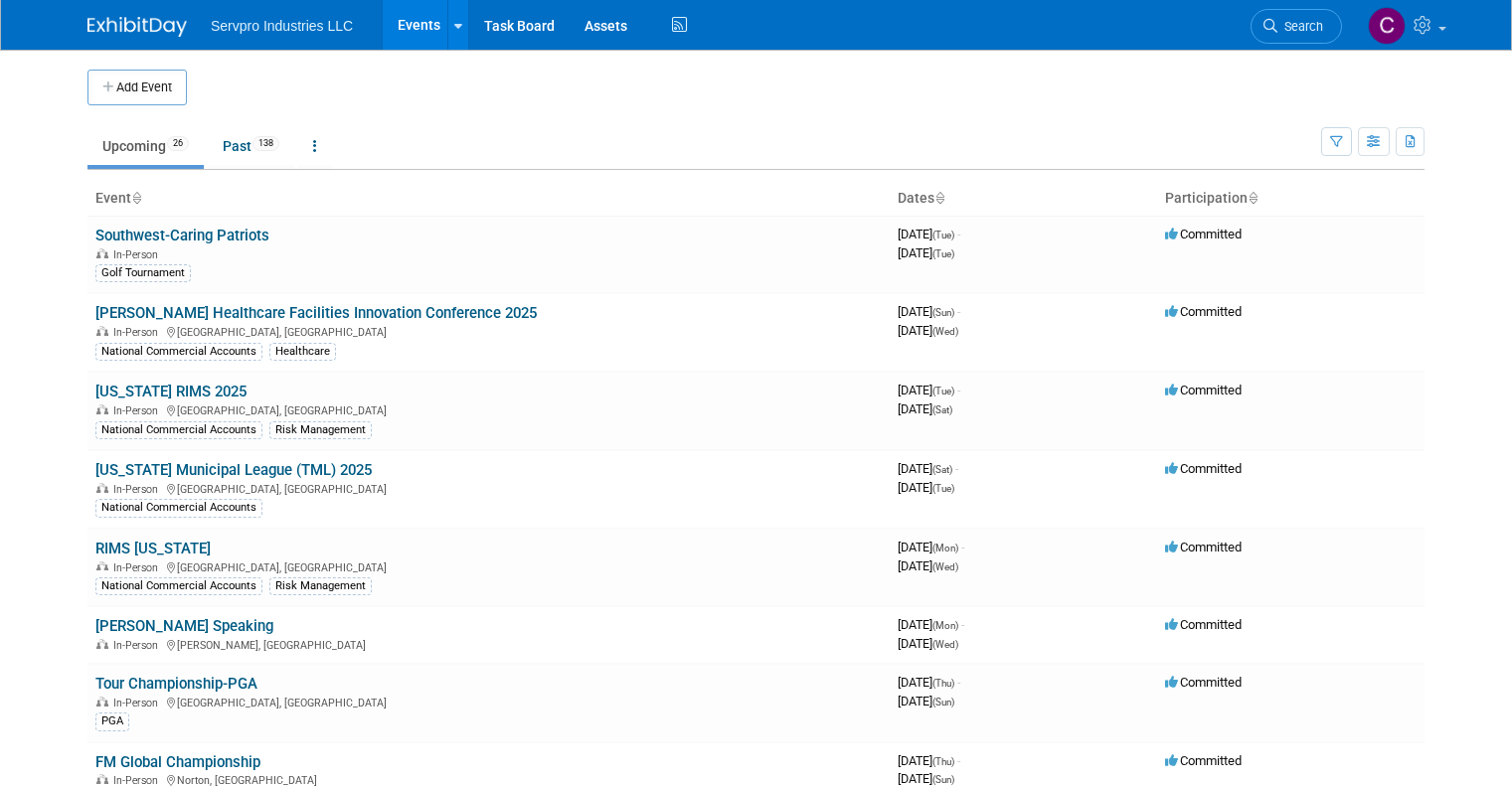 scroll, scrollTop: 0, scrollLeft: 0, axis: both 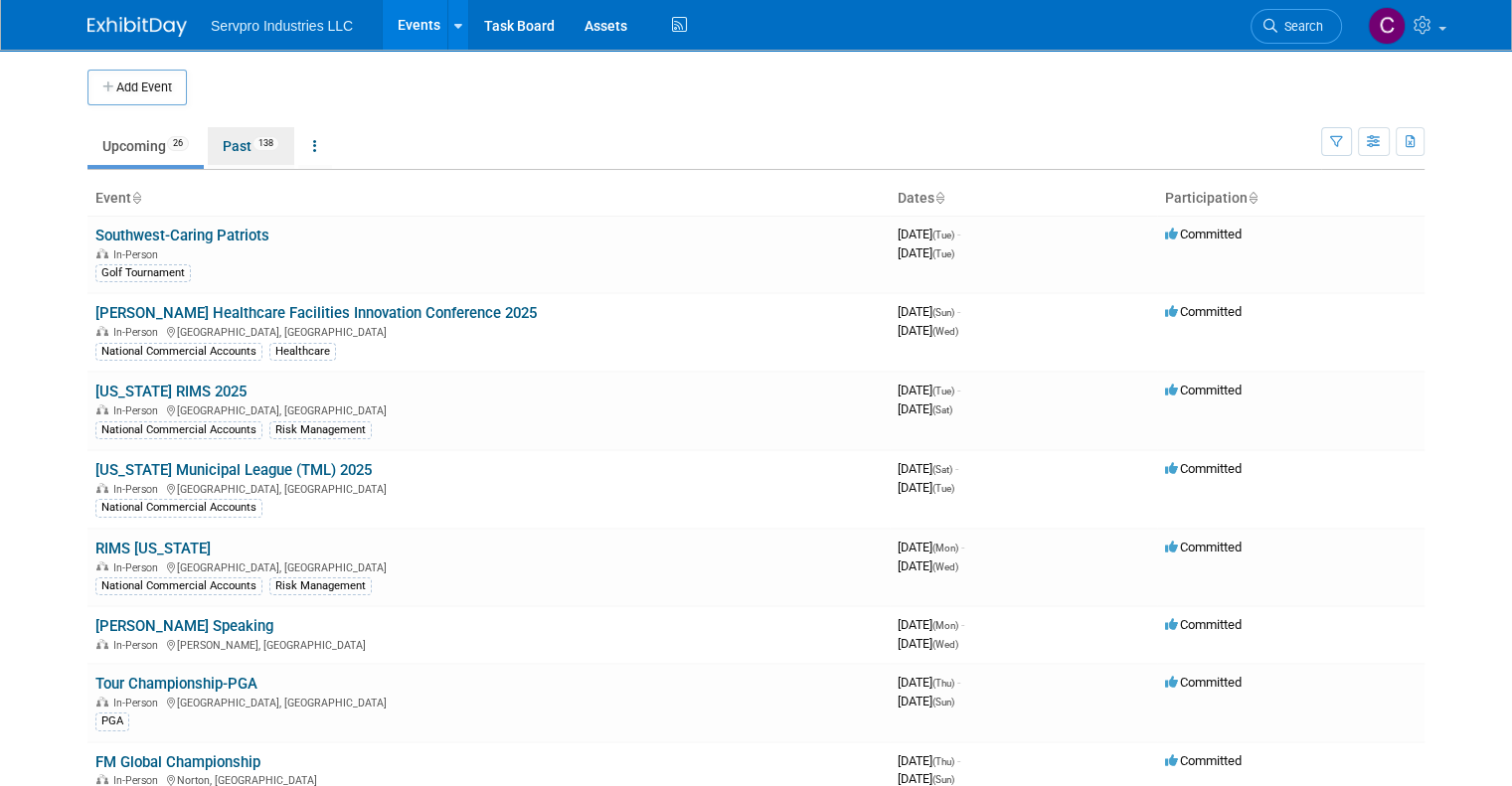 click on "Past
138" at bounding box center [251, 146] 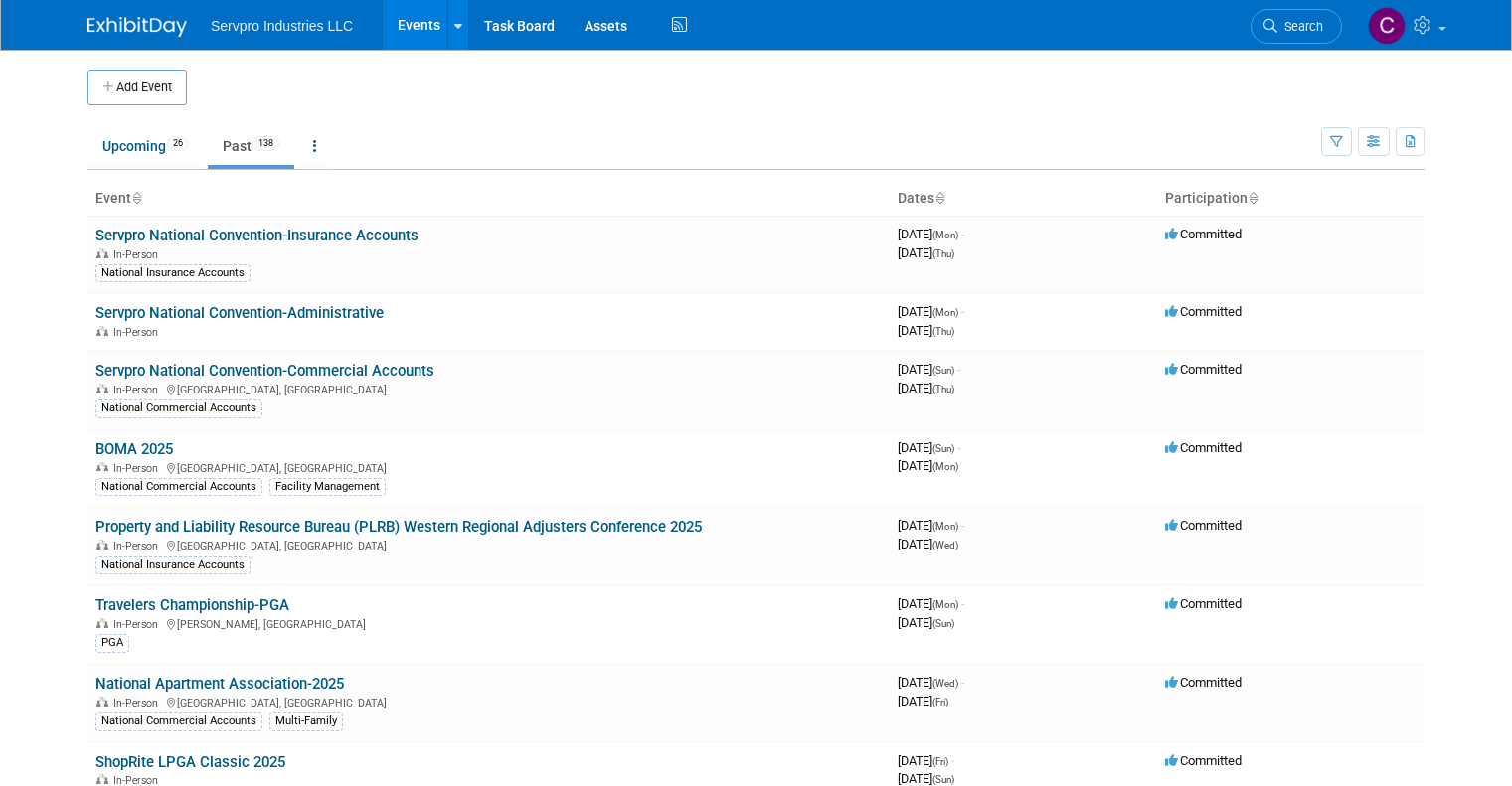 scroll, scrollTop: 0, scrollLeft: 0, axis: both 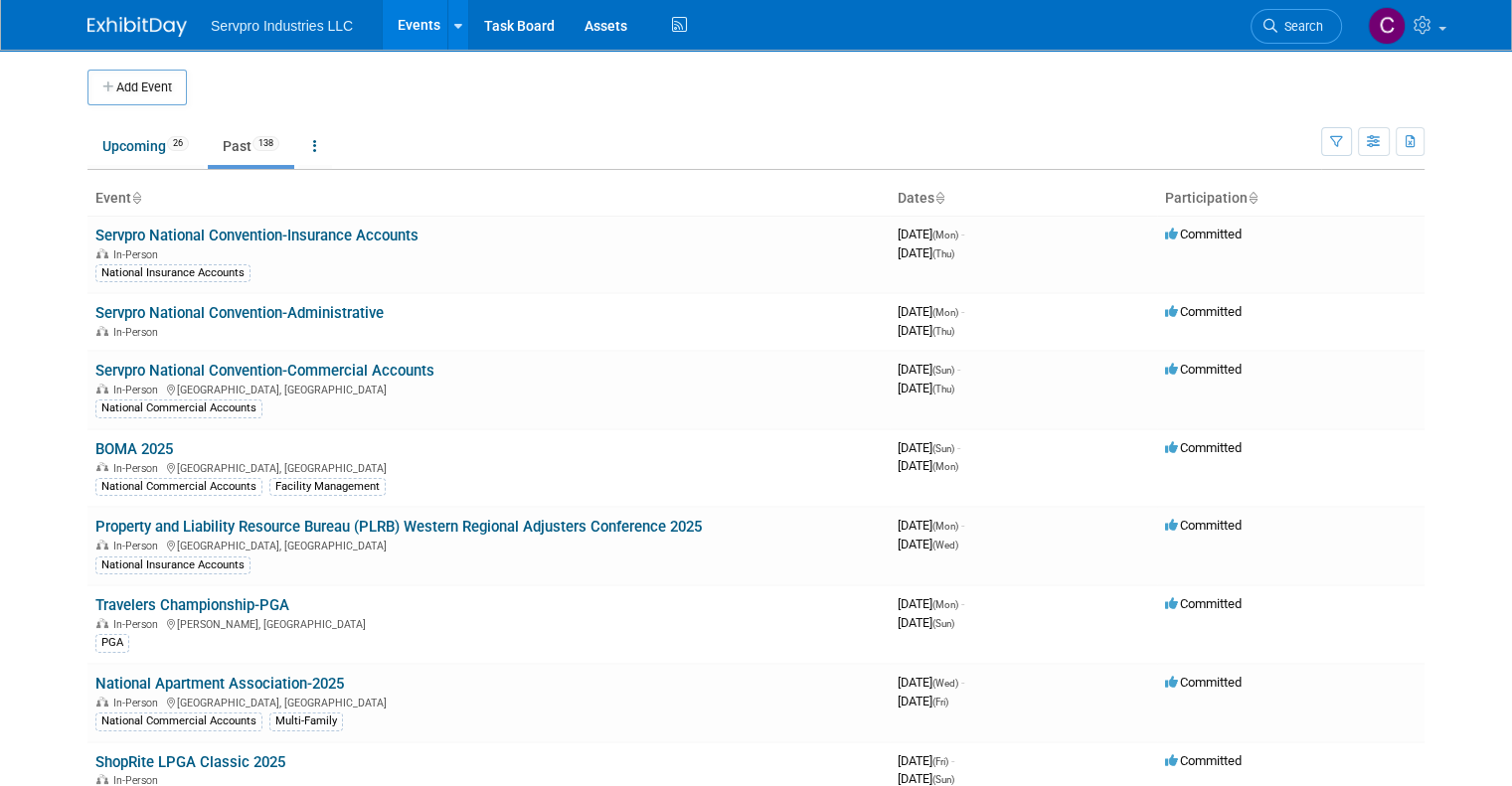 drag, startPoint x: 0, startPoint y: 0, endPoint x: 1307, endPoint y: 31, distance: 1307.3676 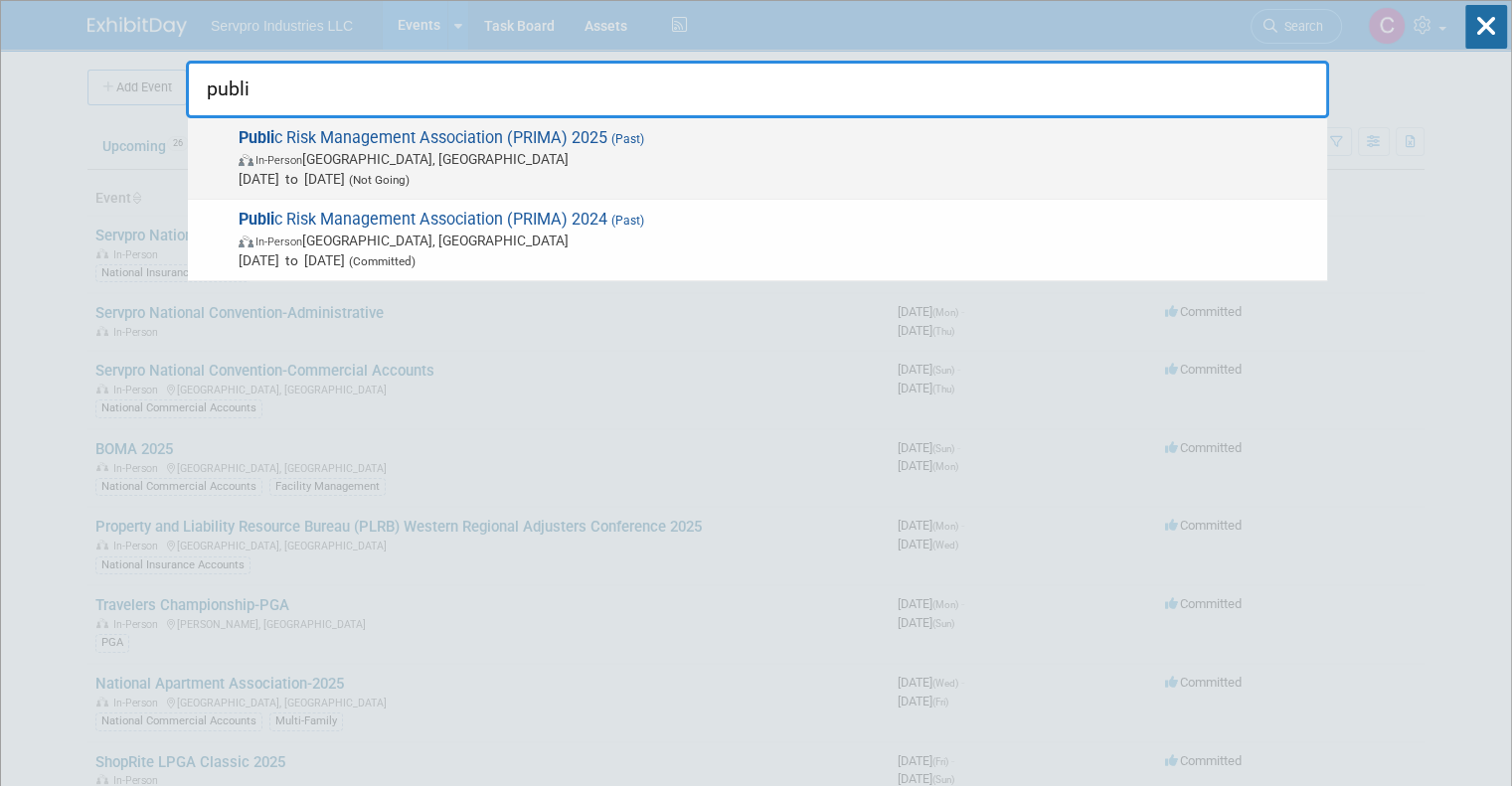 type on "publi" 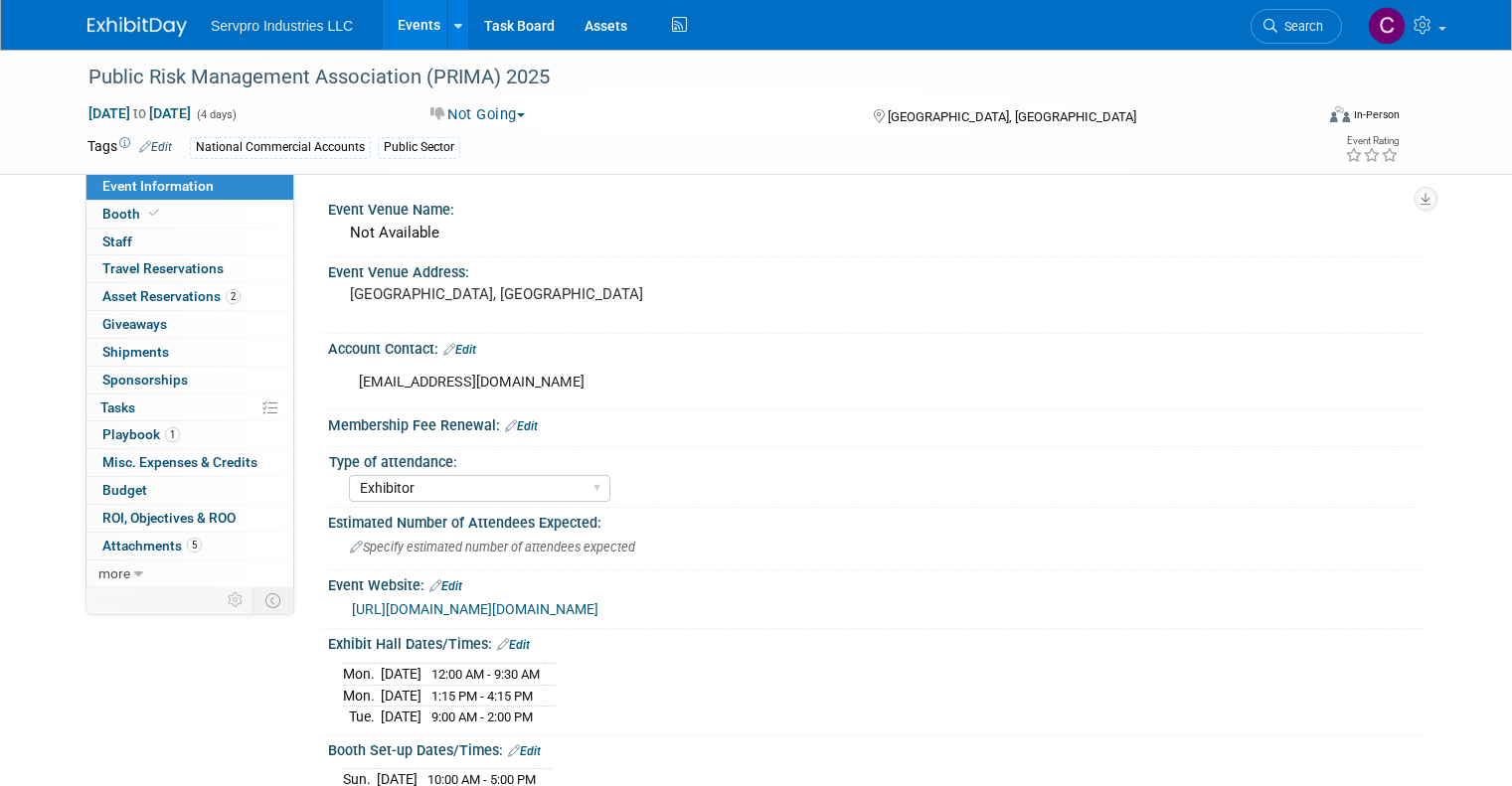select on "Exhibitor" 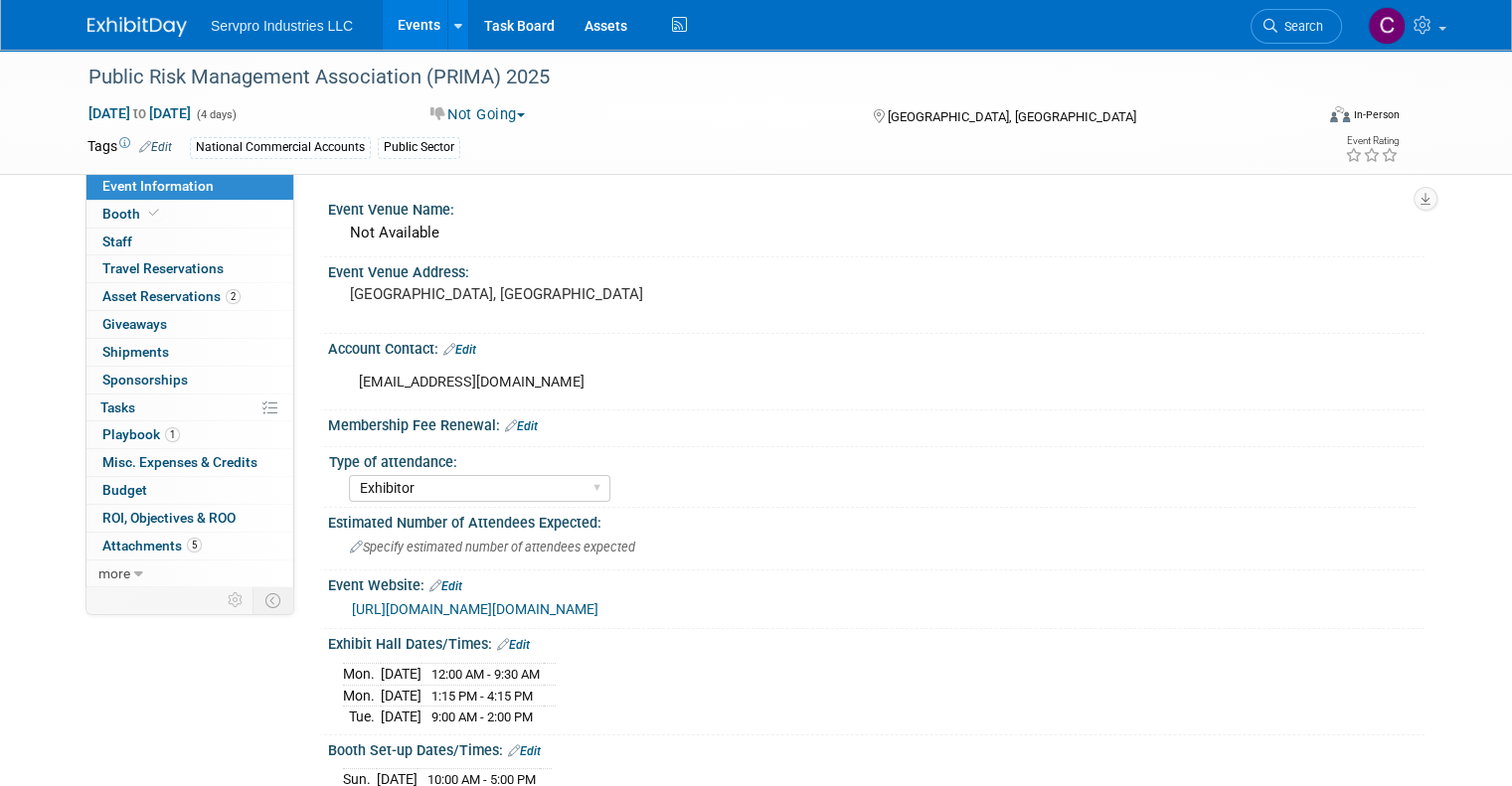 scroll, scrollTop: 0, scrollLeft: 0, axis: both 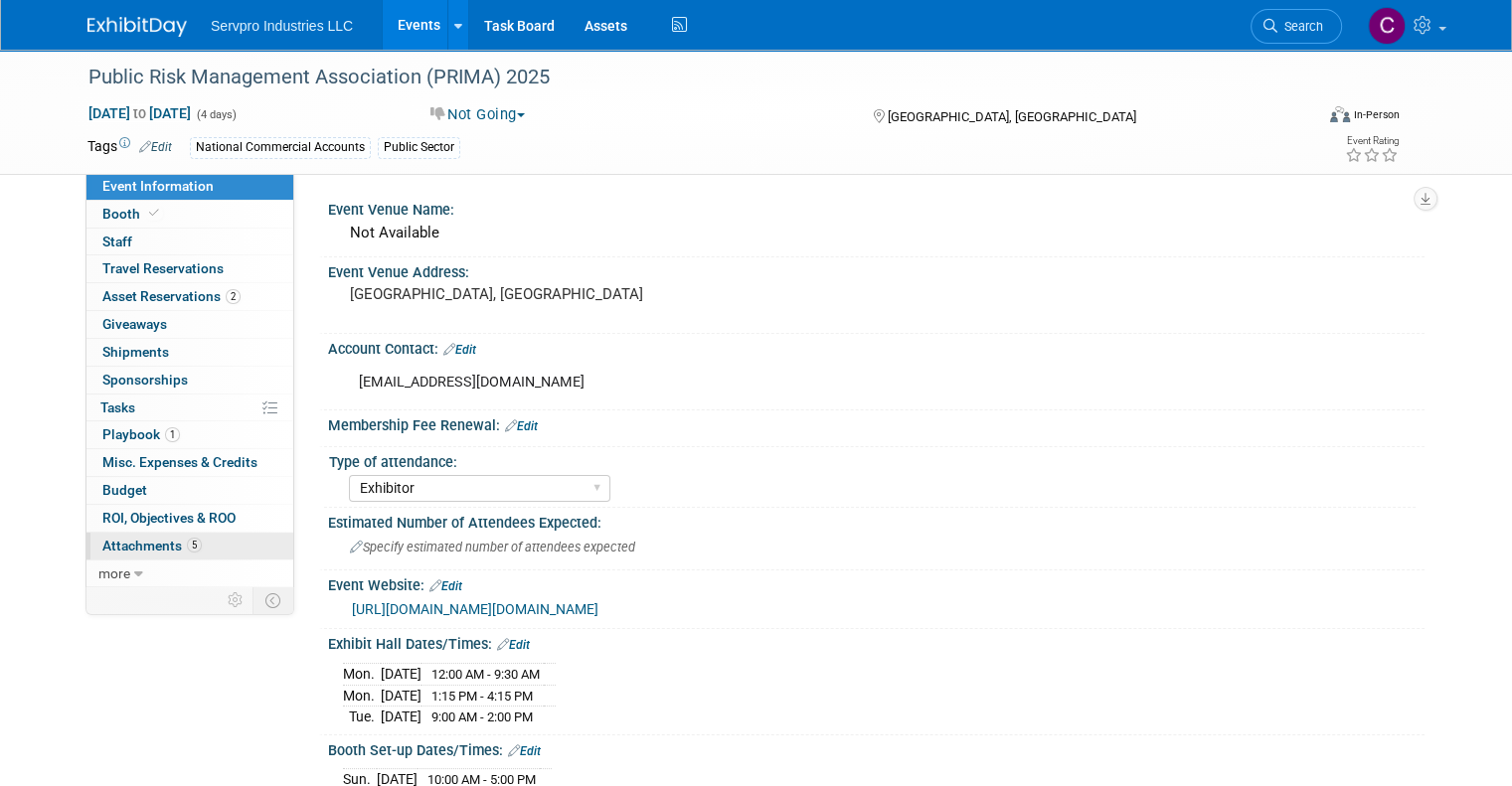 click on "Attachments 5" at bounding box center (152, 546) 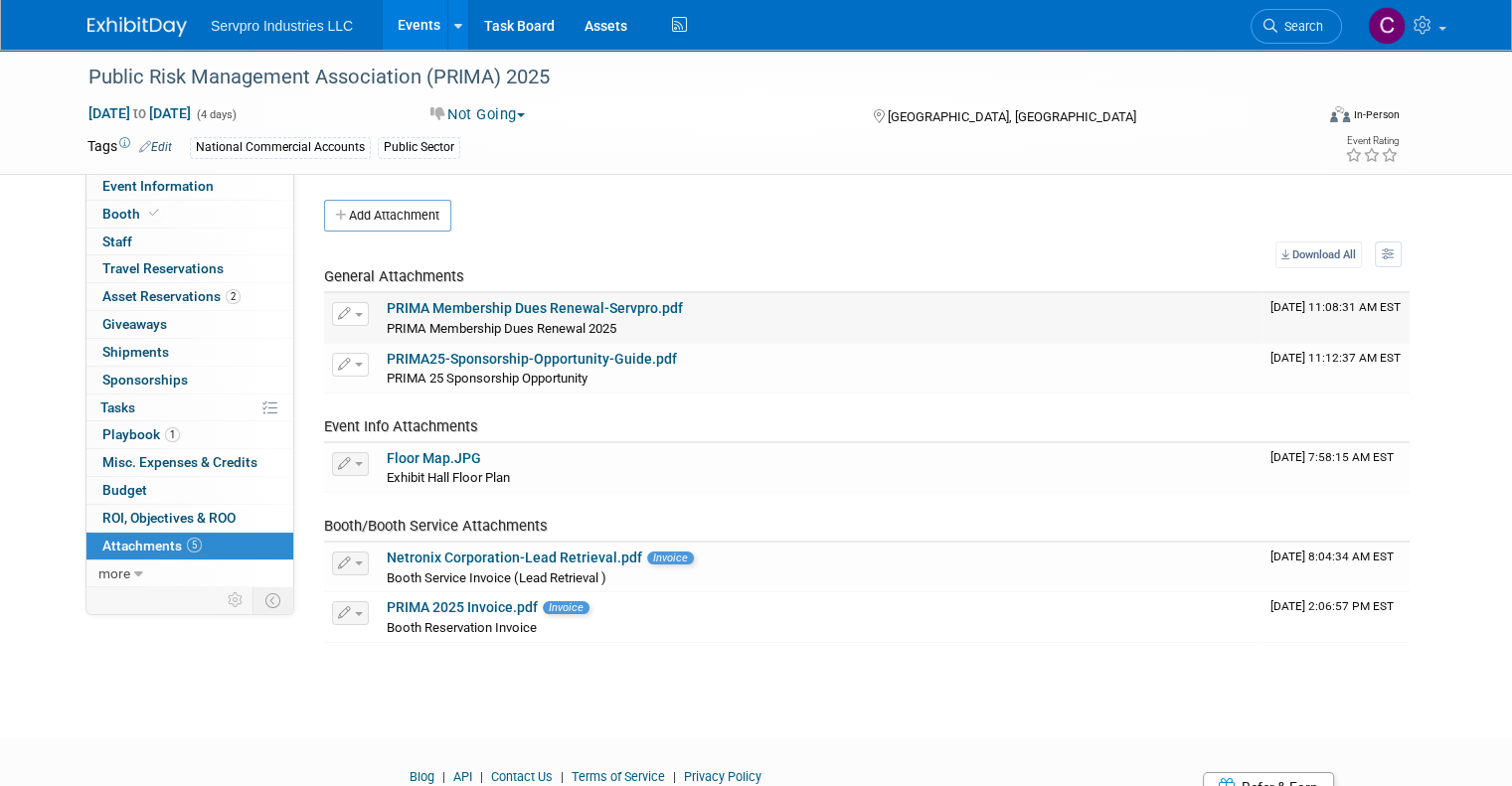 click on "PRIMA Membership Dues Renewal-Servpro.pdf" at bounding box center (535, 308) 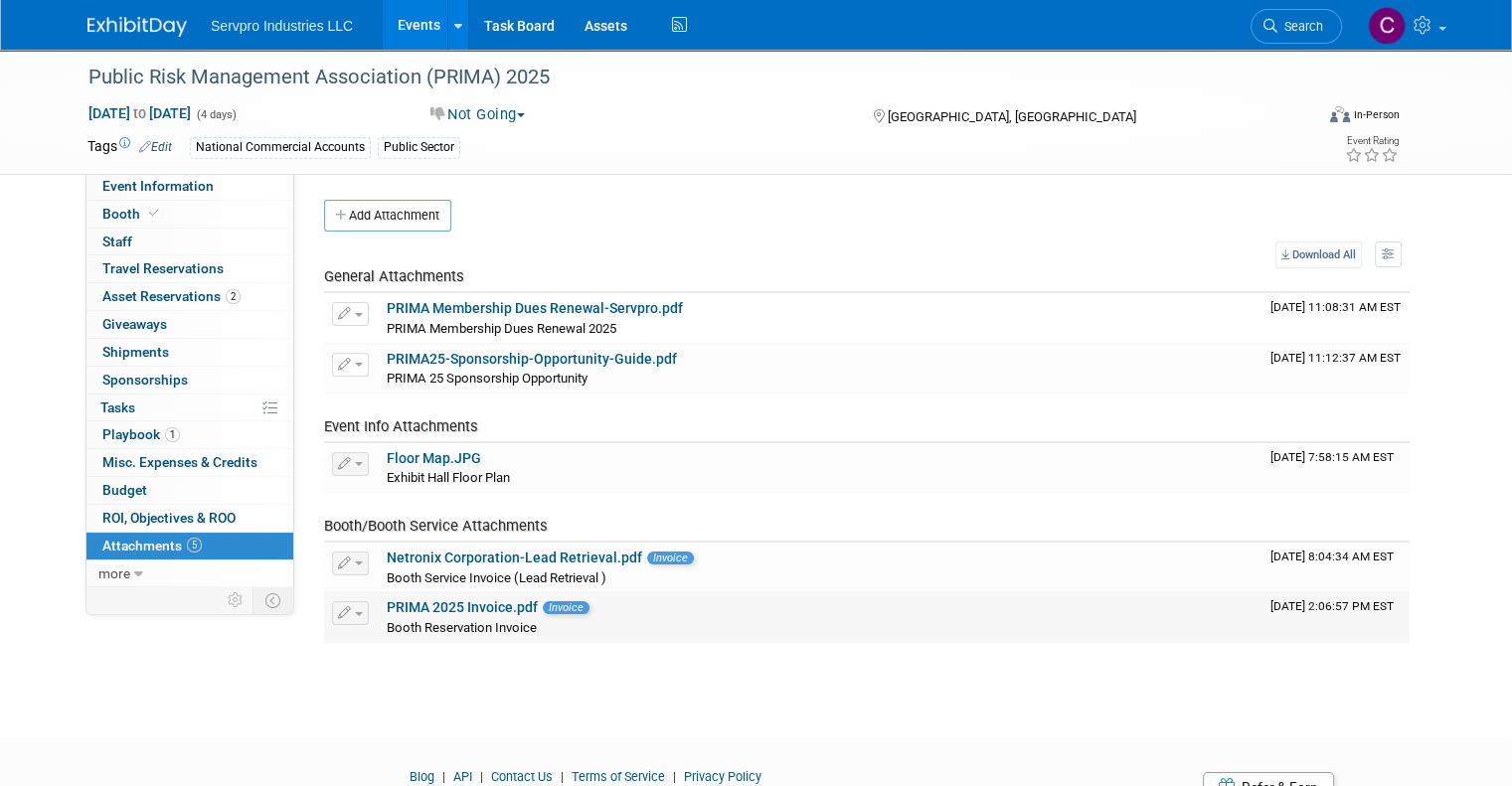 click on "PRIMA 2025 Invoice.pdf" at bounding box center (462, 607) 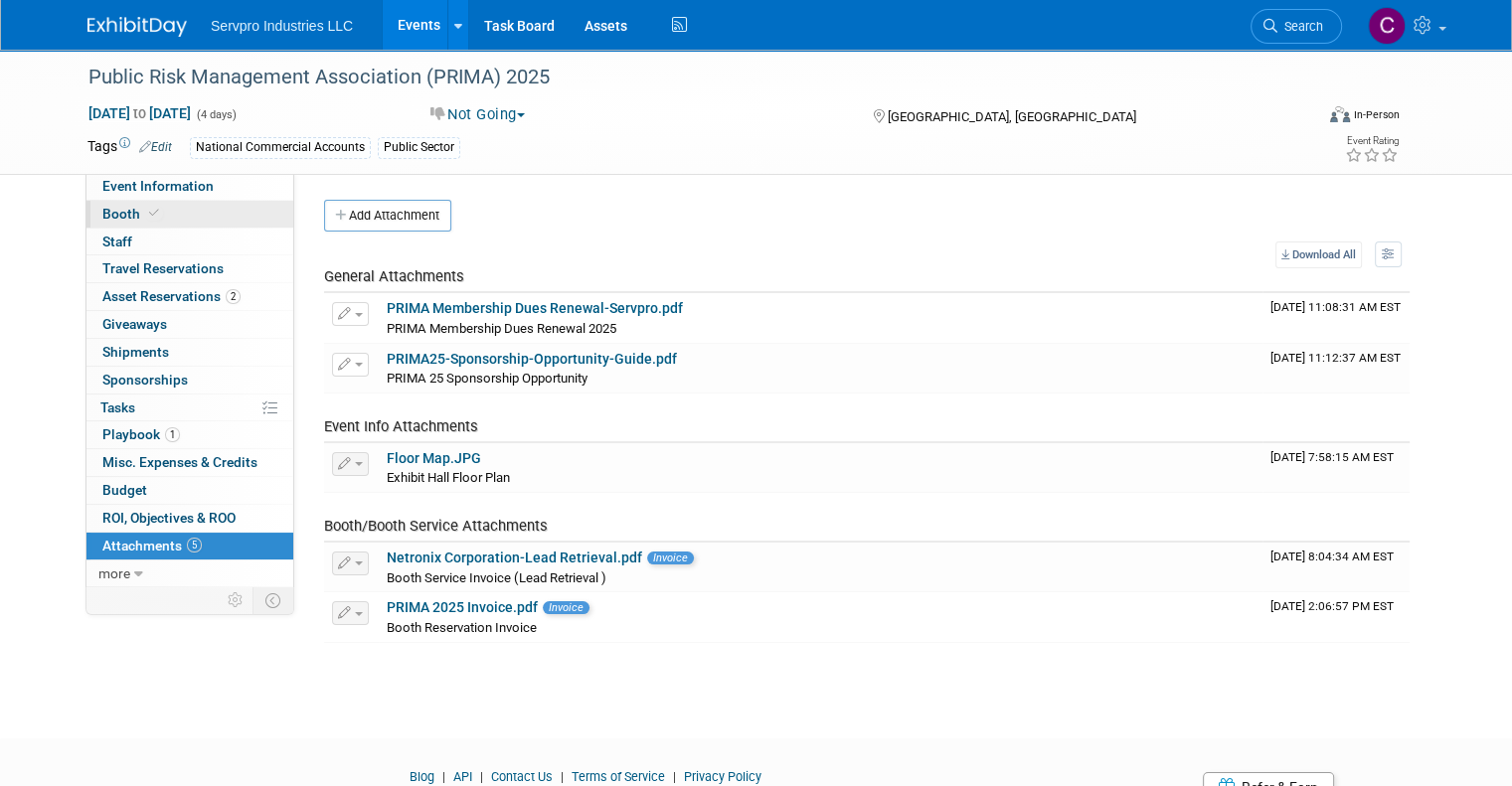 click on "Booth" at bounding box center [132, 214] 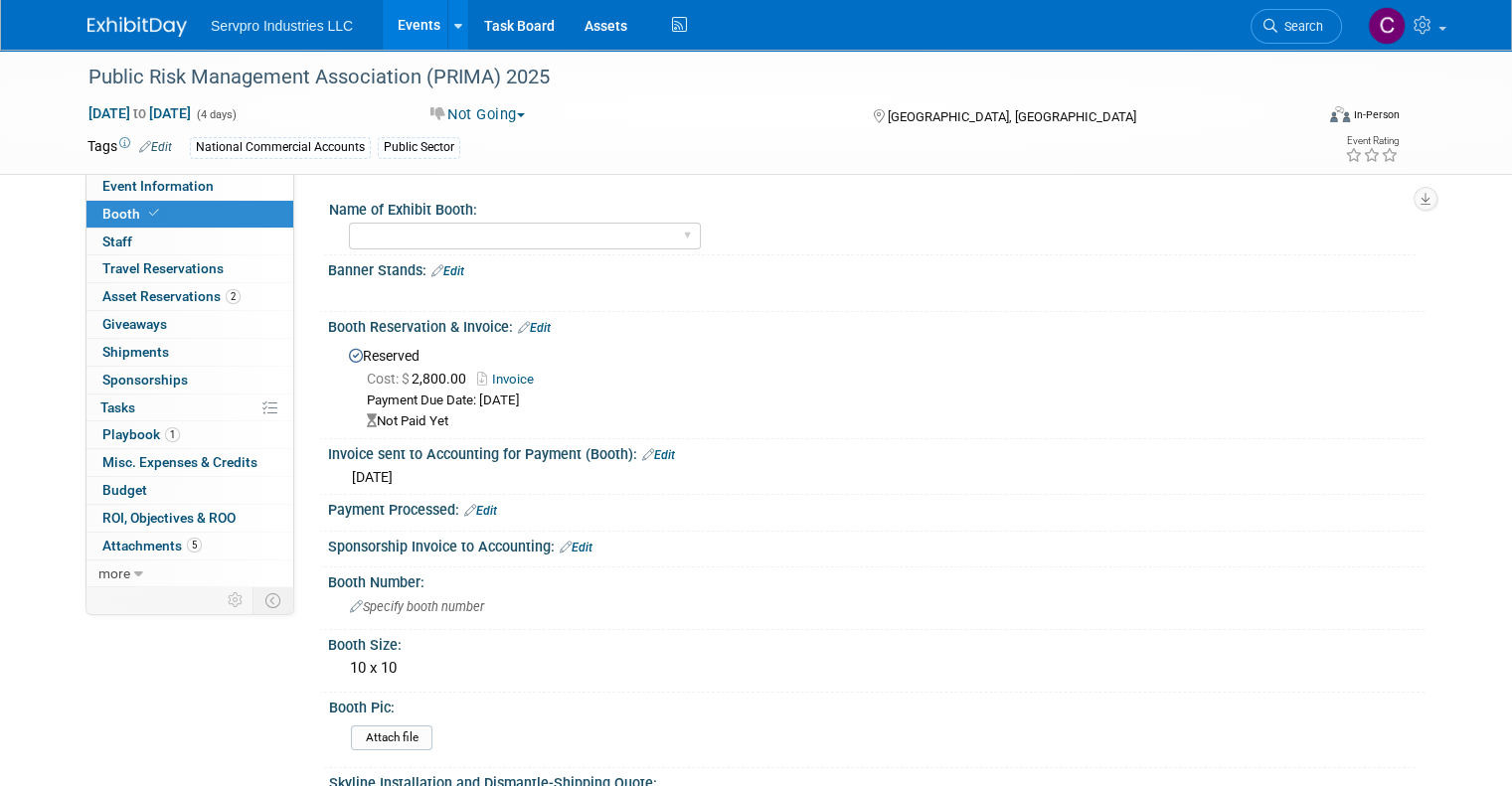 click on "Invoice" at bounding box center (510, 379) 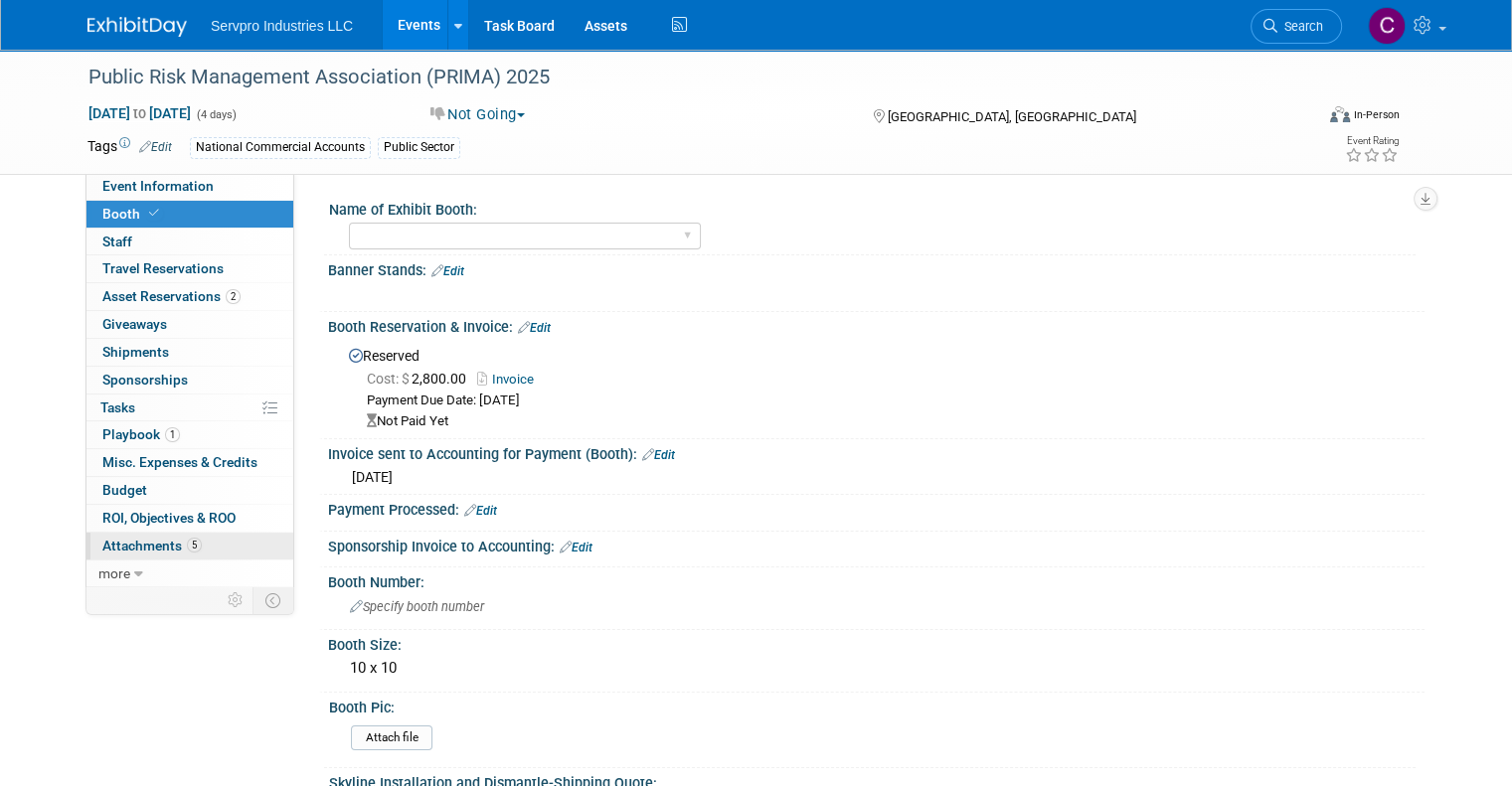 click on "Attachments 5" at bounding box center (152, 546) 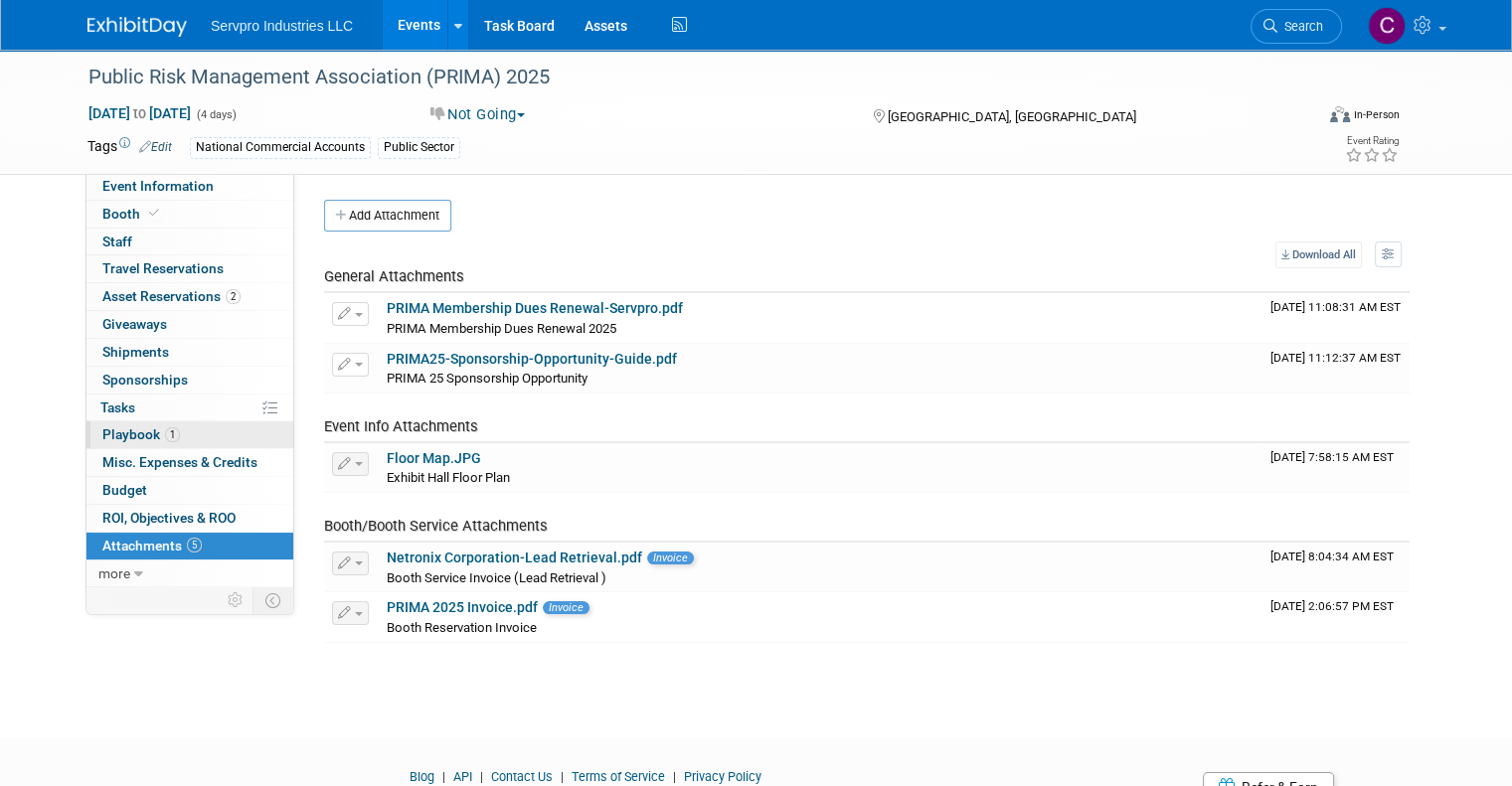 click on "Playbook 1" at bounding box center [141, 434] 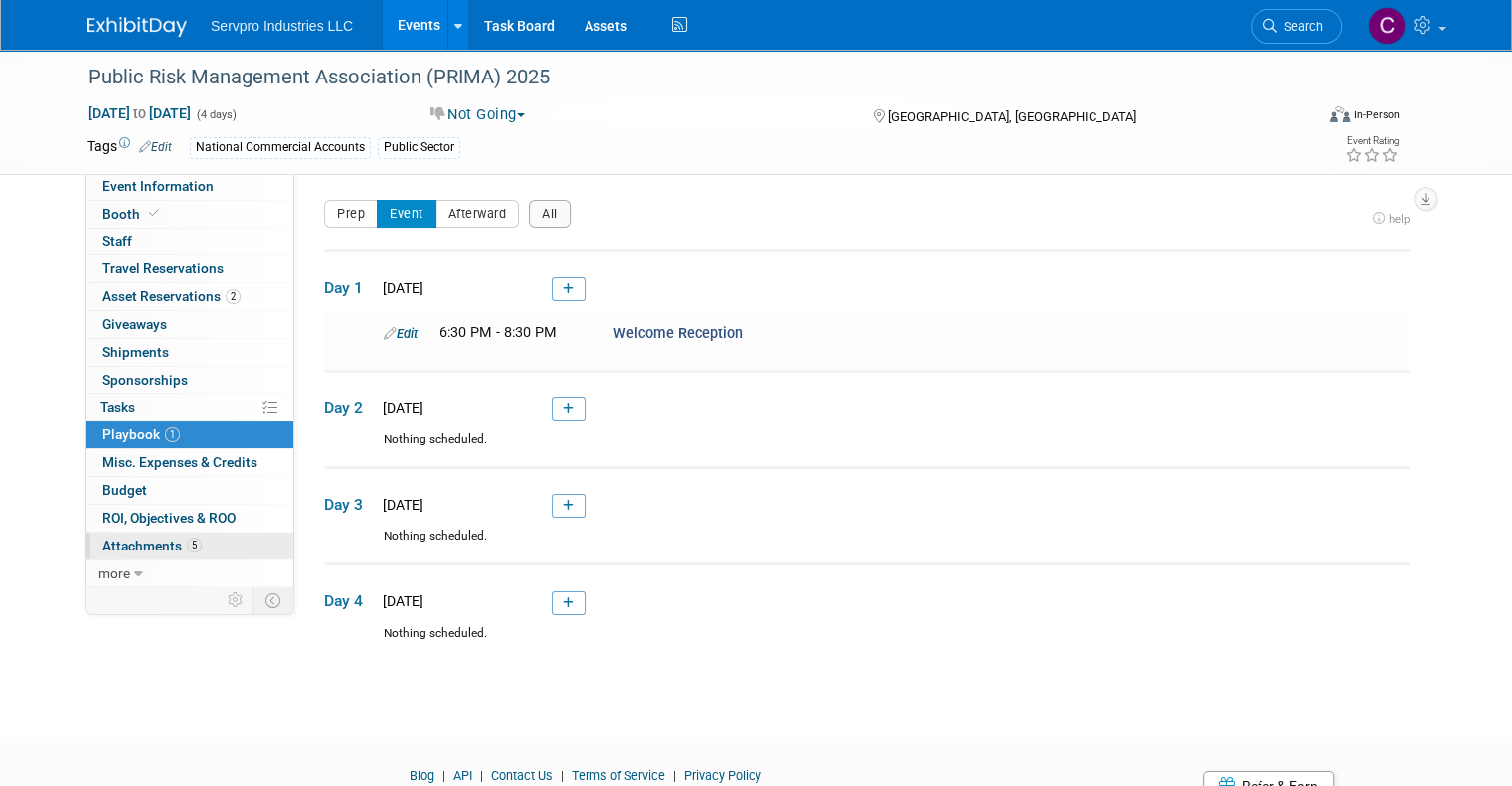 click on "Attachments 5" at bounding box center (152, 546) 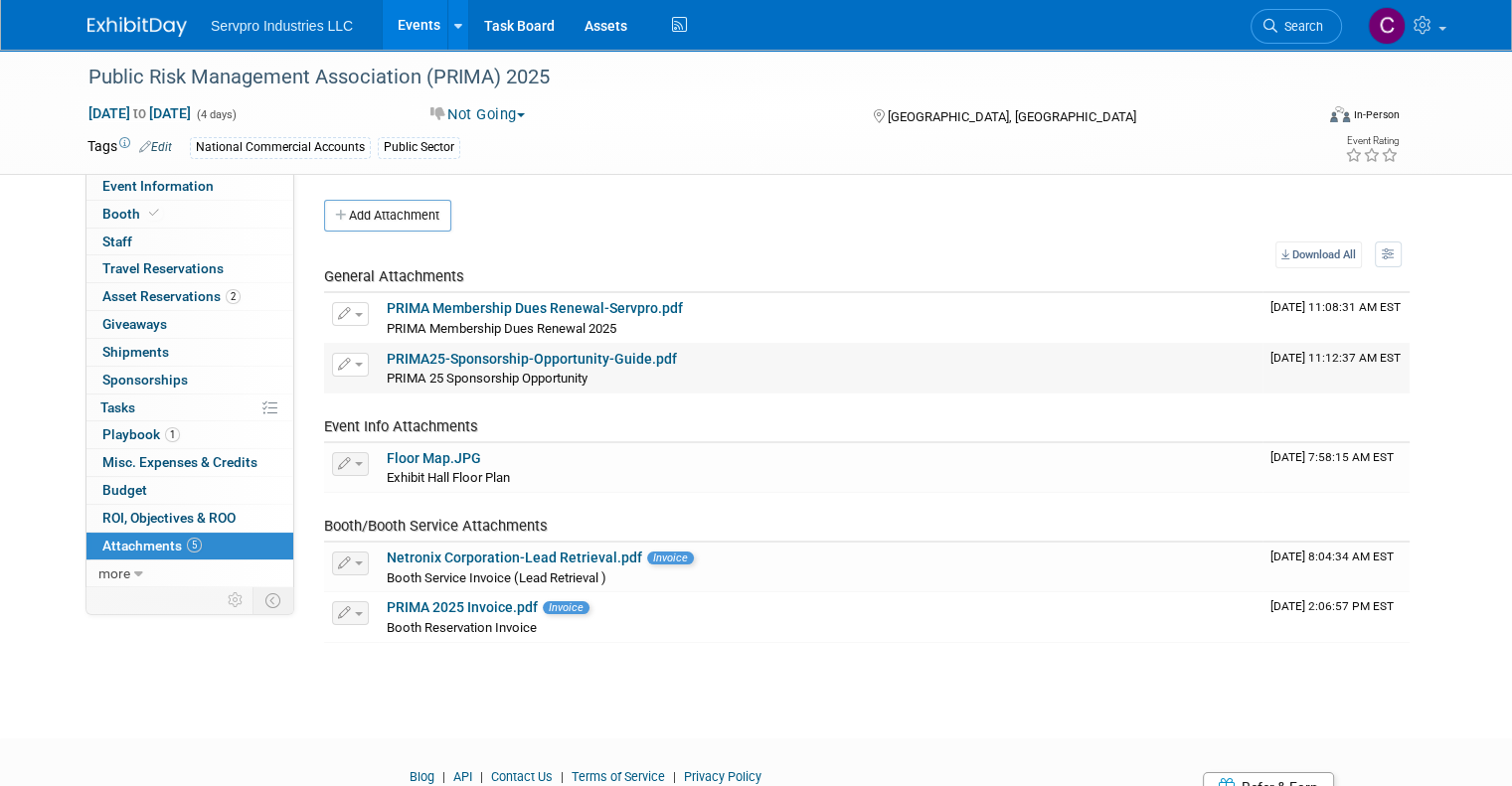 click on "PRIMA25-Sponsorship-Opportunity-Guide.pdf" at bounding box center [532, 359] 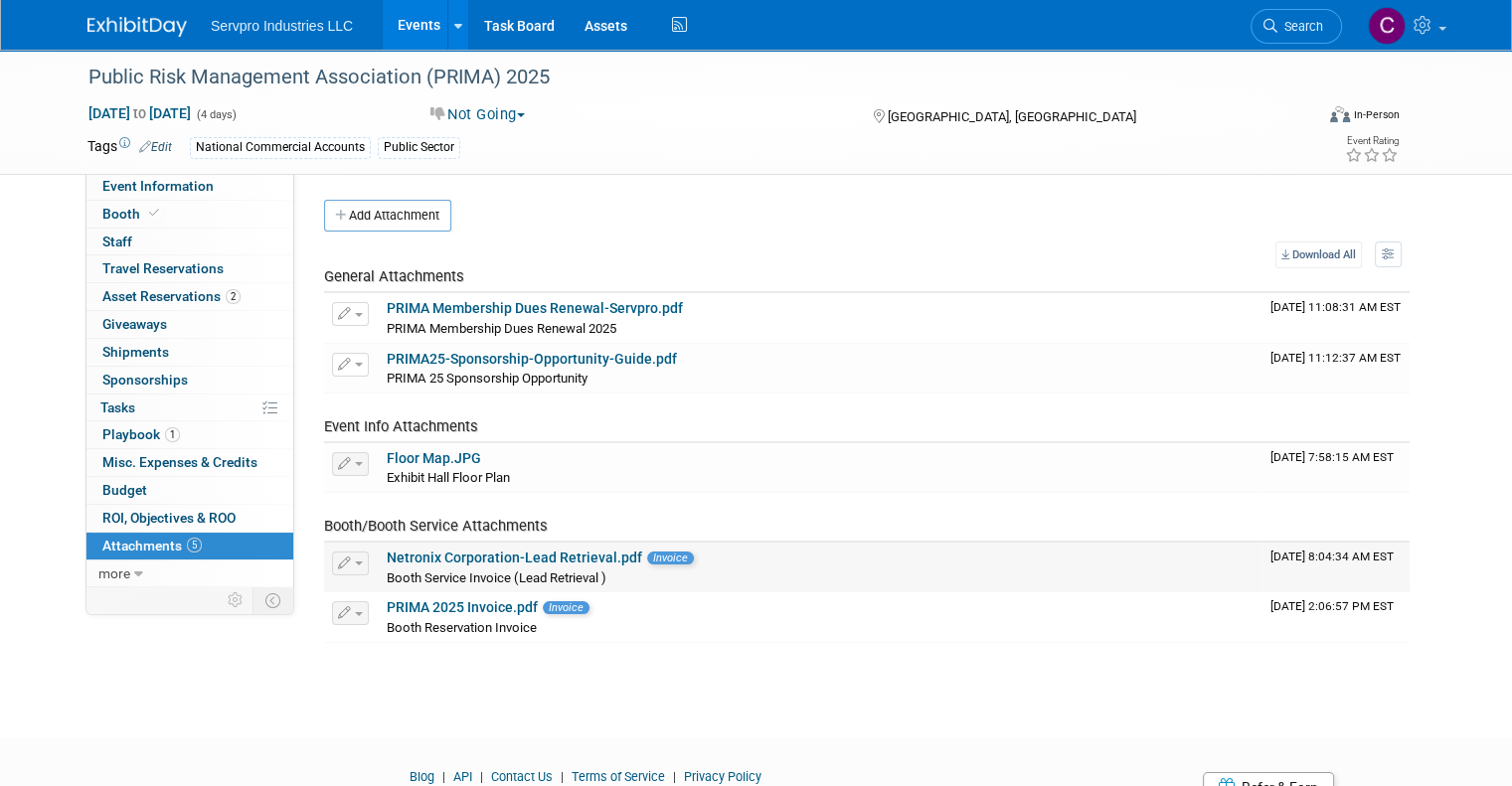 click on "Netronix Corporation-Lead Retrieval.pdf" at bounding box center [514, 557] 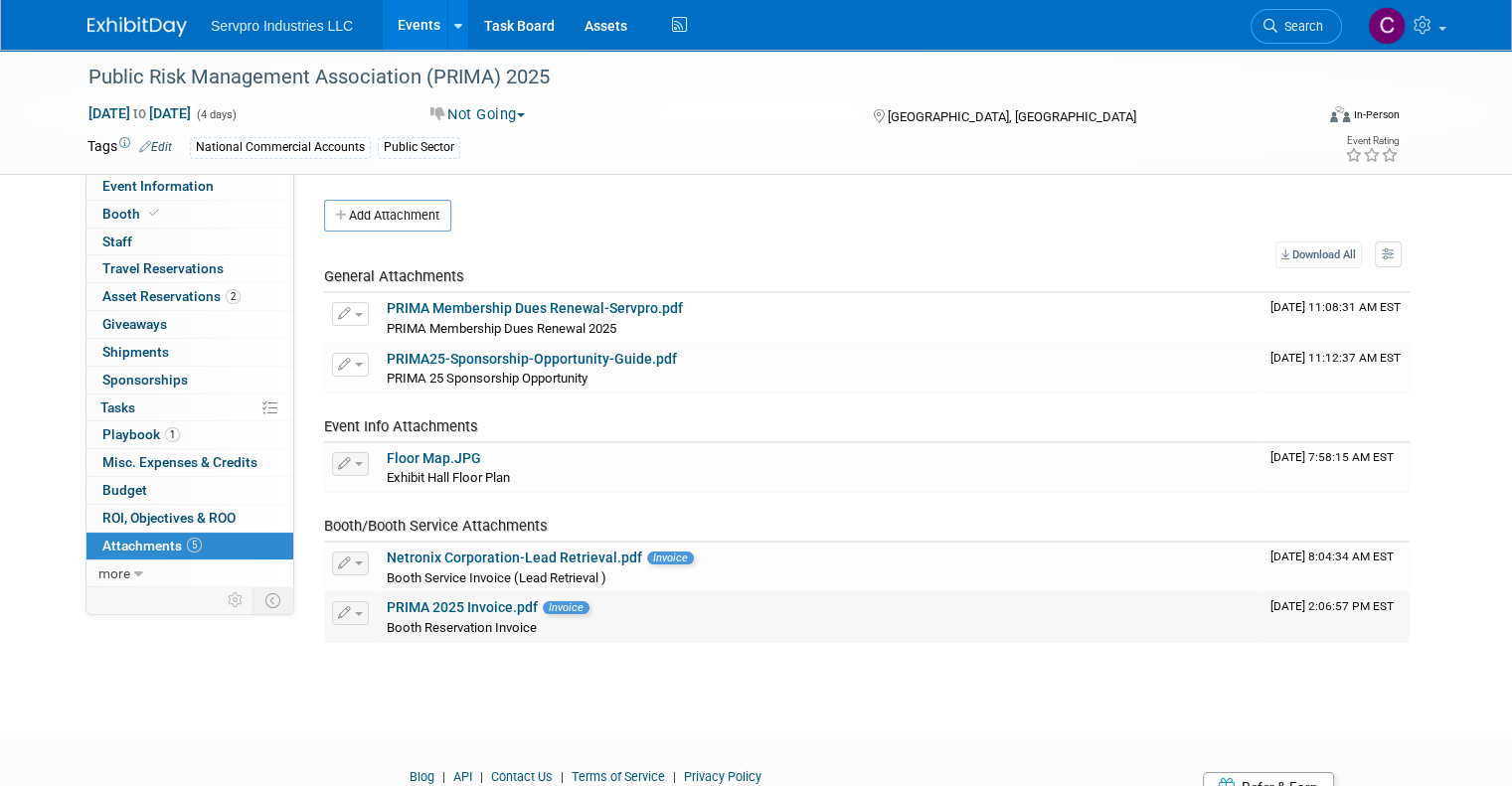 click on "PRIMA 2025 Invoice.pdf" at bounding box center (462, 607) 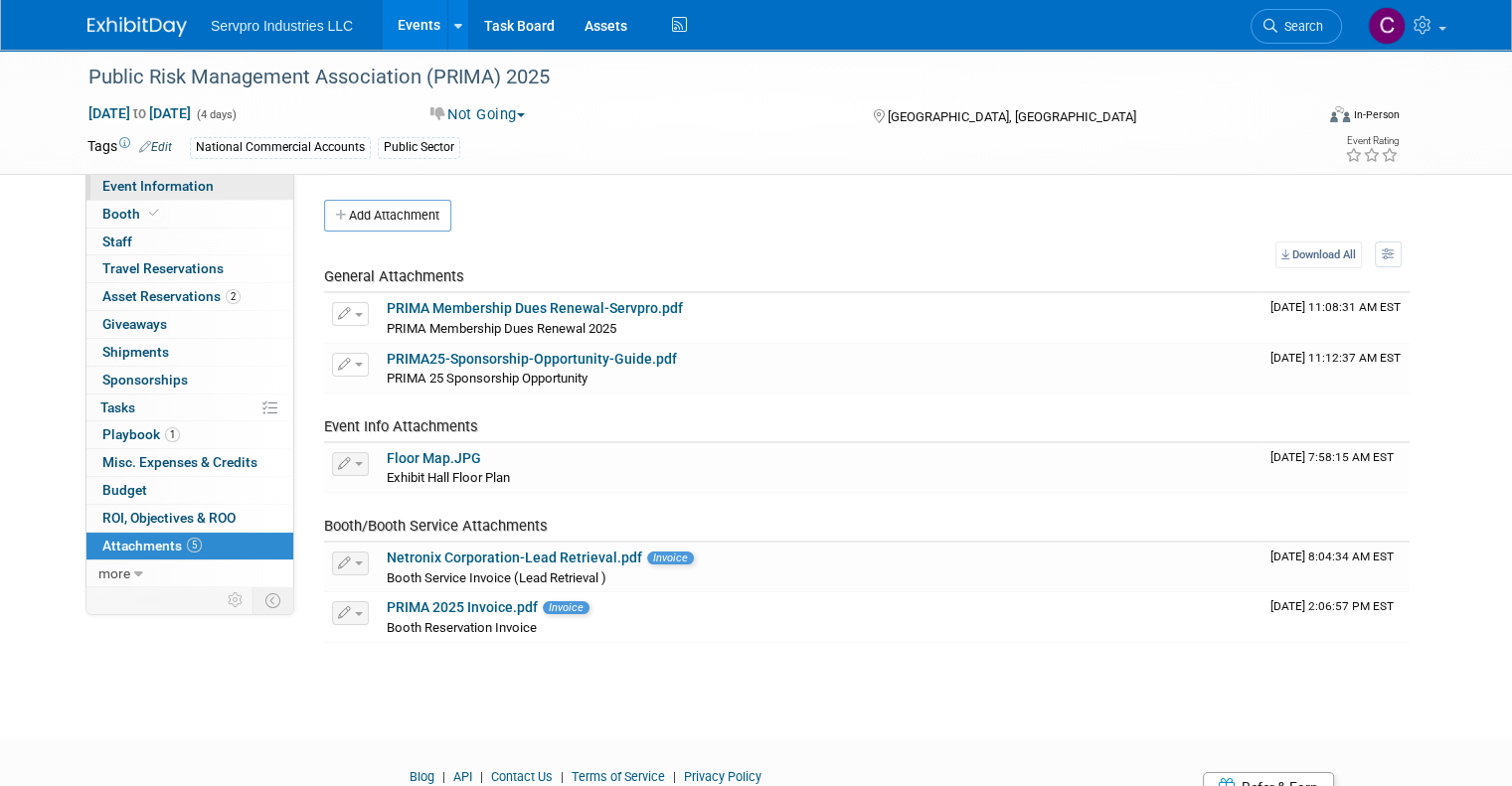 click on "Event Information" at bounding box center (158, 186) 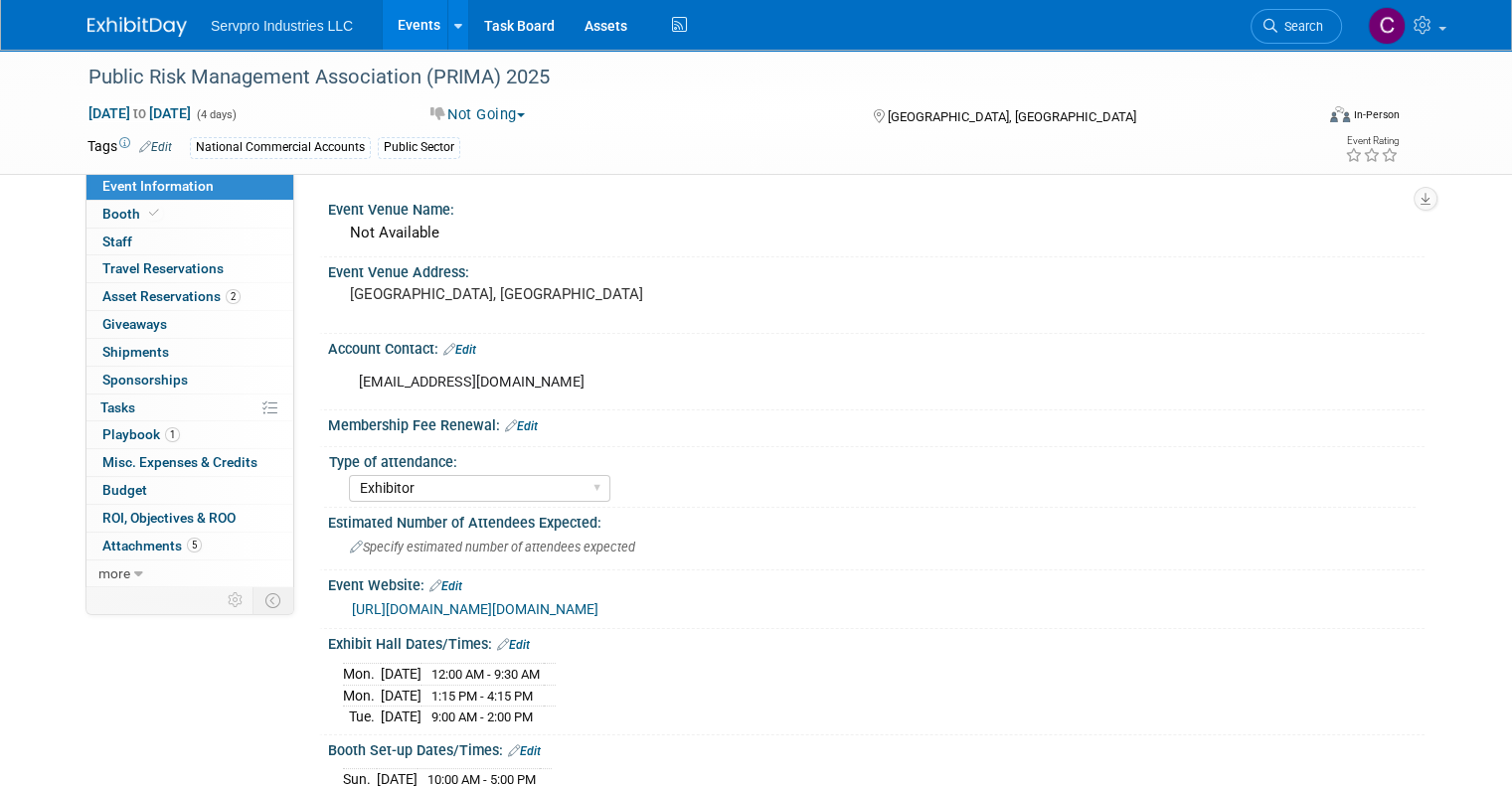 click on "Event Venue Name:
Not Available
Event Venue Address:
Seattle, WA
Edit
X" at bounding box center (859, 379) 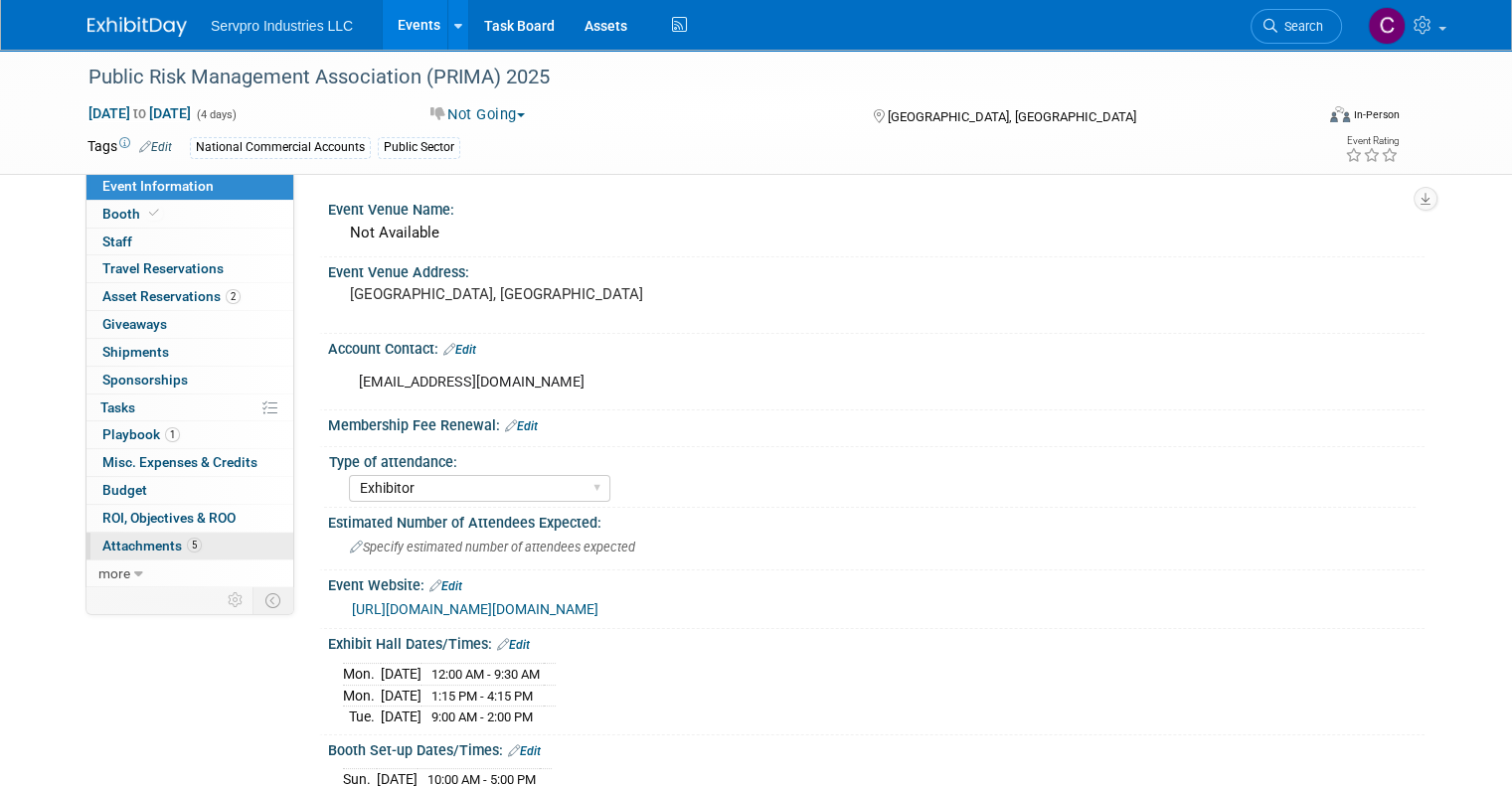 click on "Attachments 5" at bounding box center [152, 546] 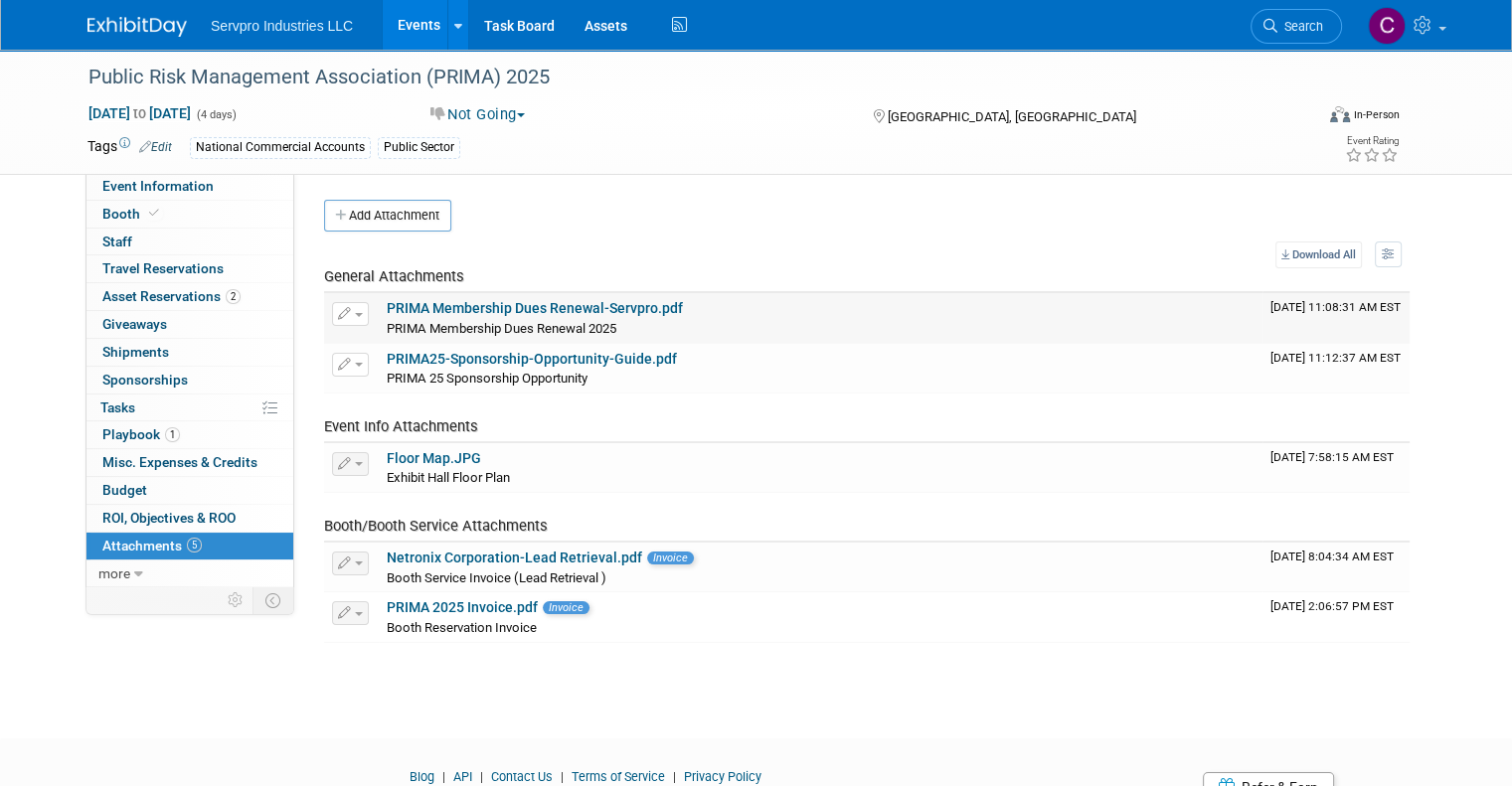 click on "PRIMA Membership Dues Renewal-Servpro.pdf" at bounding box center (535, 308) 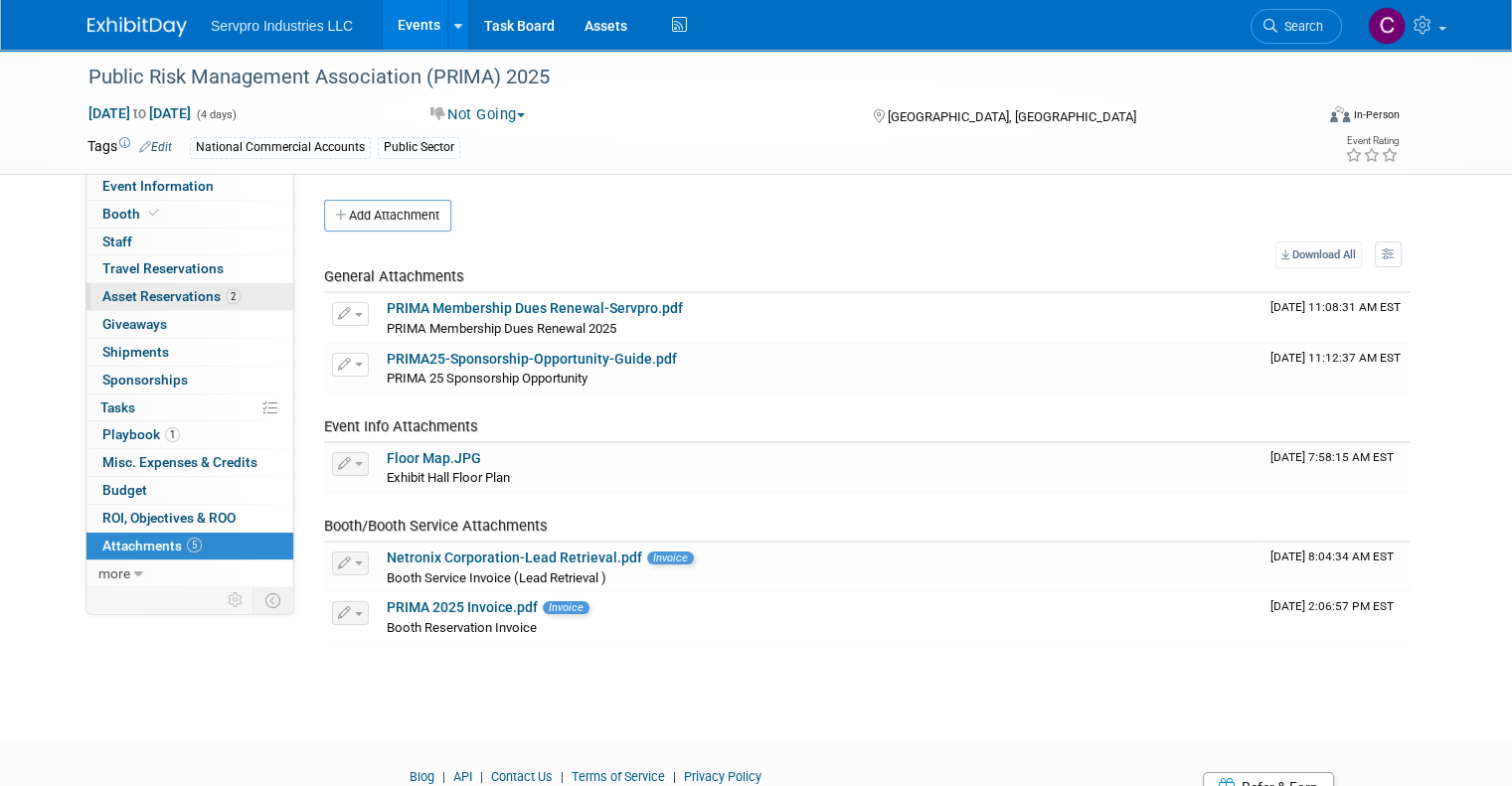 click on "Asset Reservations 2" at bounding box center (171, 296) 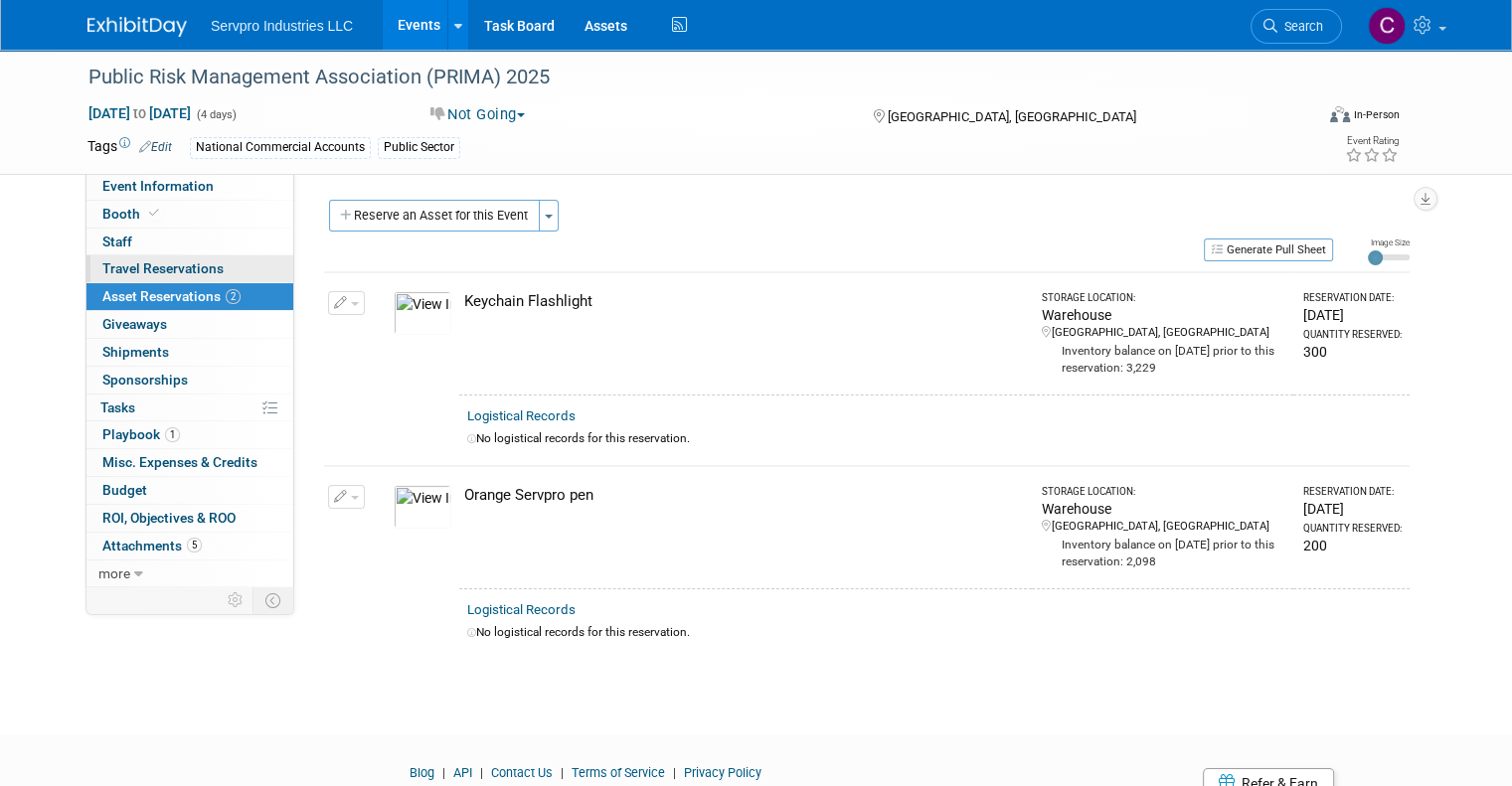 click on "Travel Reservations 0" at bounding box center [163, 268] 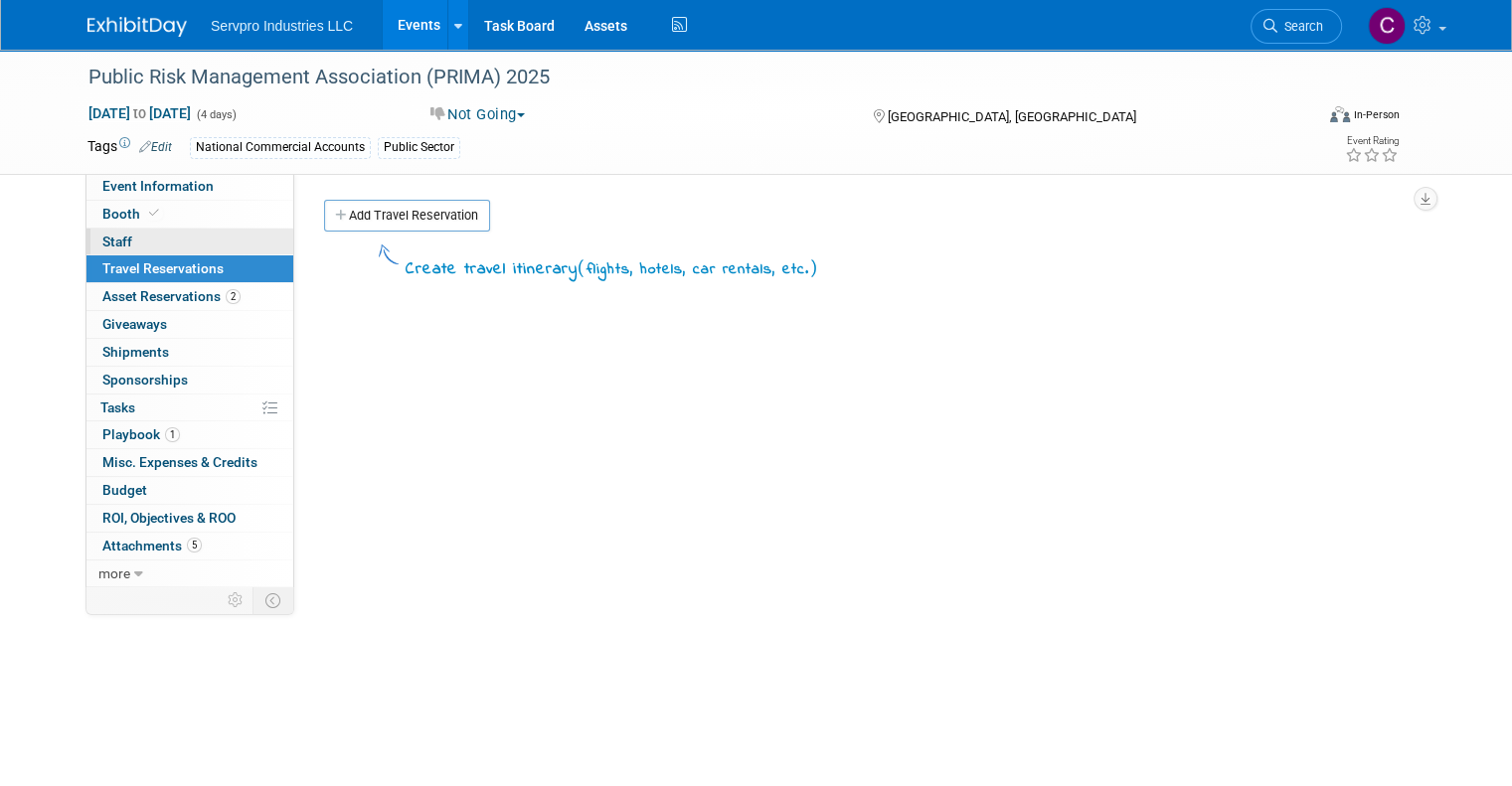 click on "0
Staff 0" at bounding box center [190, 241] 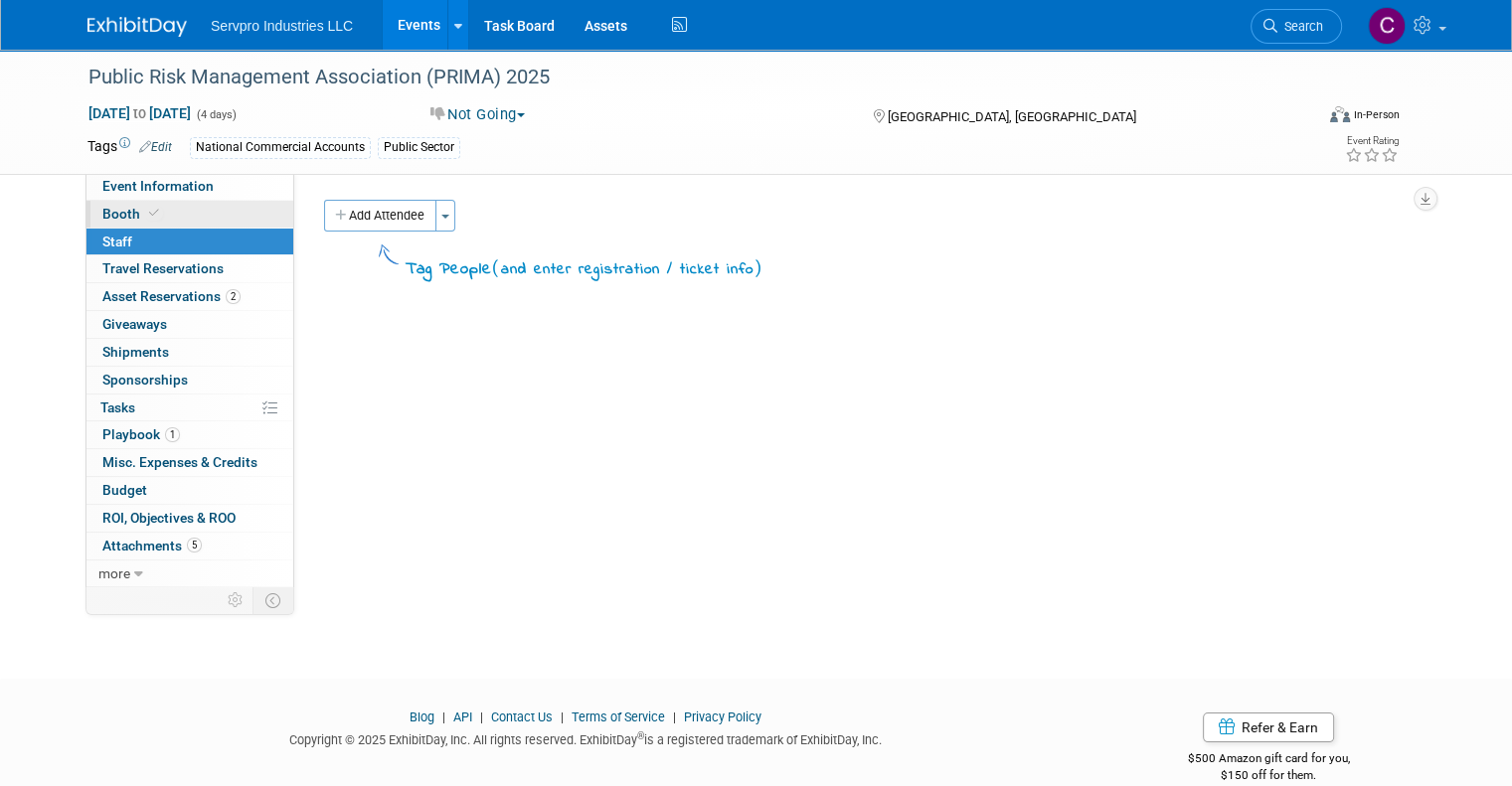 click on "Booth" at bounding box center [132, 214] 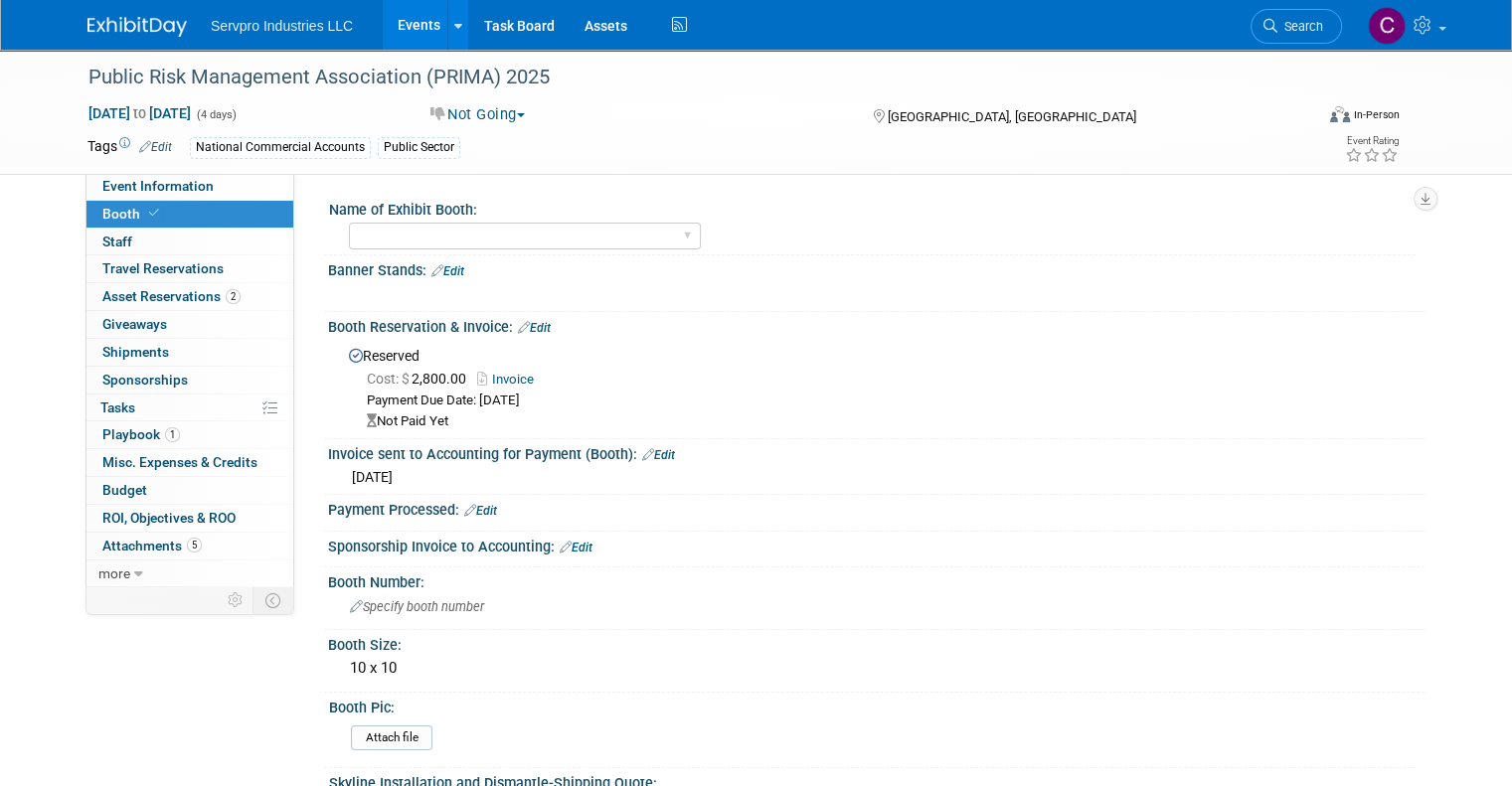 click on "Booth" at bounding box center [132, 214] 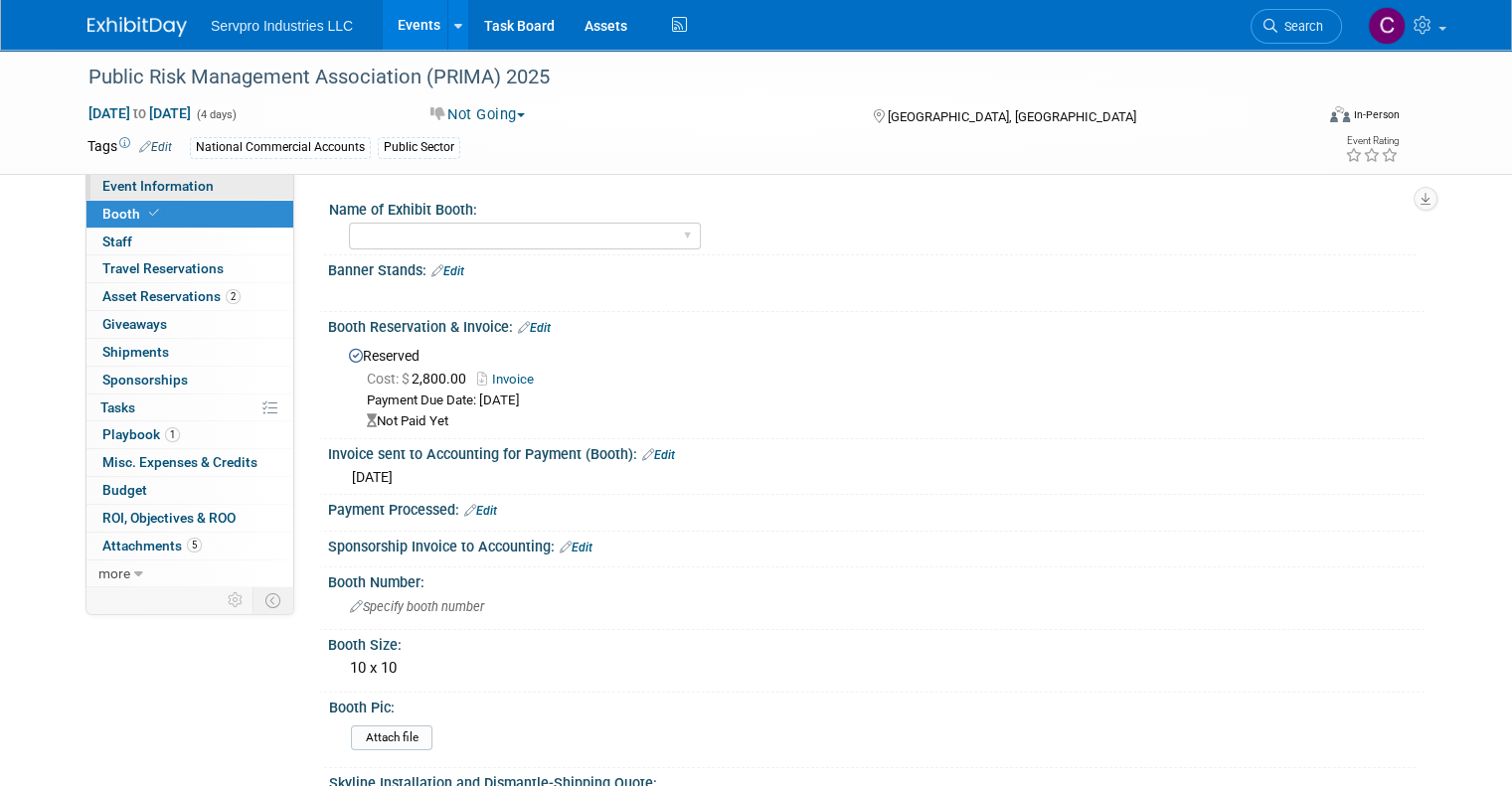 click on "Event Information" at bounding box center (158, 186) 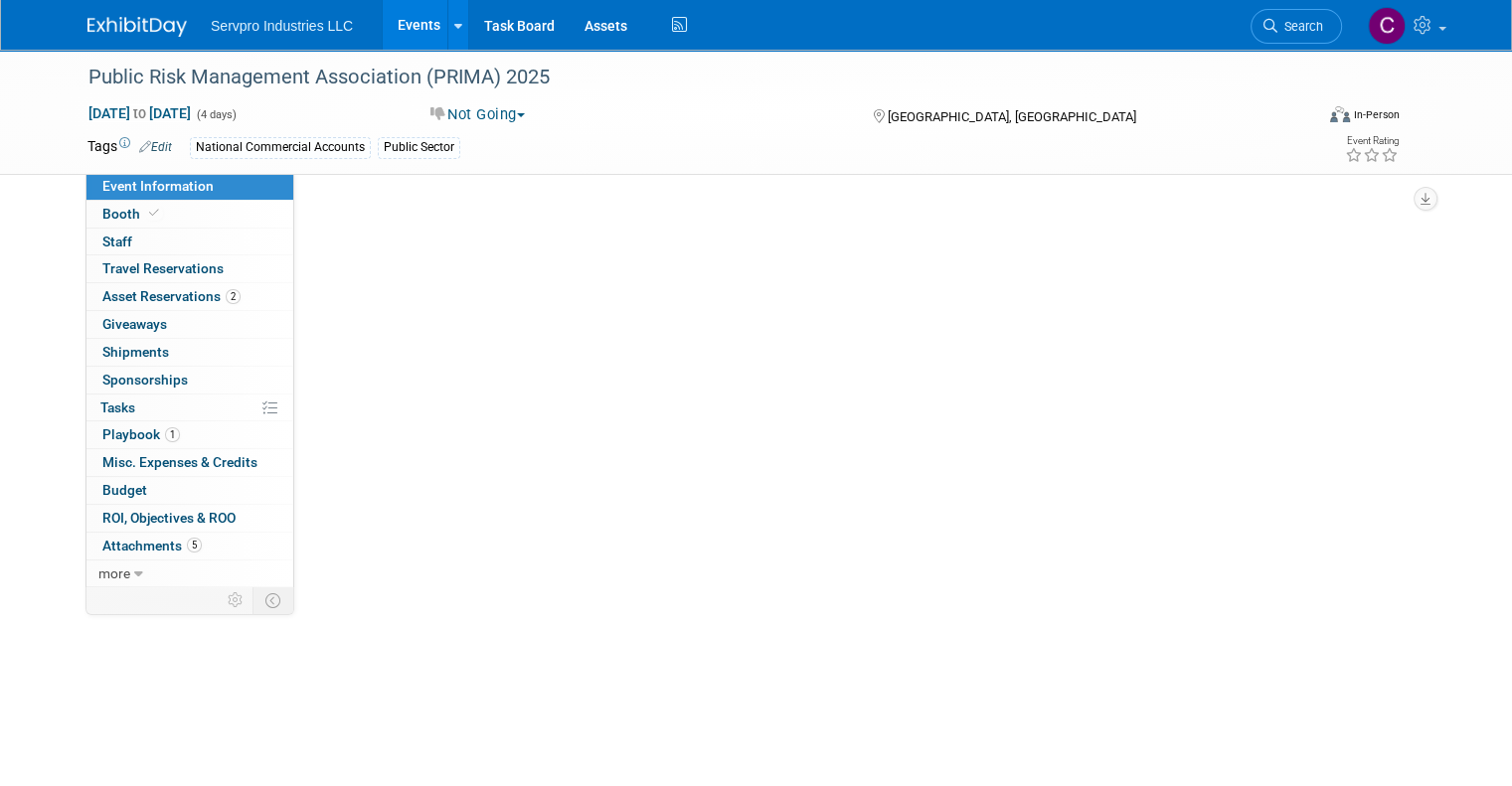 click on "Event Information" at bounding box center (158, 186) 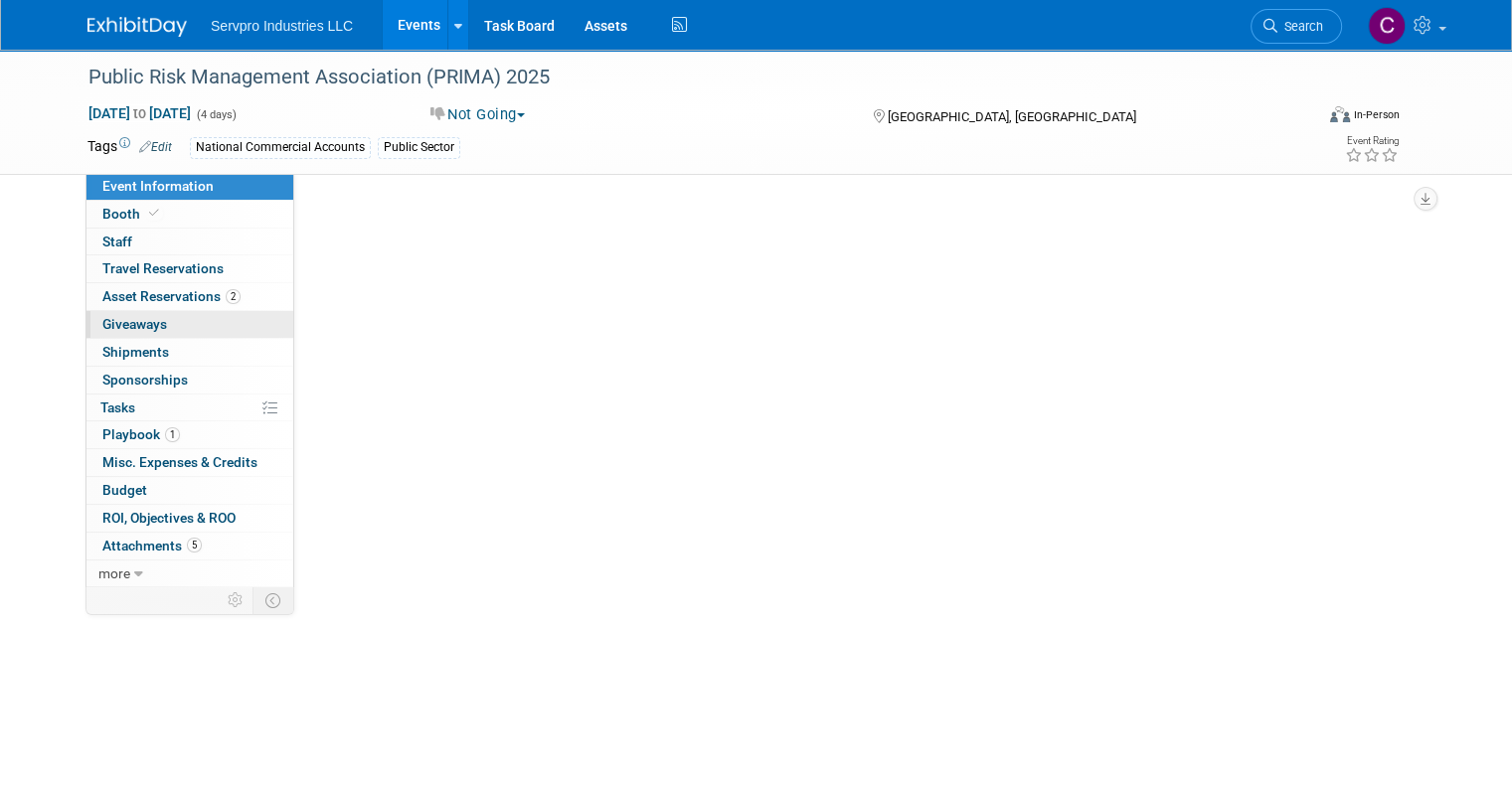 select on "Exhibitor" 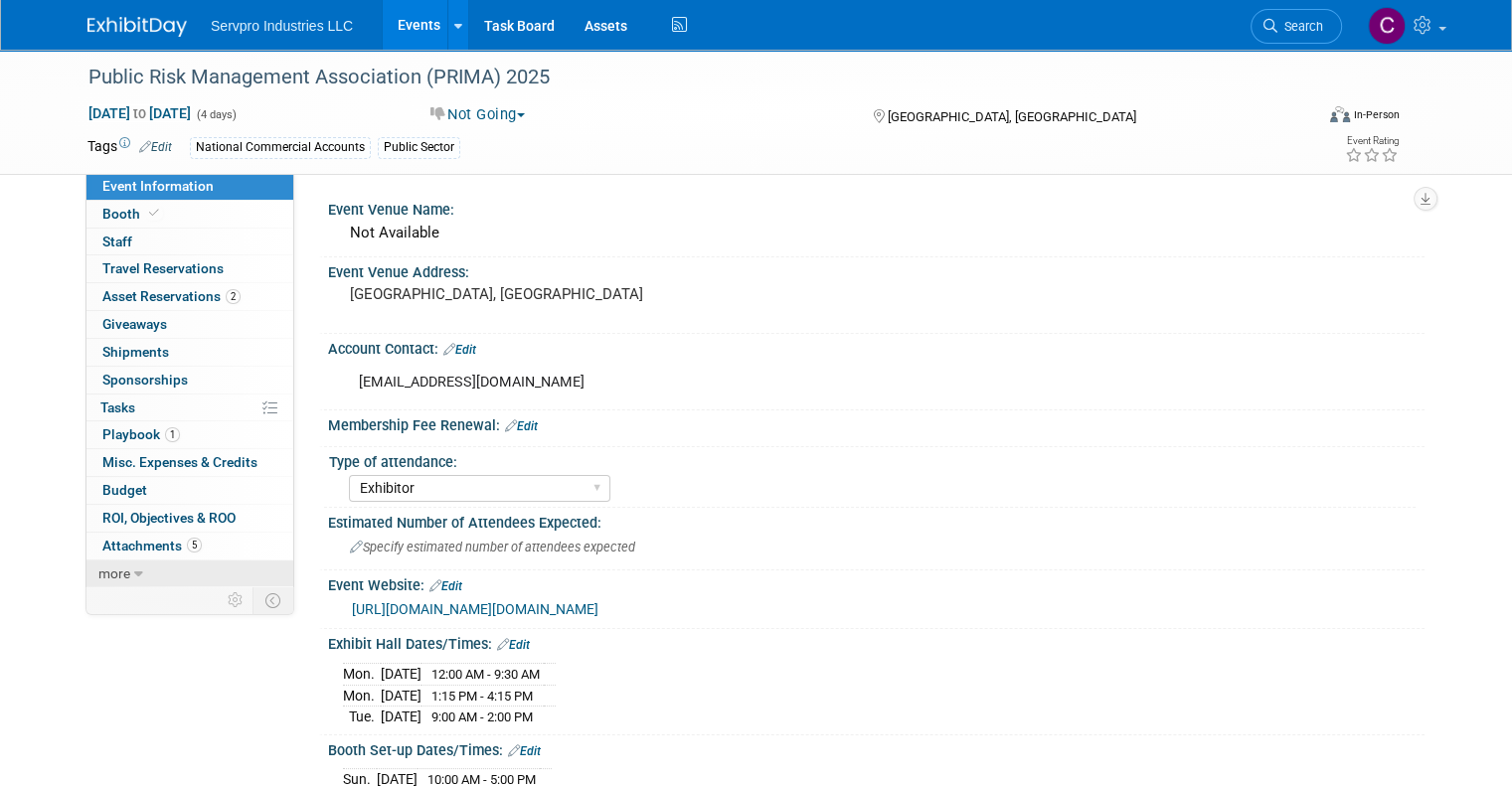 click on "more" at bounding box center [190, 573] 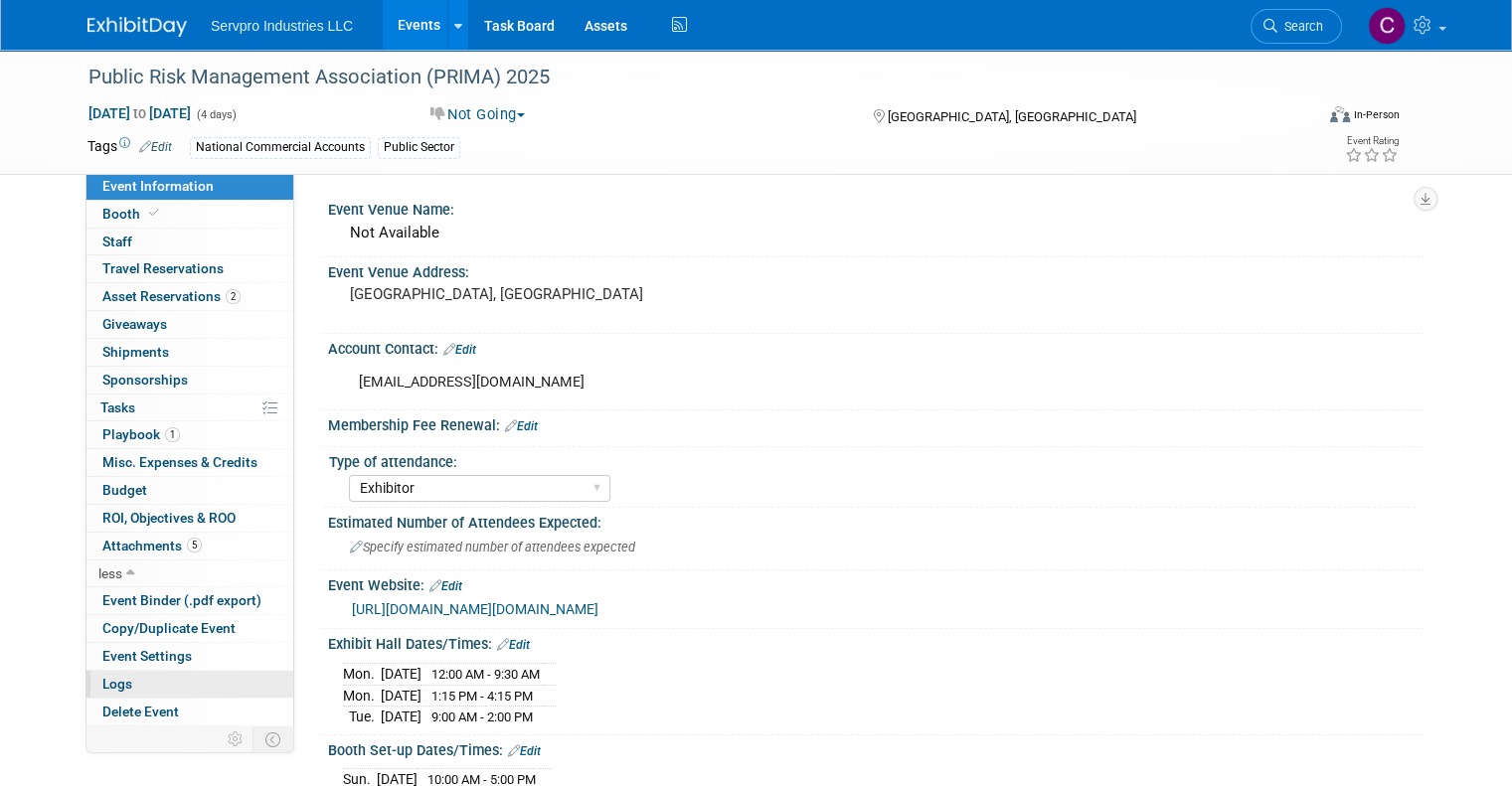 click on "Logs" at bounding box center [117, 684] 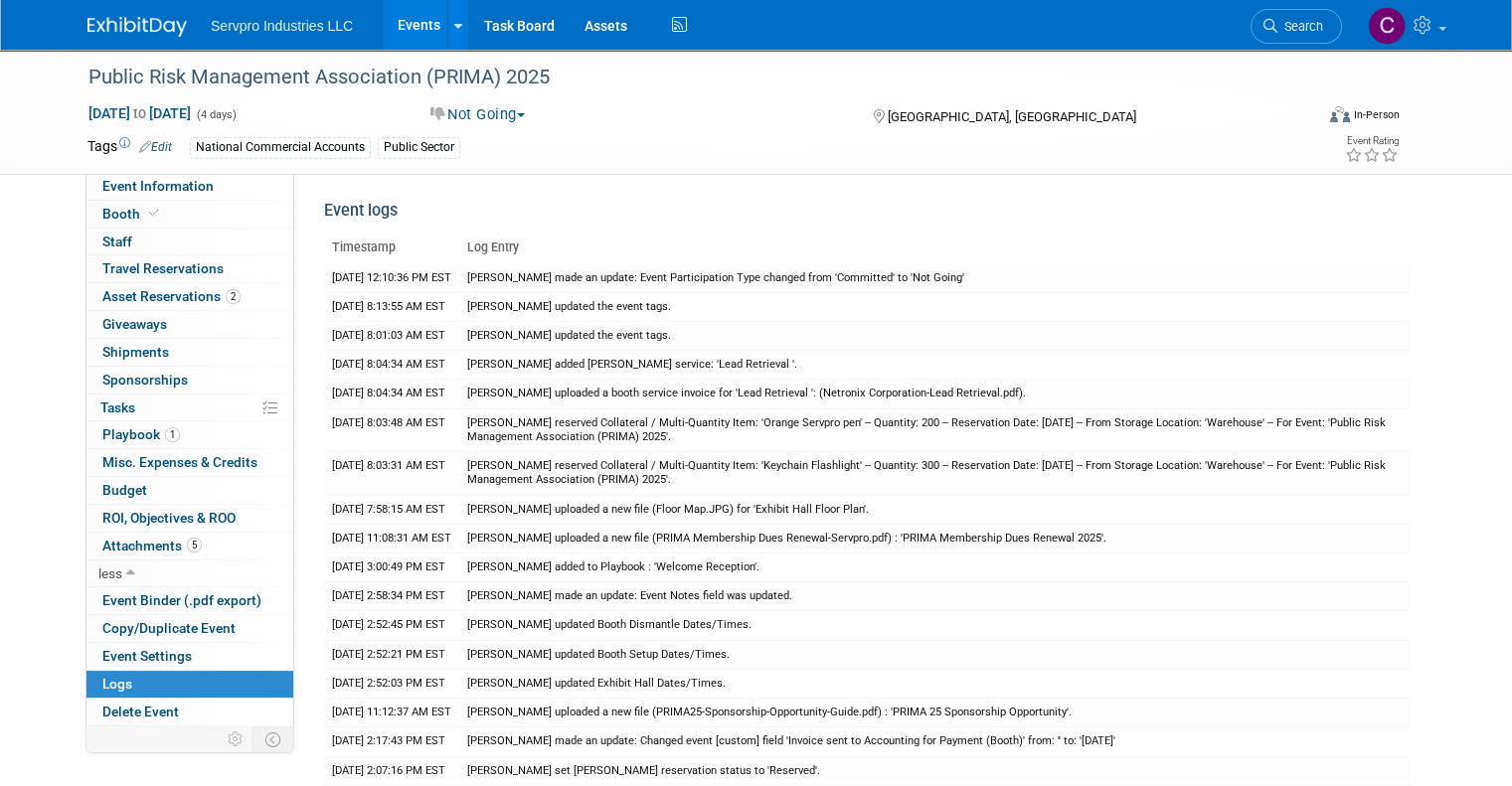 click on "Events" at bounding box center (419, 25) 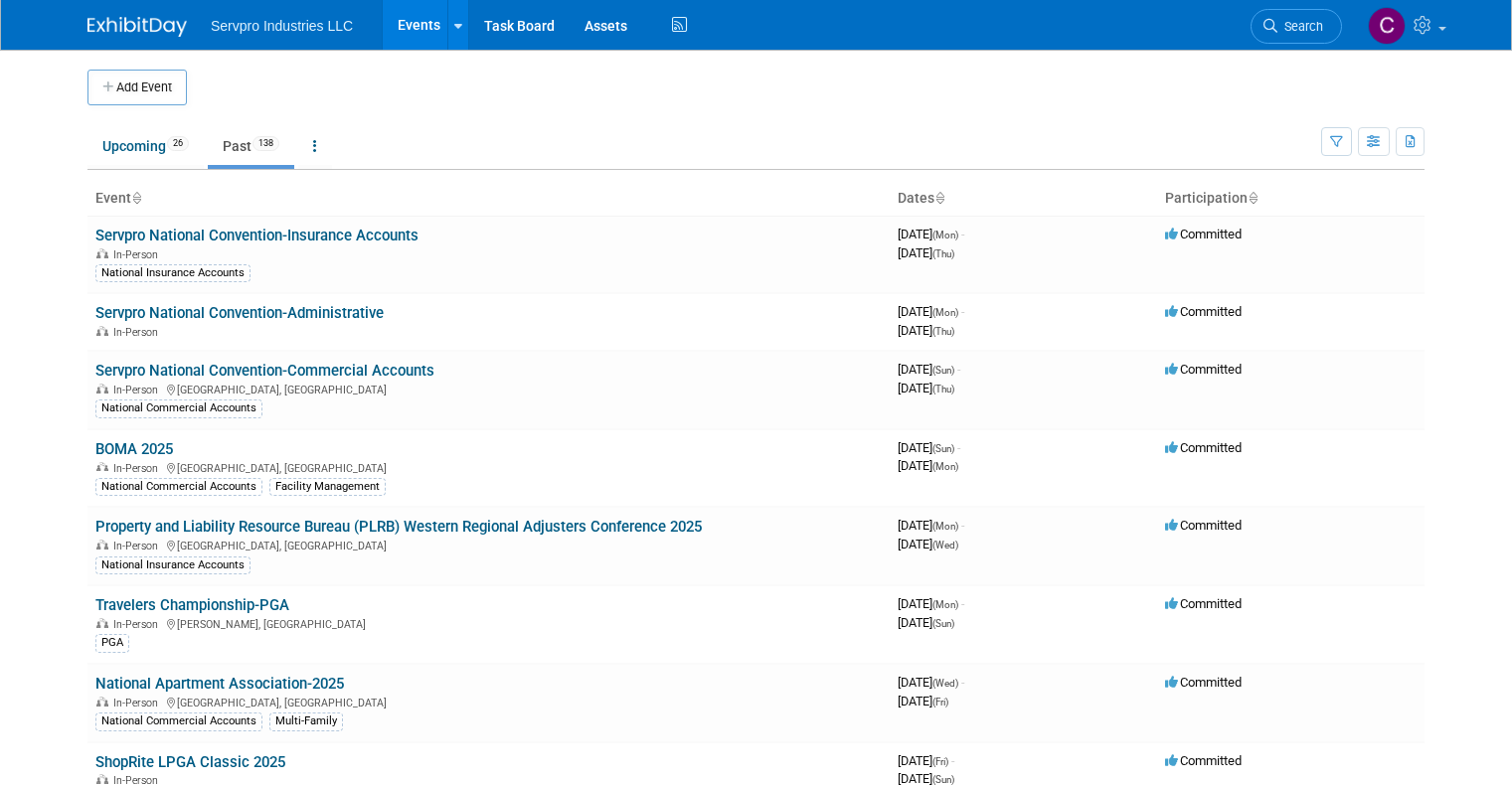 scroll, scrollTop: 0, scrollLeft: 0, axis: both 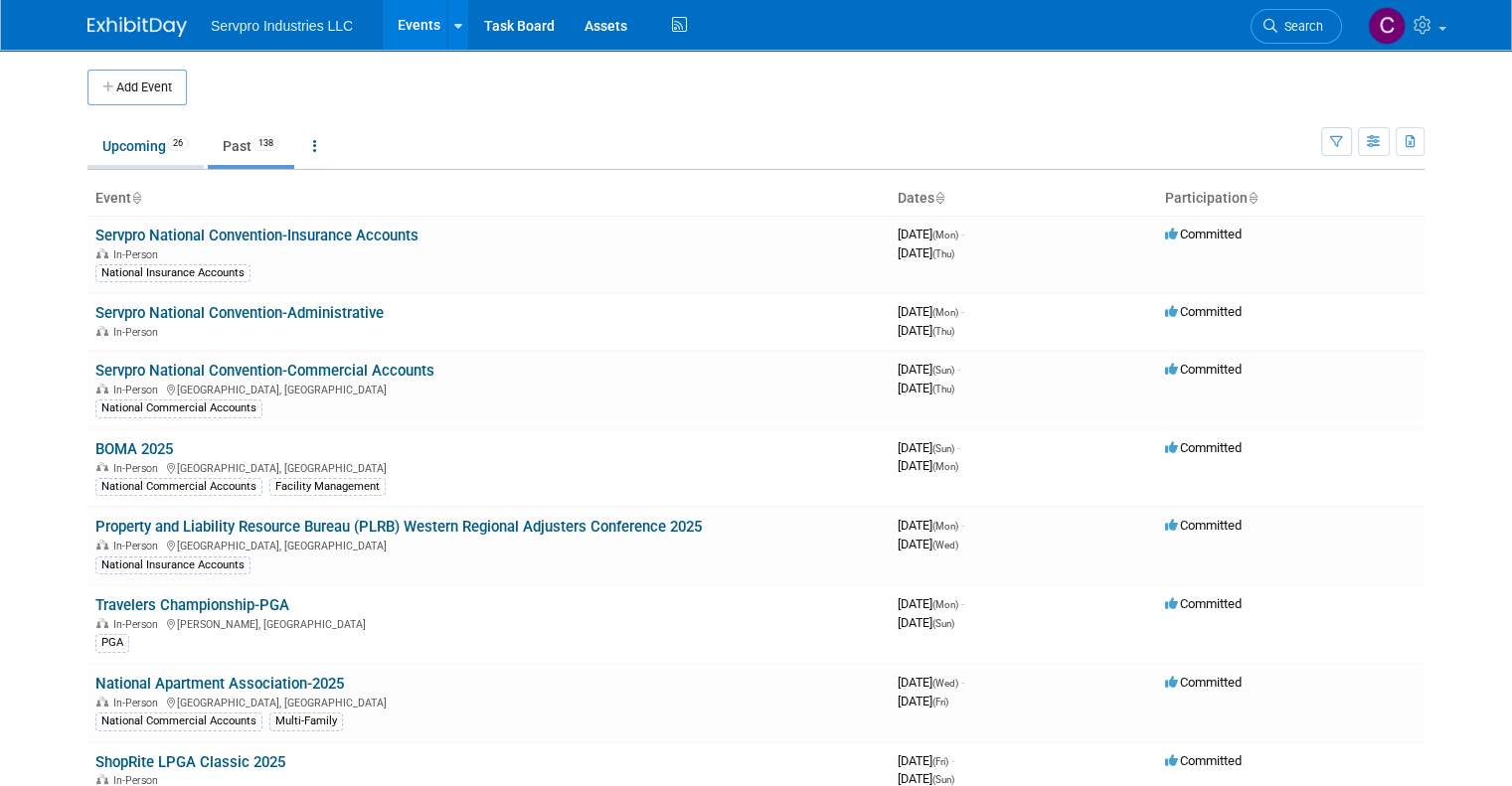click on "Upcoming
26" at bounding box center [145, 146] 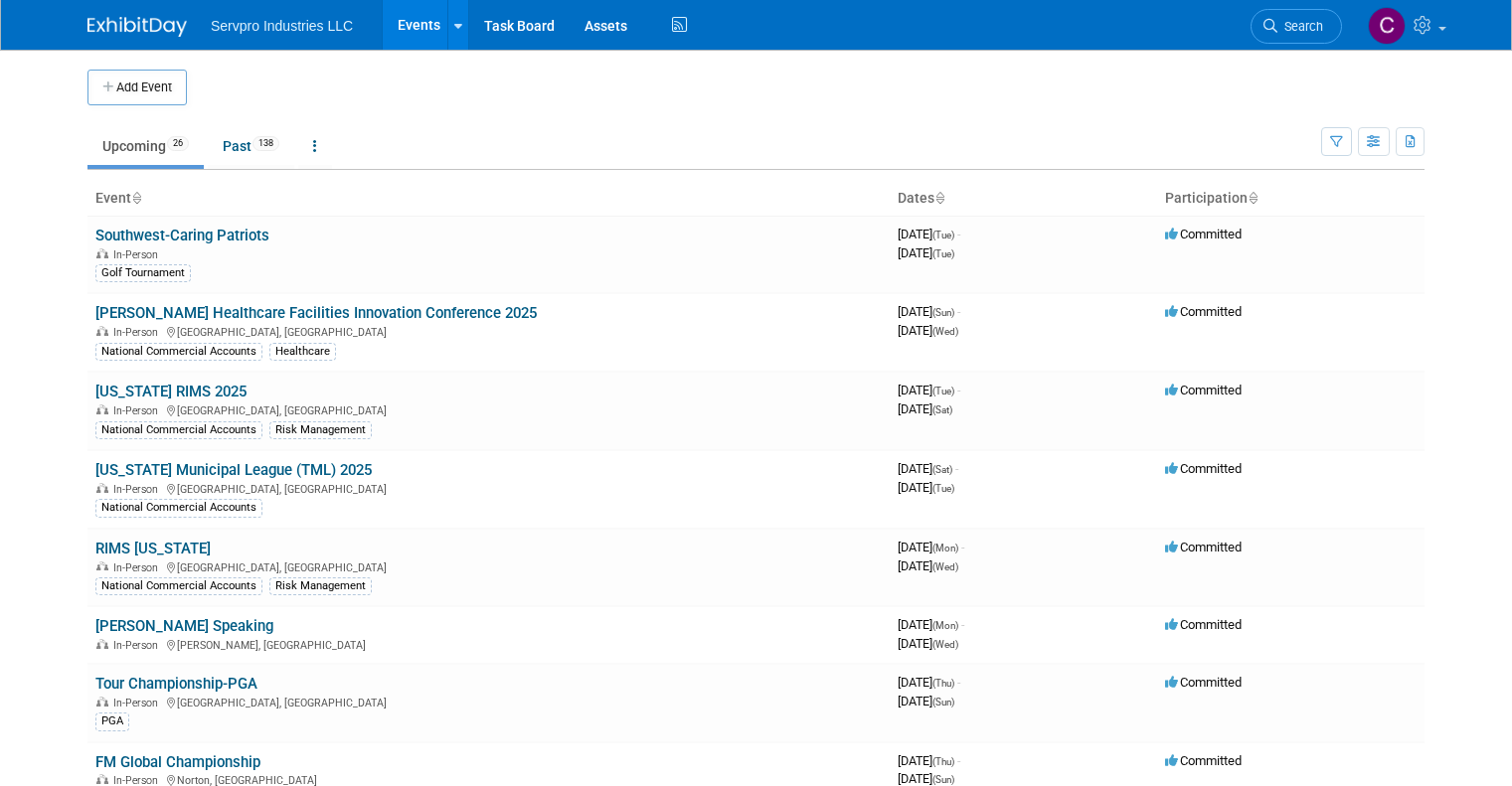 scroll, scrollTop: 0, scrollLeft: 0, axis: both 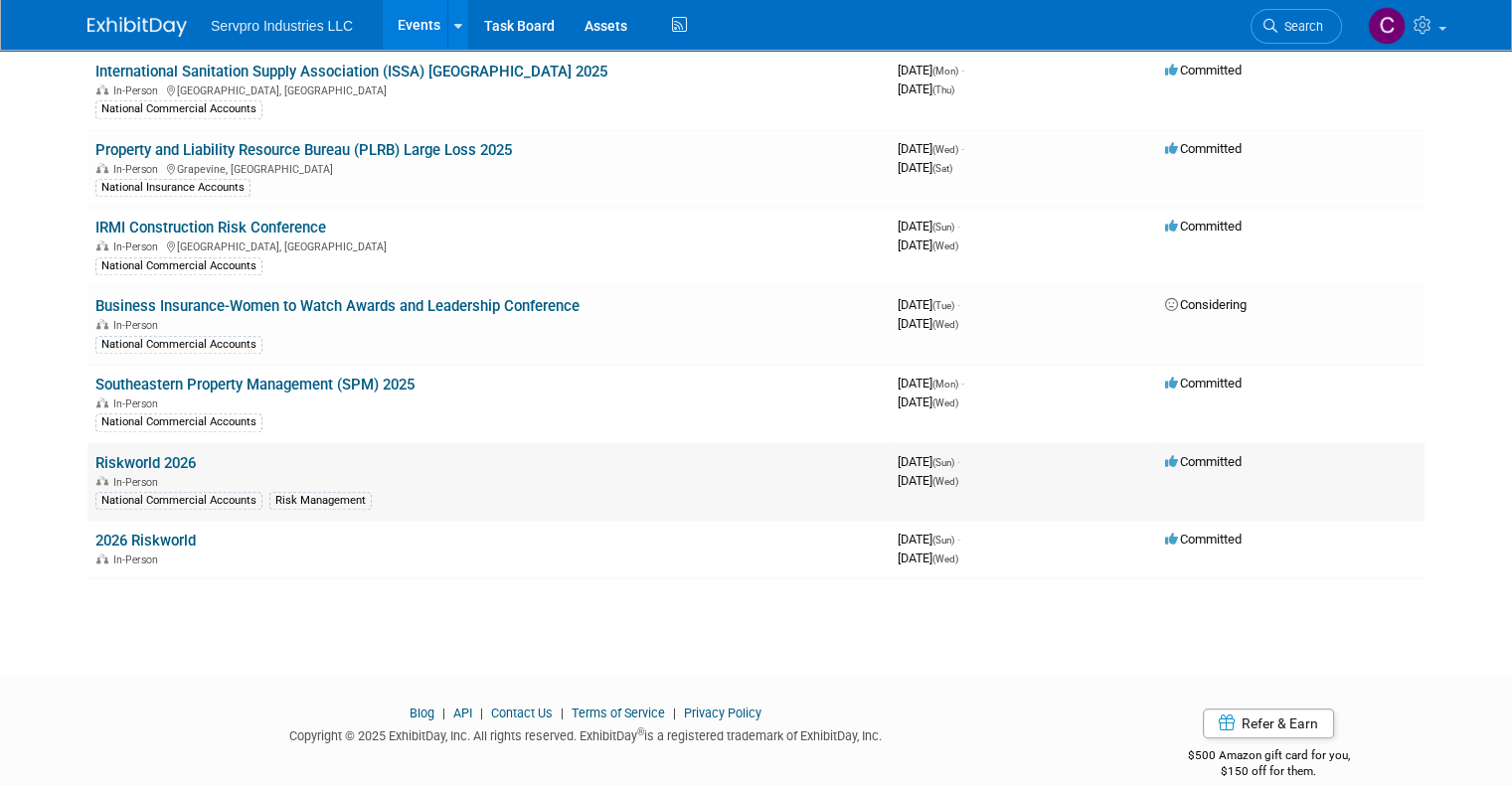click on "Riskworld 2026" at bounding box center (145, 463) 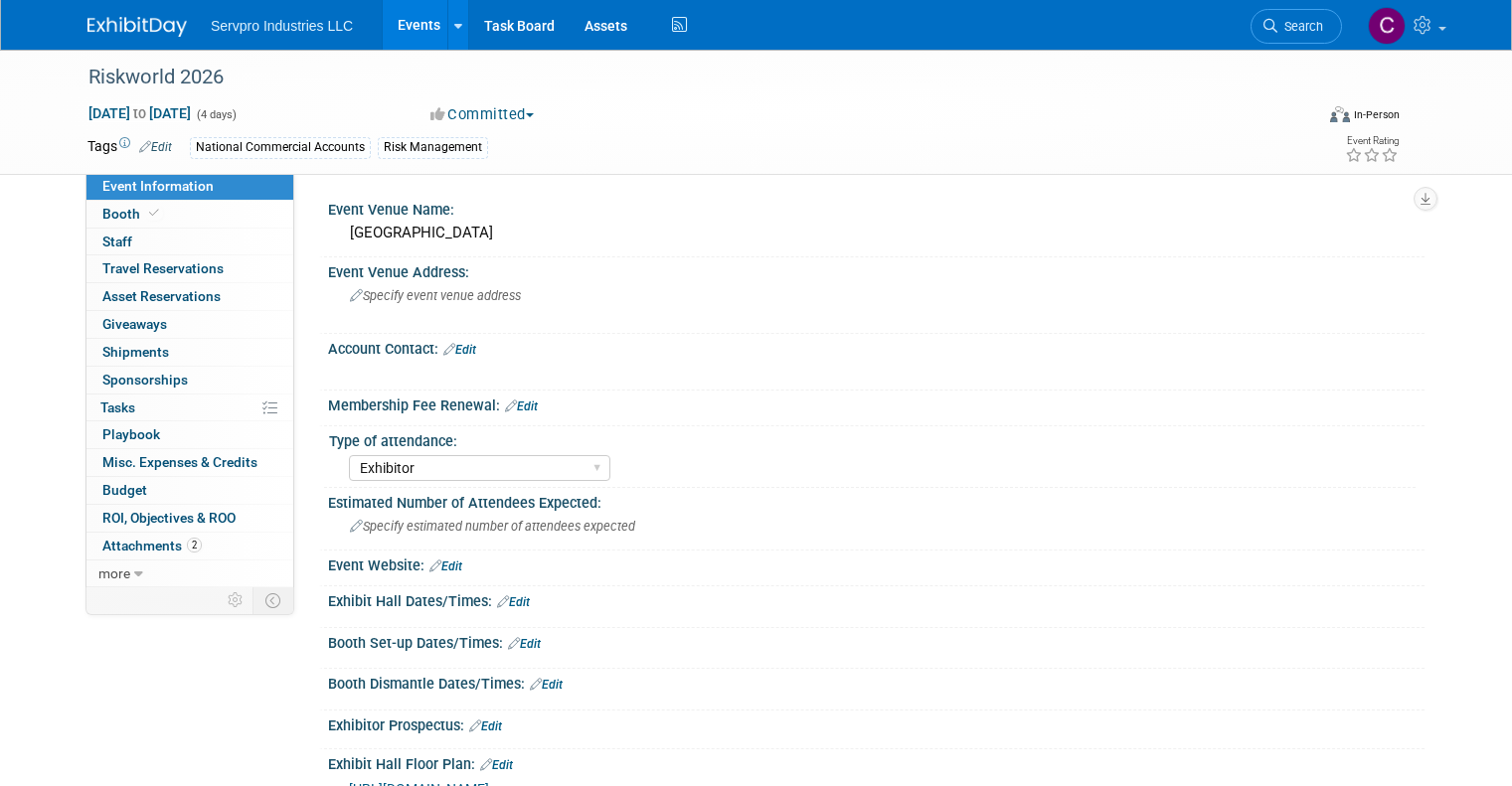 select on "Exhibitor" 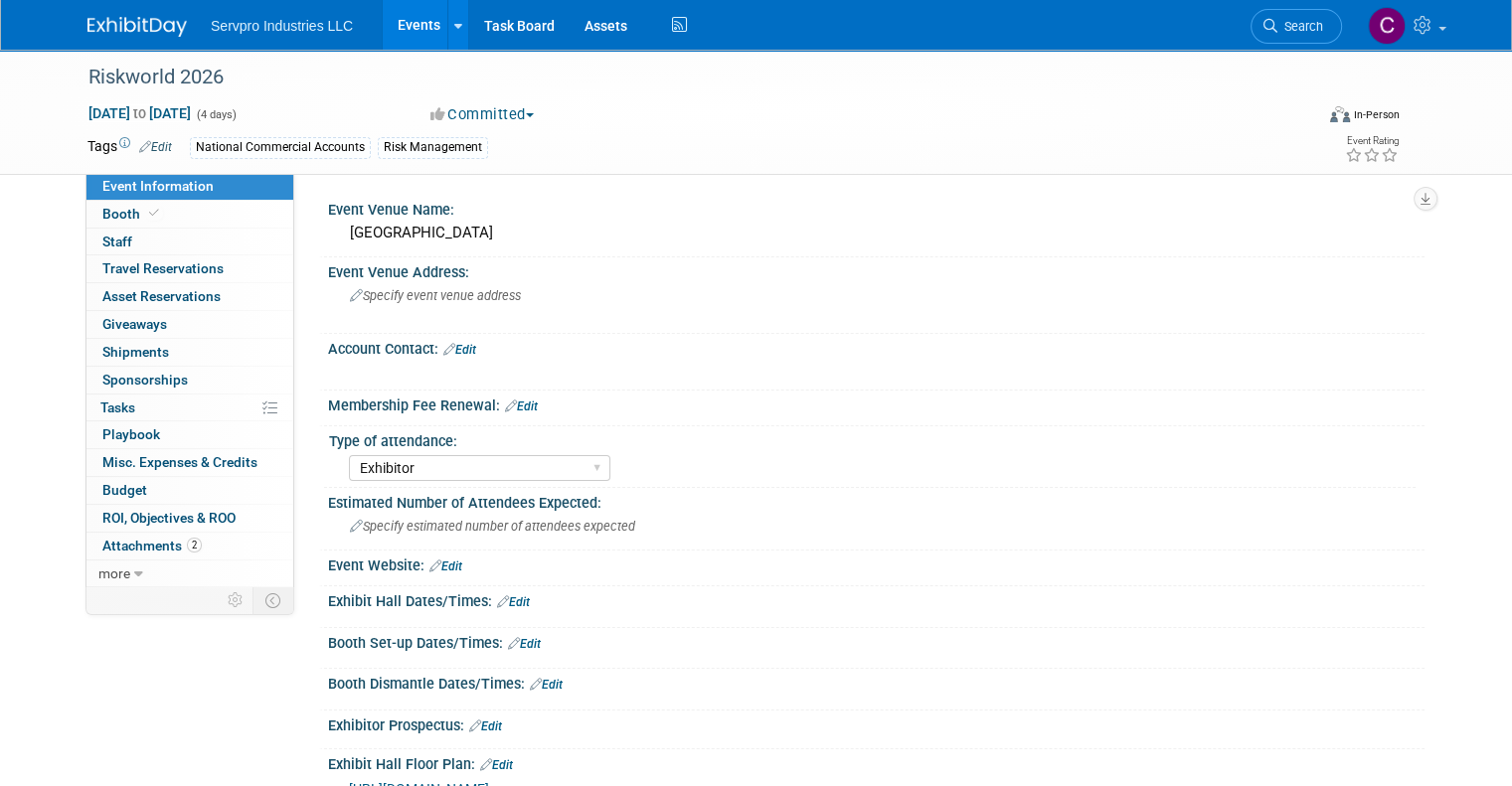 scroll, scrollTop: 0, scrollLeft: 0, axis: both 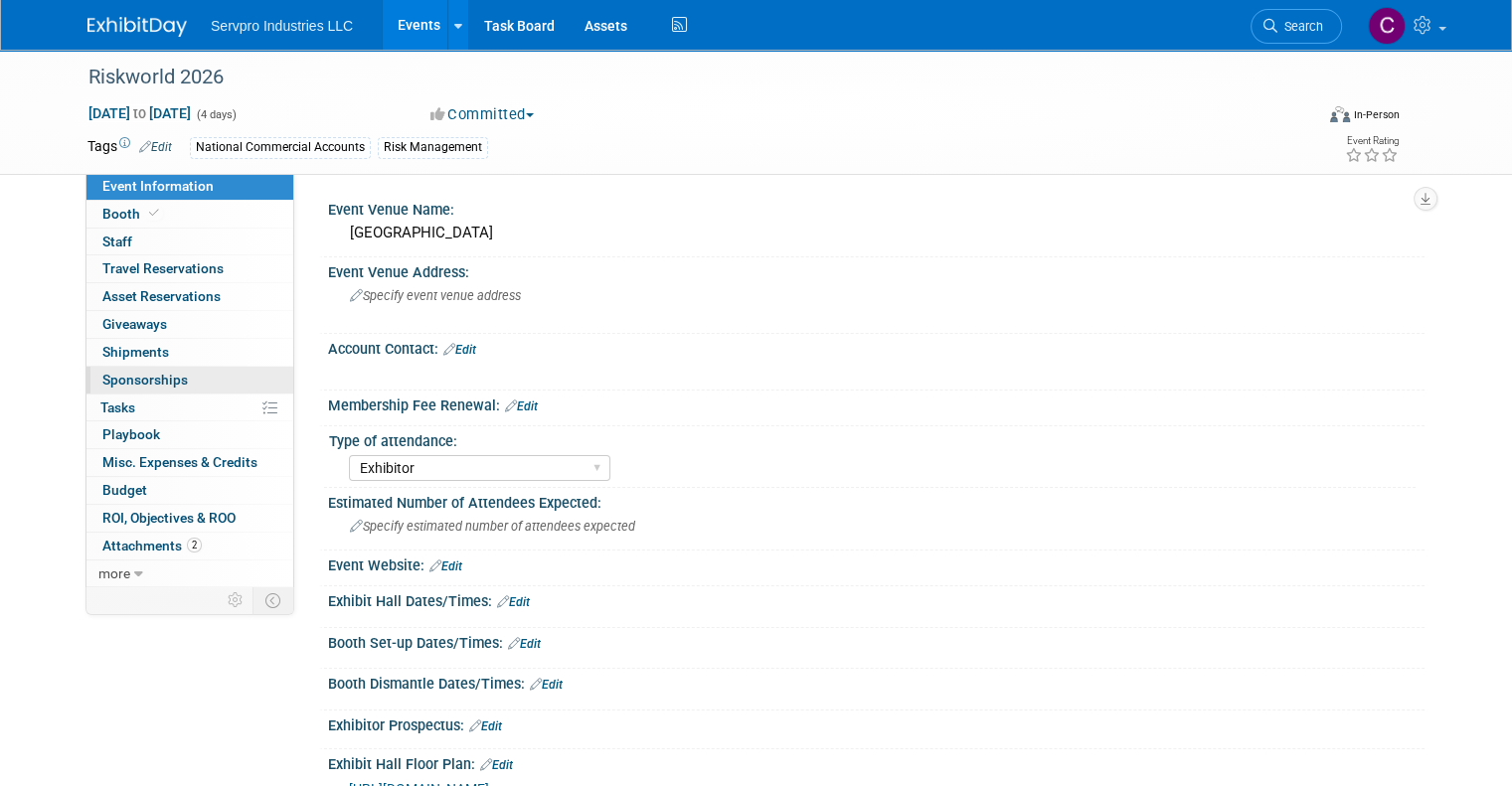 click on "Sponsorships 0" at bounding box center [145, 380] 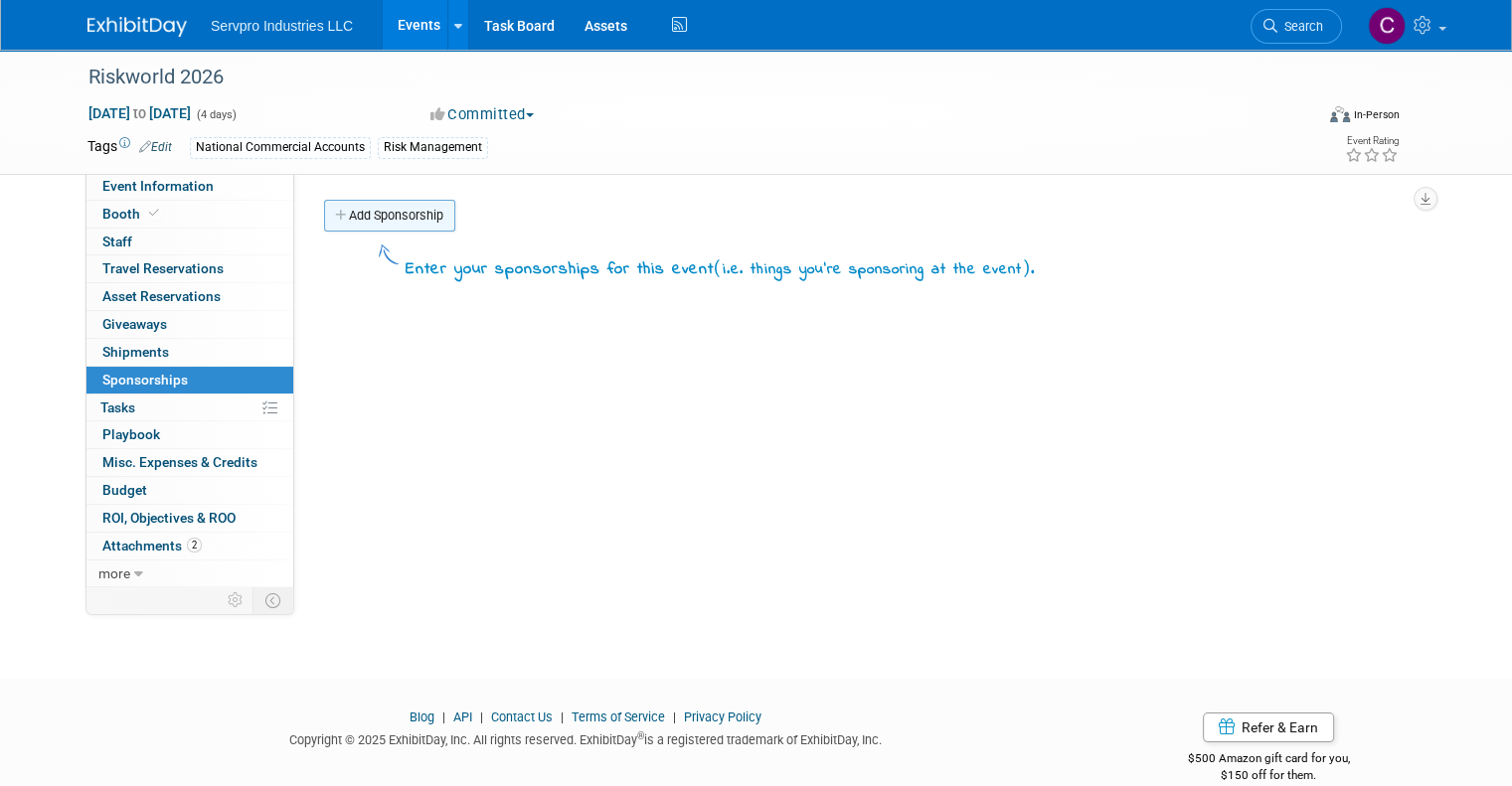 click on "Add Sponsorship" at bounding box center [390, 216] 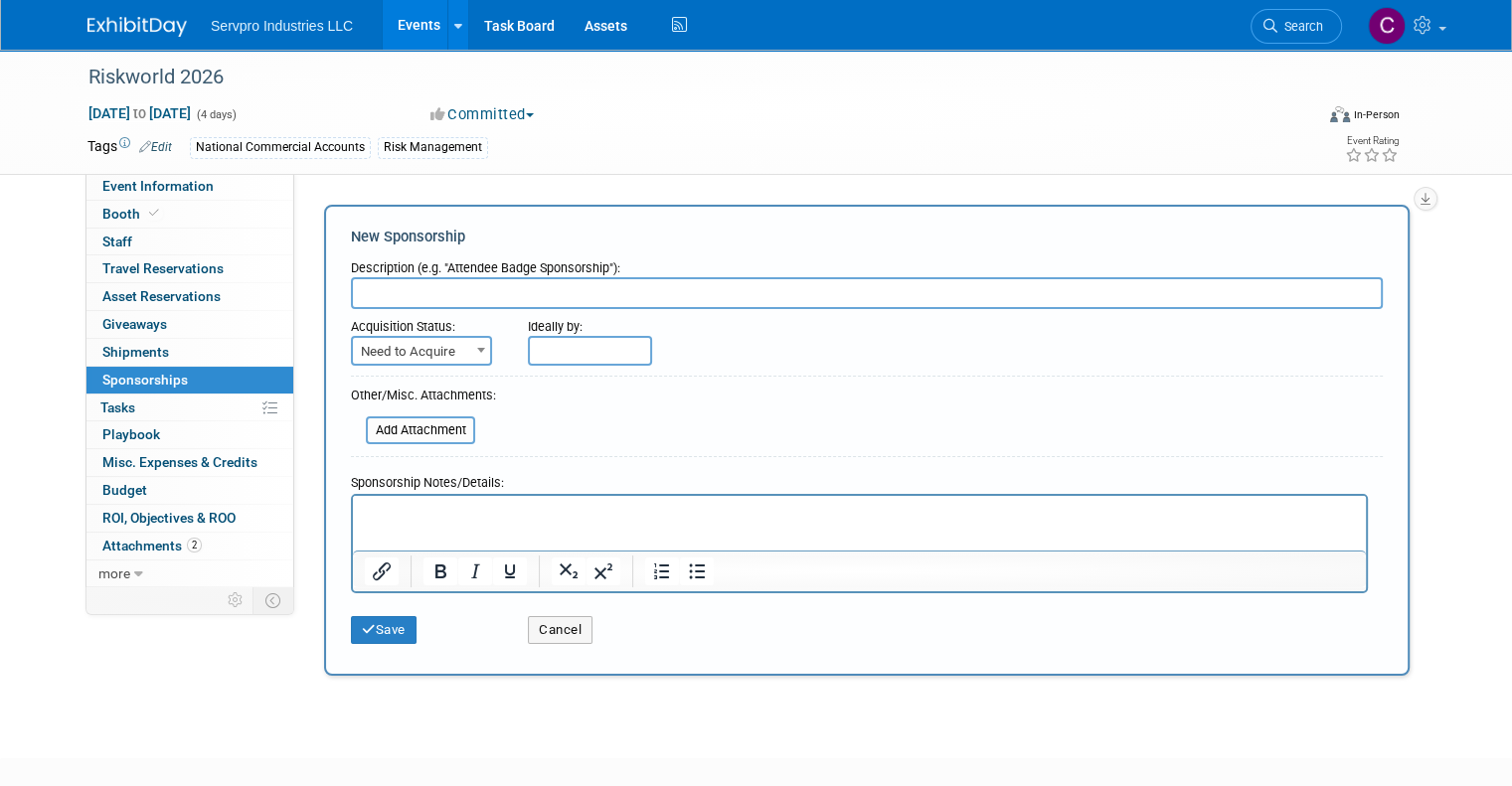 scroll, scrollTop: 0, scrollLeft: 0, axis: both 